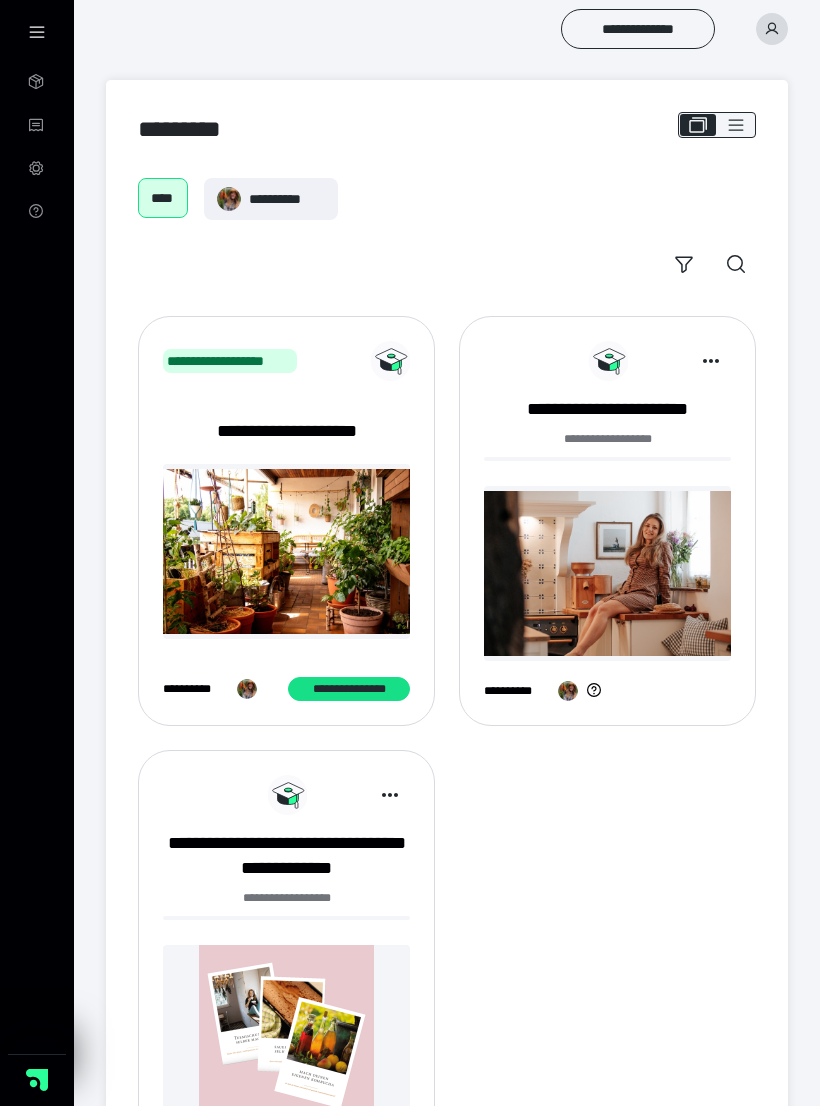 scroll, scrollTop: 0, scrollLeft: 0, axis: both 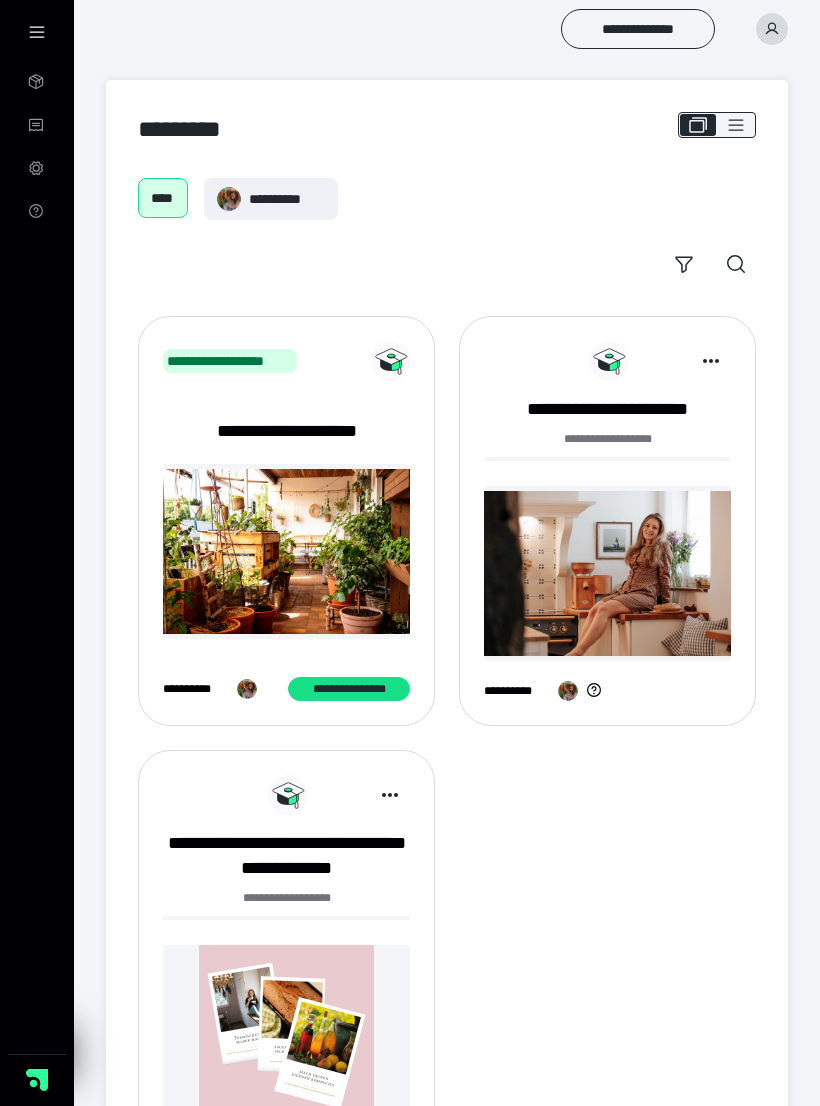 click 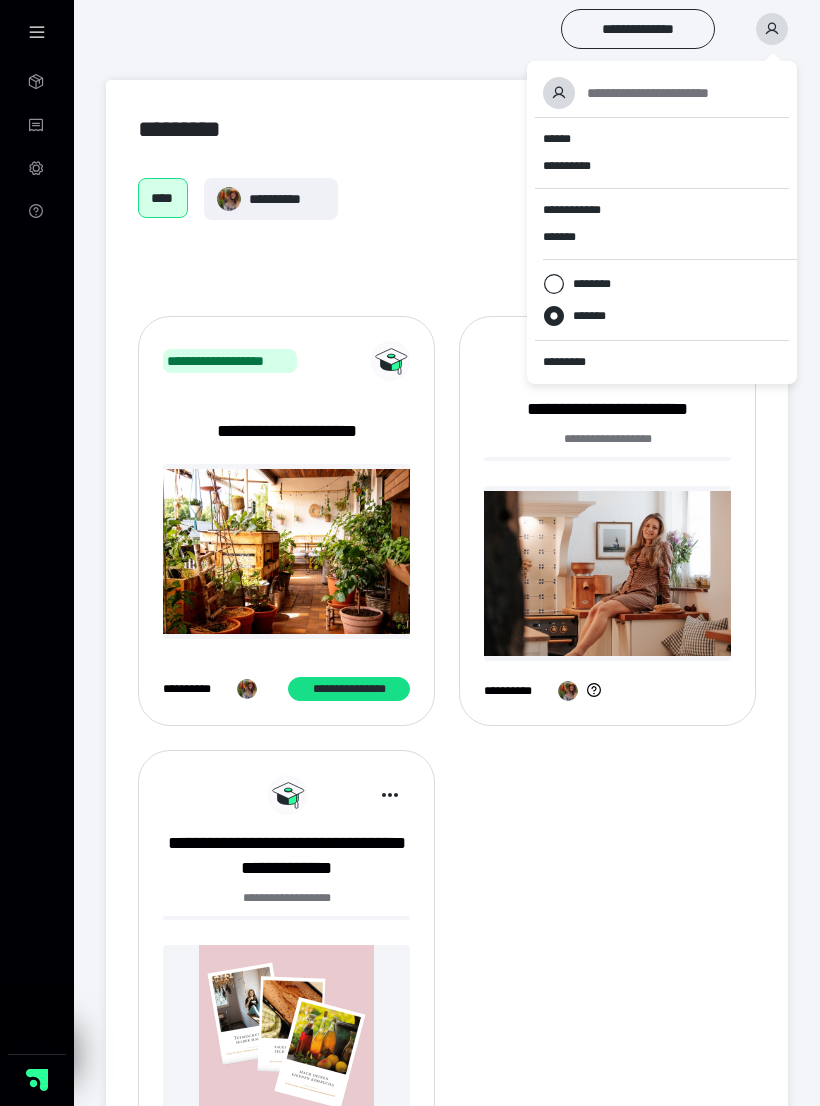 click on "**********" at bounding box center (447, 750) 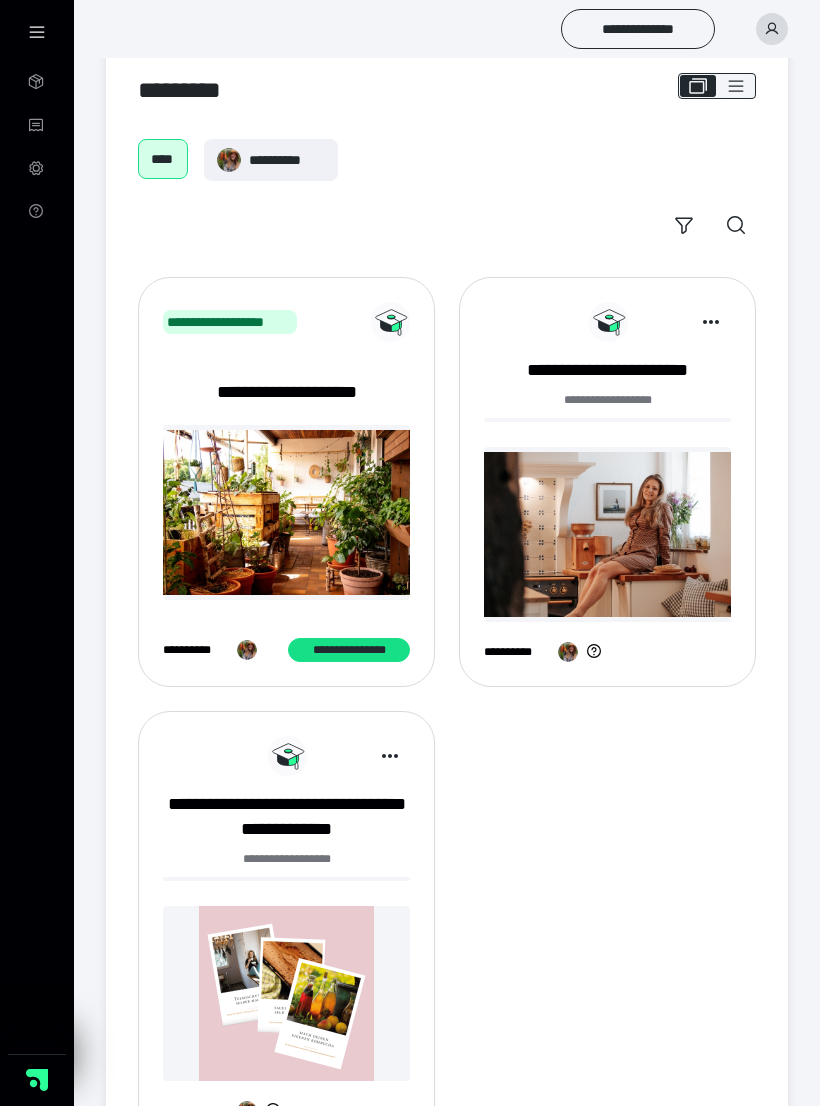 scroll, scrollTop: 0, scrollLeft: 0, axis: both 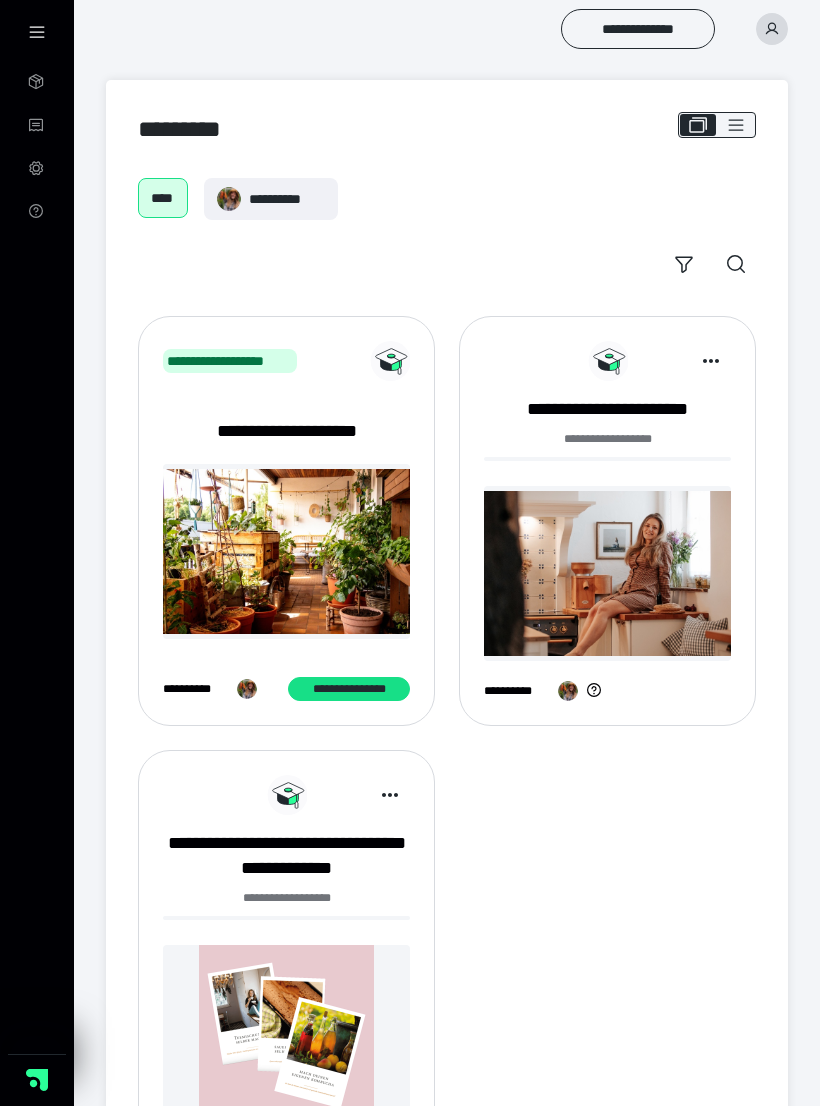 click 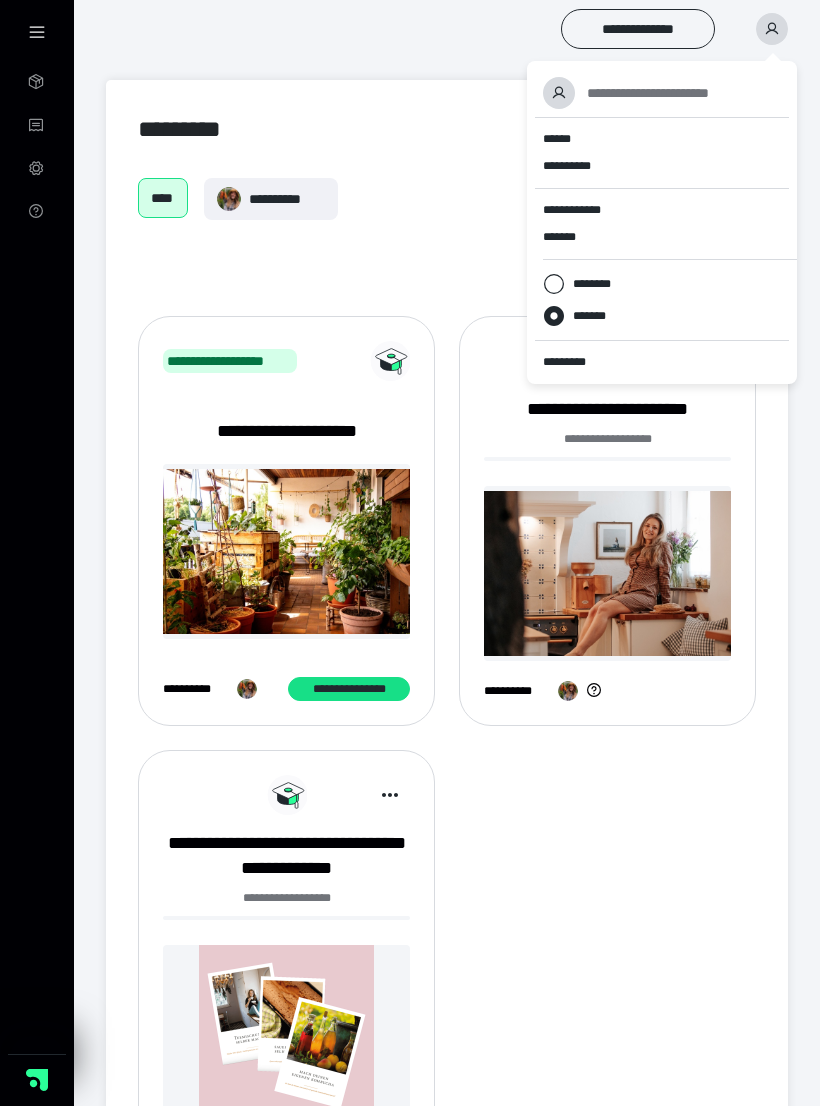 click on "*********" at bounding box center (662, 362) 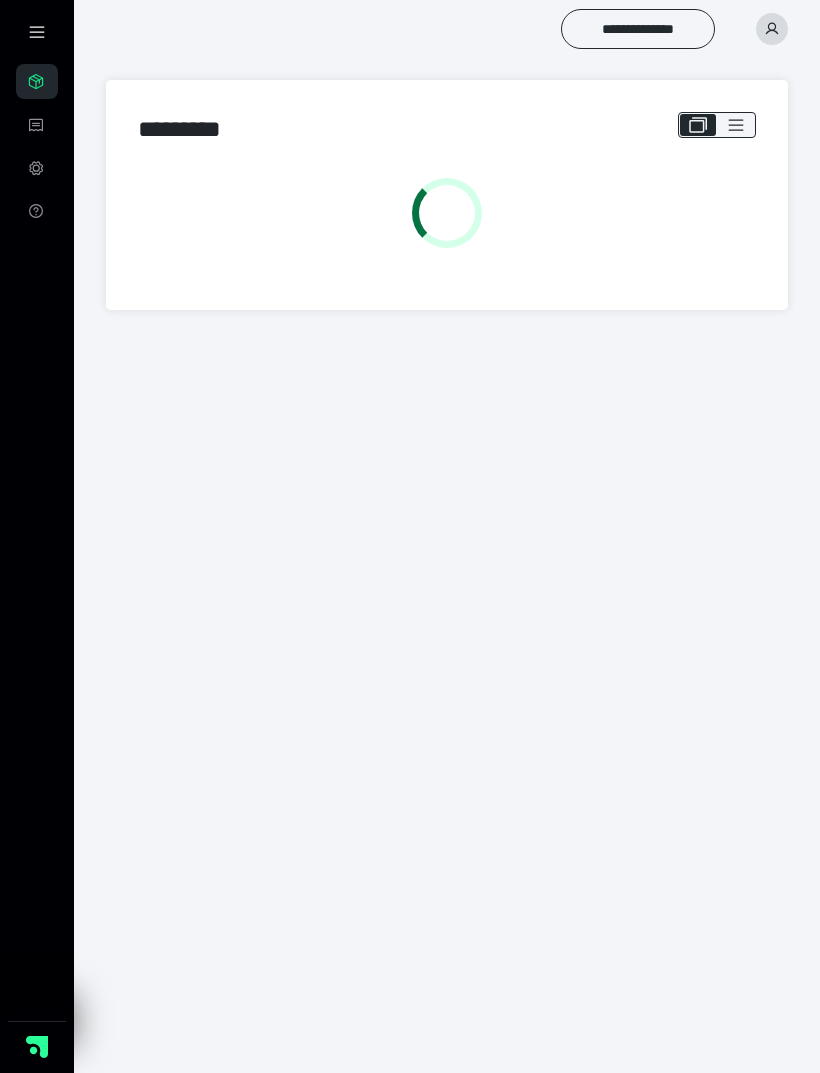 scroll, scrollTop: 0, scrollLeft: 0, axis: both 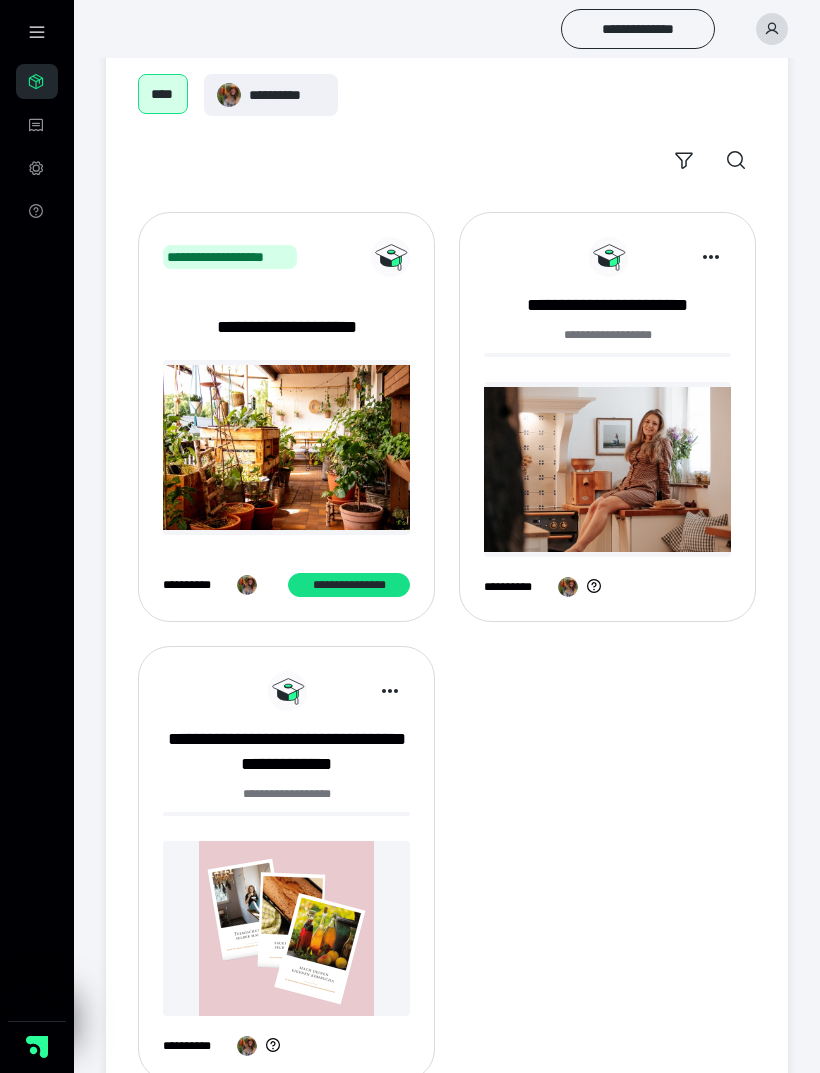 click on "**********" at bounding box center (286, 752) 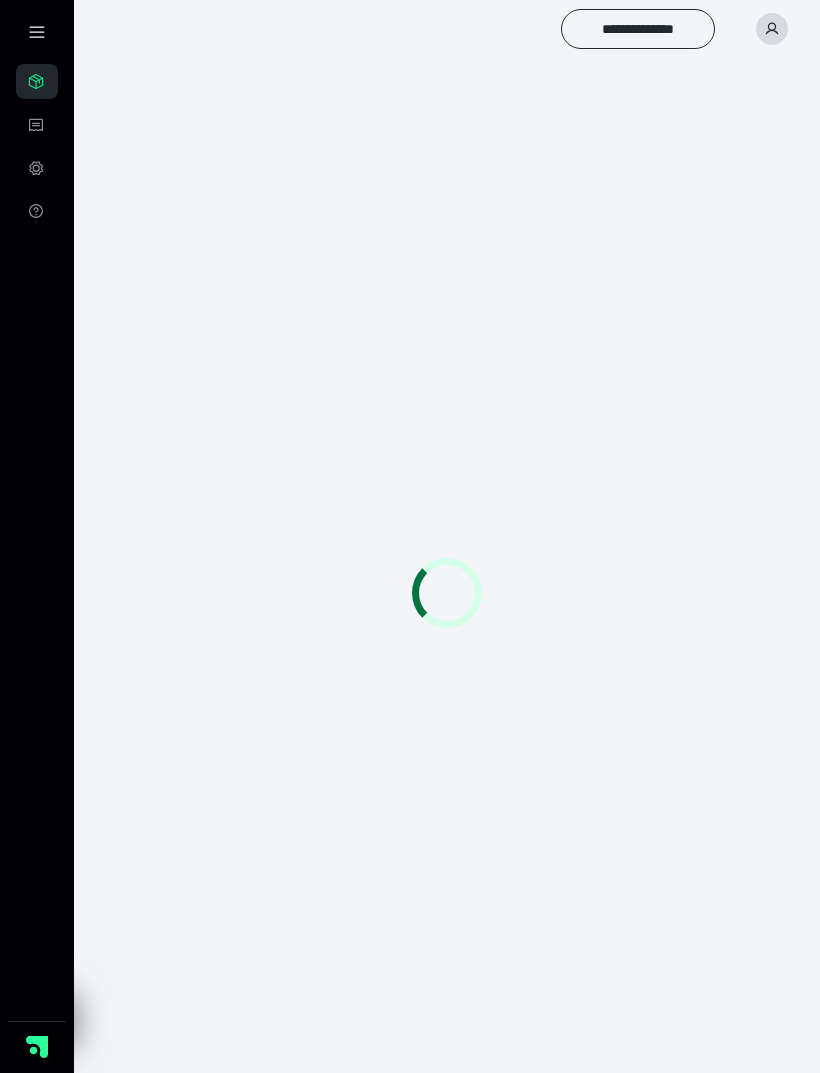 scroll, scrollTop: 0, scrollLeft: 0, axis: both 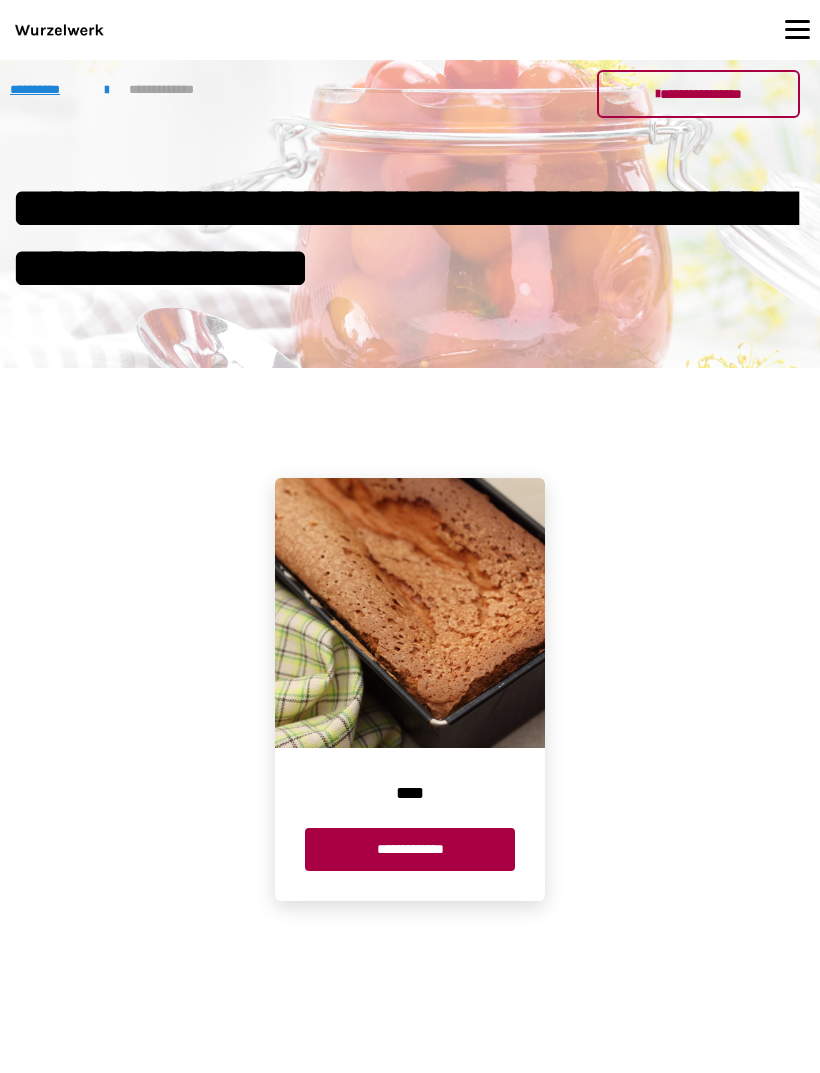 click on "**********" at bounding box center (410, 849) 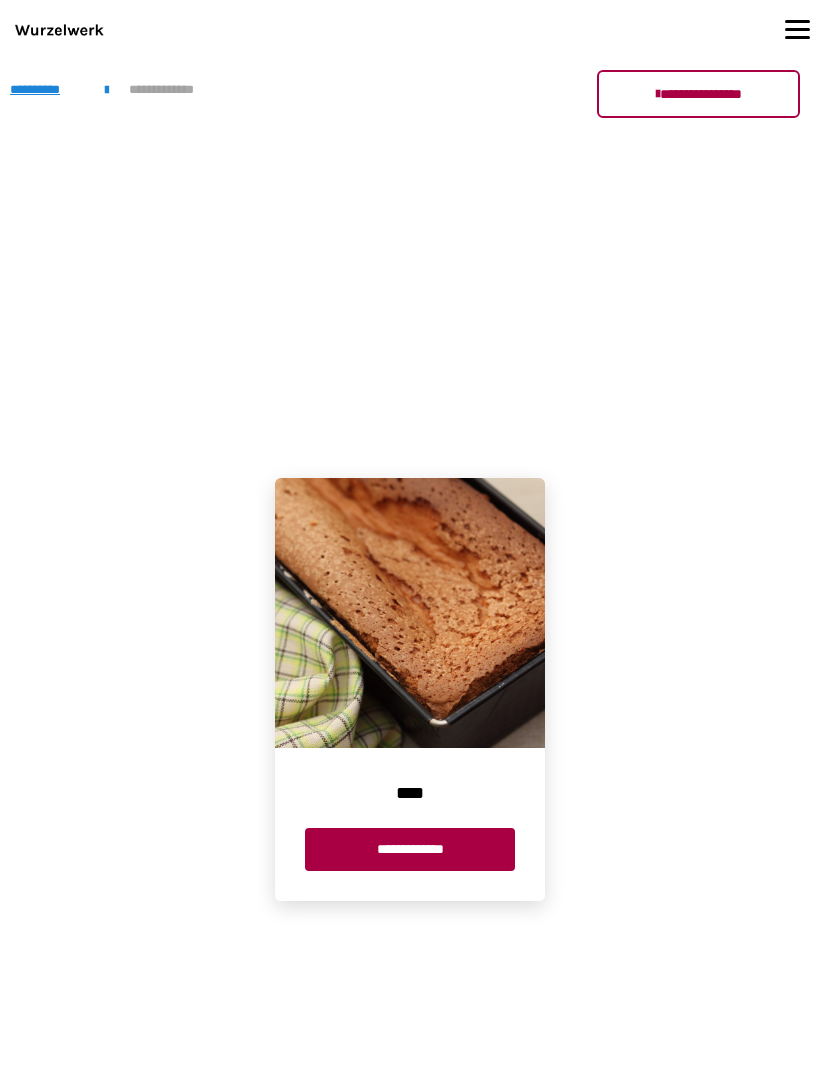 scroll, scrollTop: 0, scrollLeft: 0, axis: both 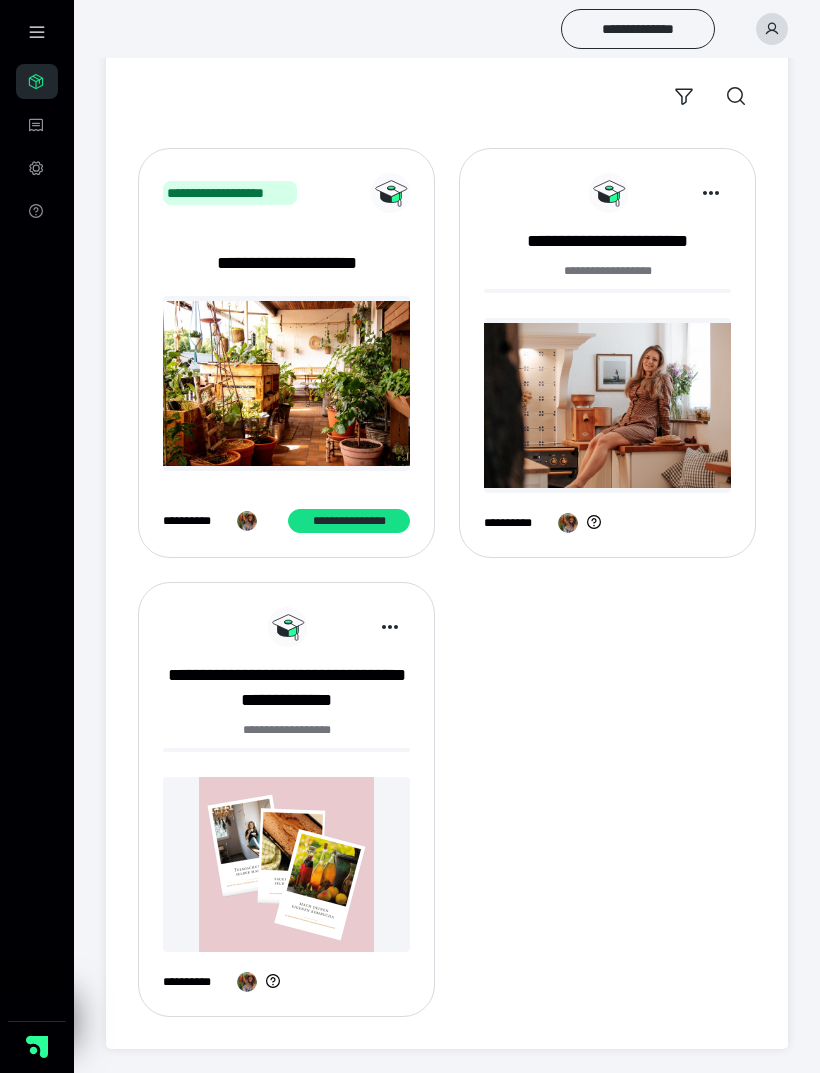 click on "**********" at bounding box center [607, 241] 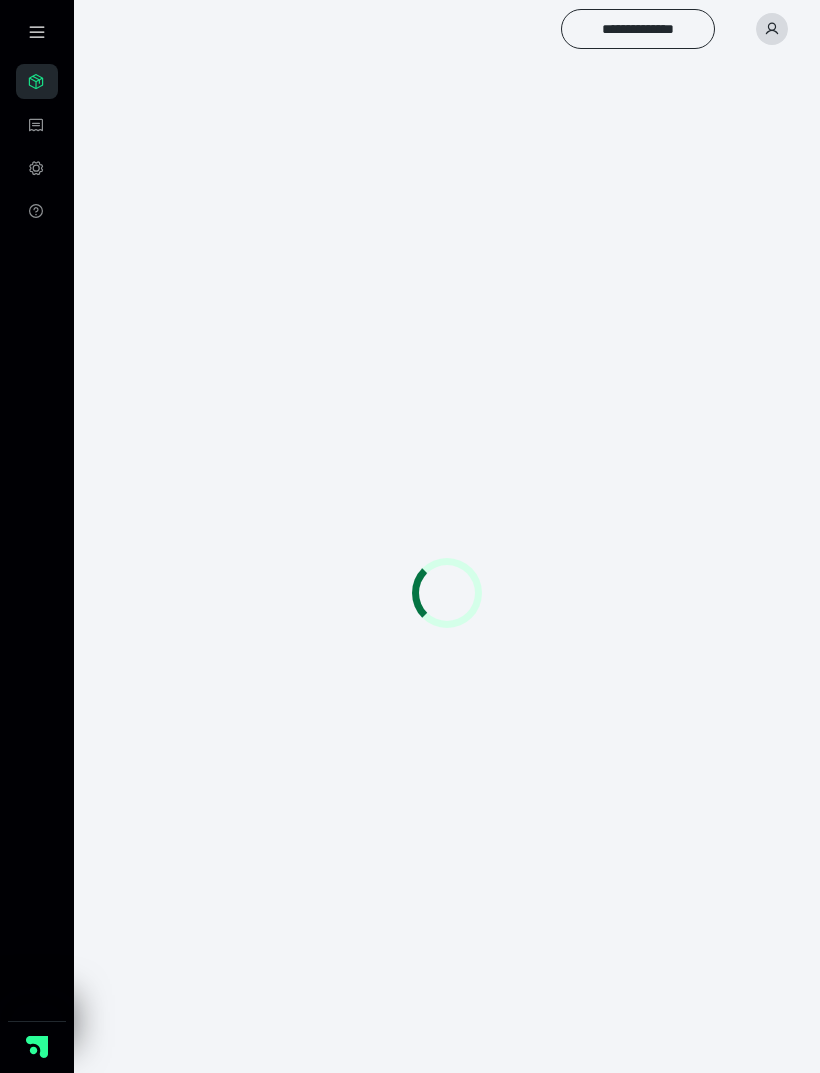 scroll, scrollTop: 0, scrollLeft: 0, axis: both 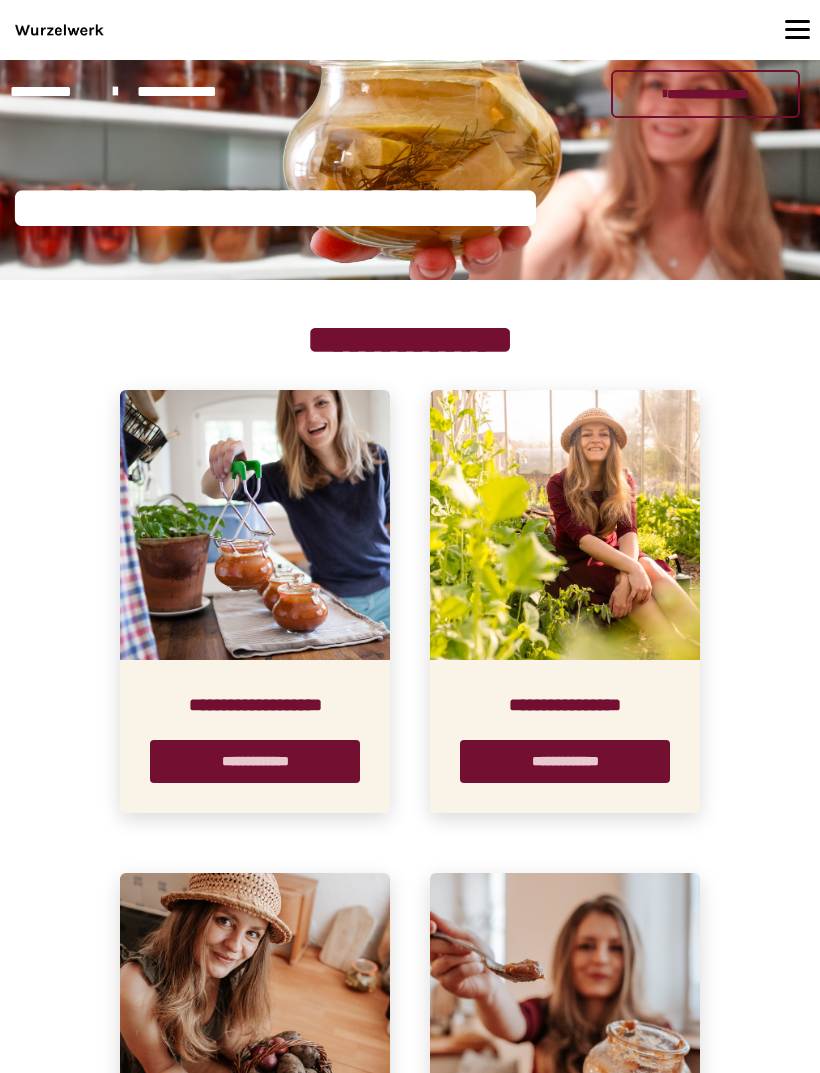 click on "**********" at bounding box center [255, 761] 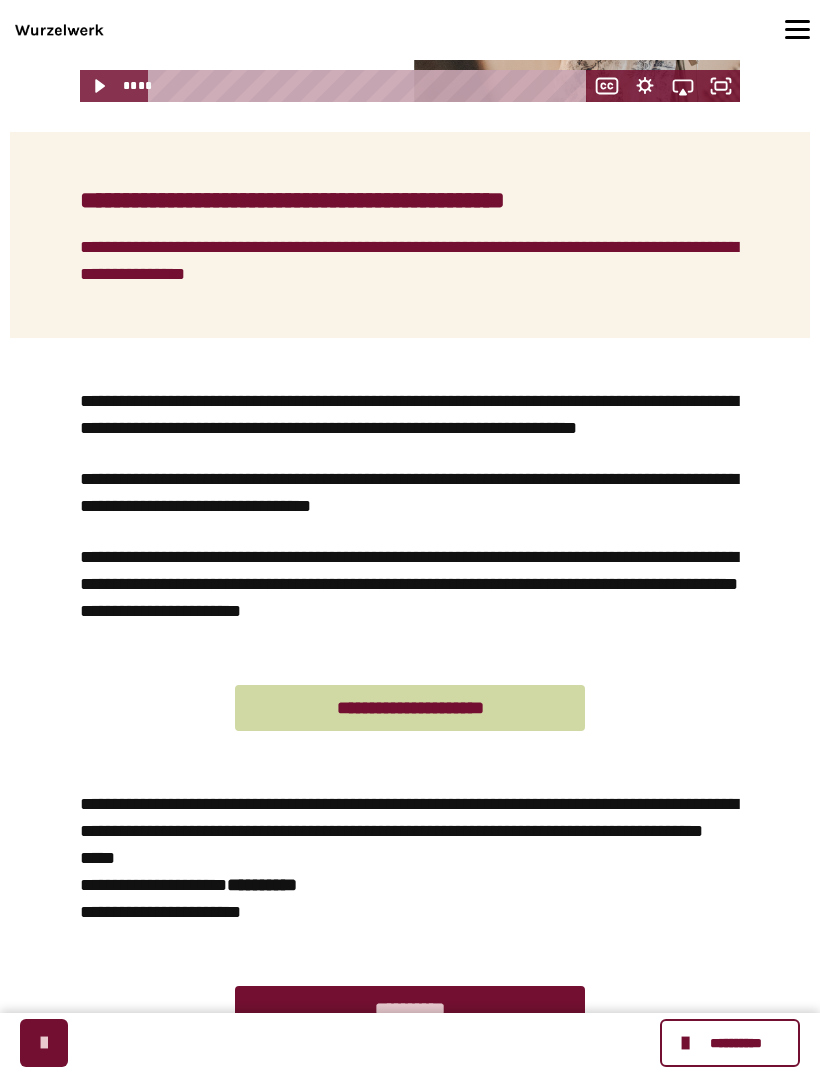 scroll, scrollTop: 527, scrollLeft: 0, axis: vertical 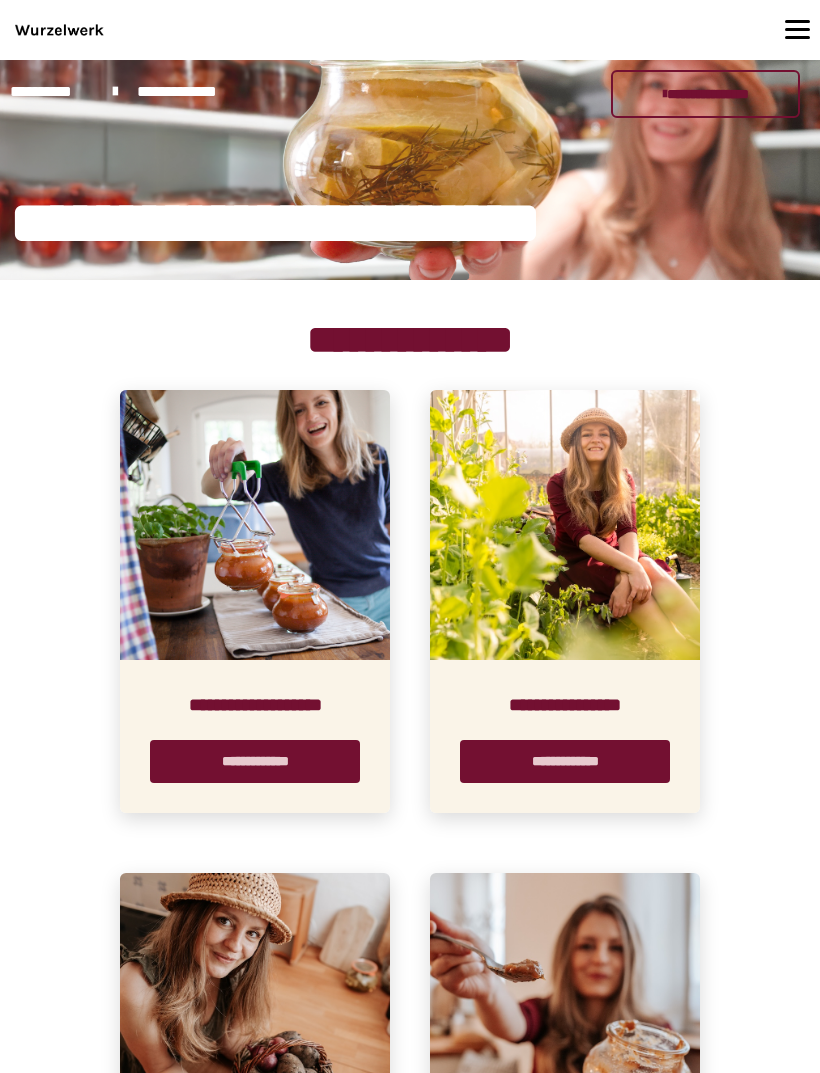 click on "**********" at bounding box center (565, 761) 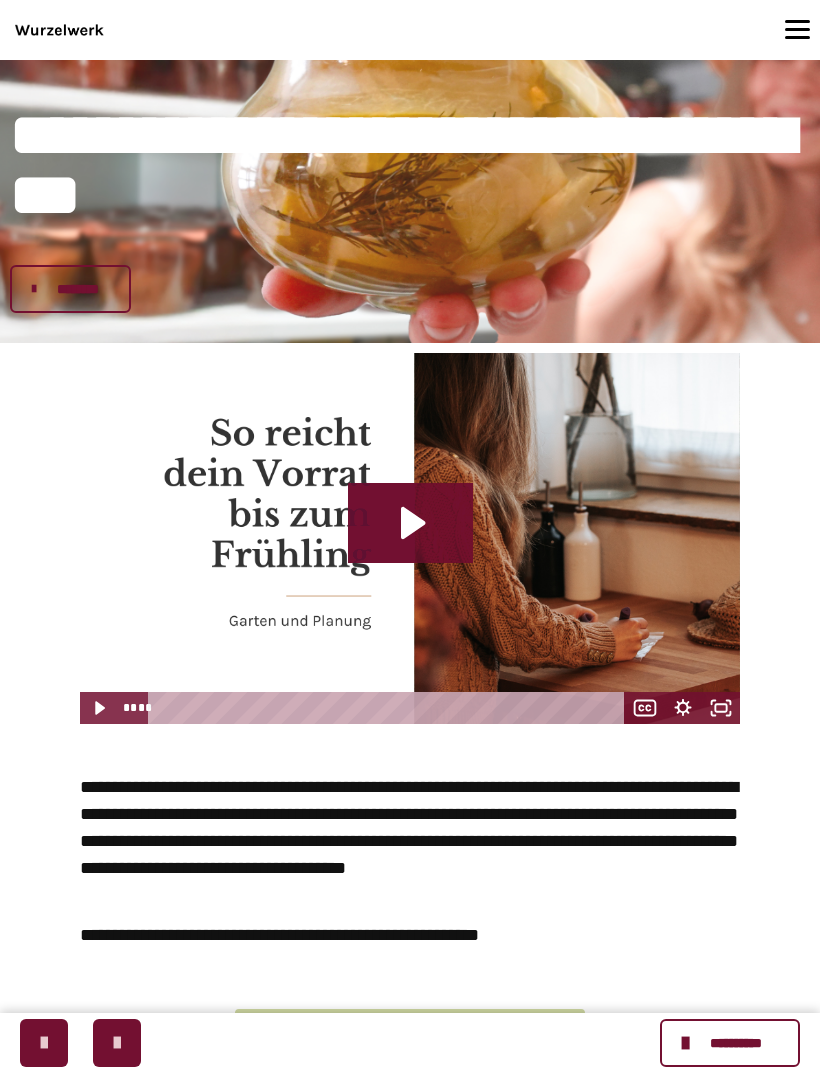 scroll, scrollTop: 0, scrollLeft: 0, axis: both 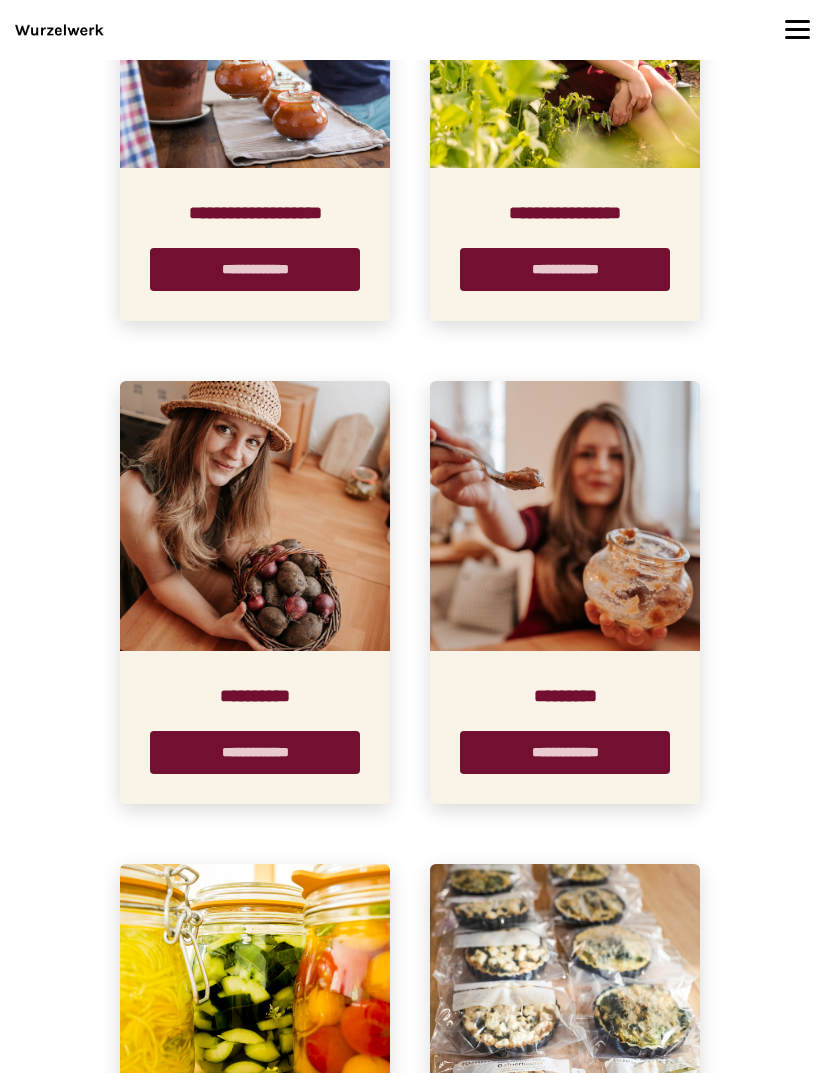 click on "**********" at bounding box center [255, 752] 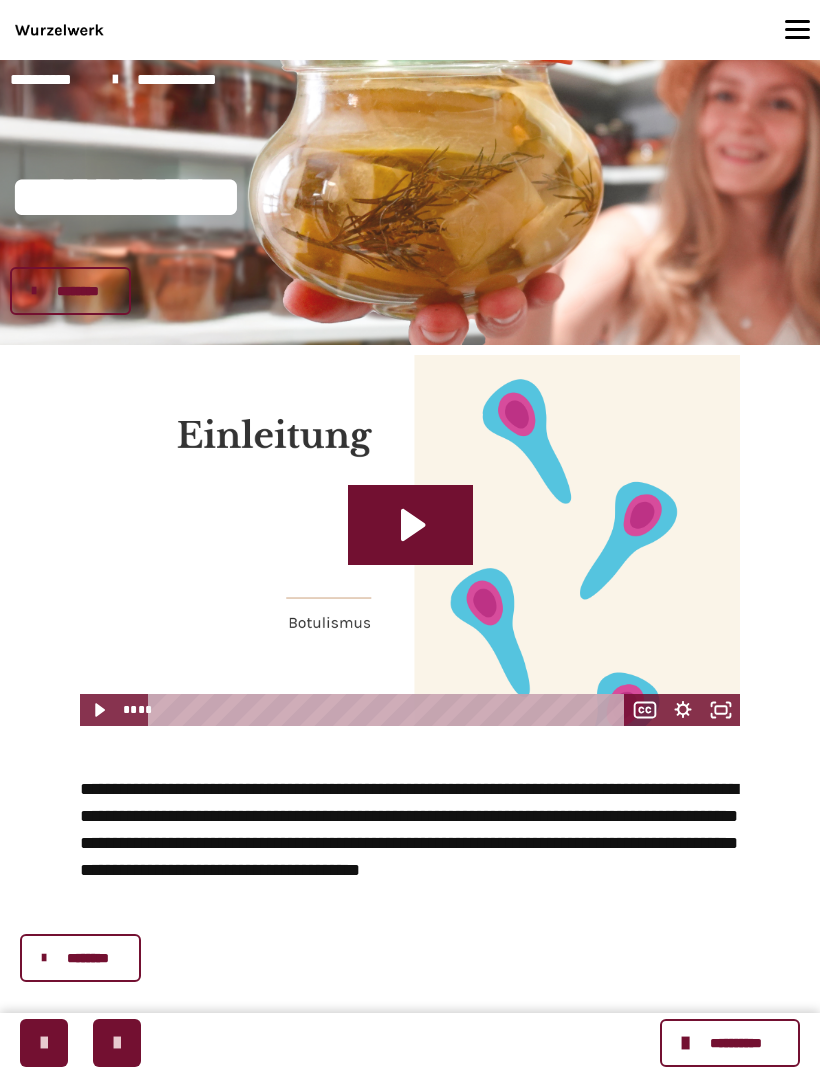 scroll, scrollTop: 0, scrollLeft: 0, axis: both 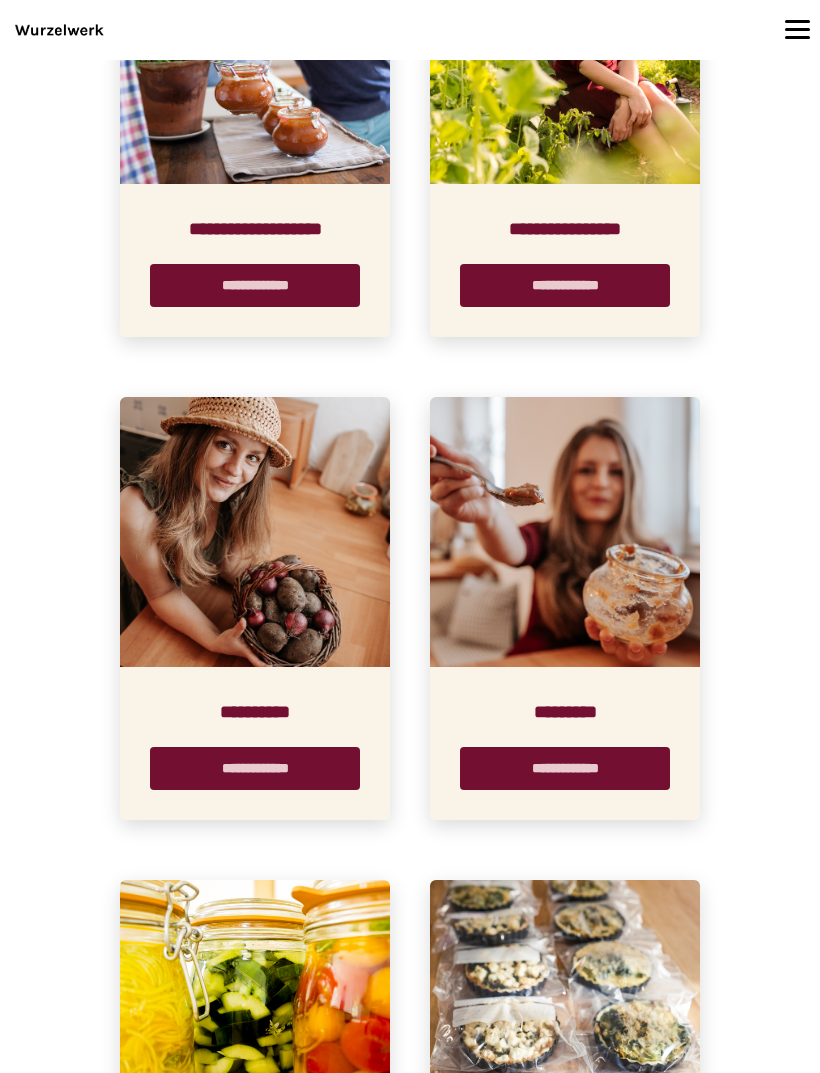click on "**********" at bounding box center [565, 768] 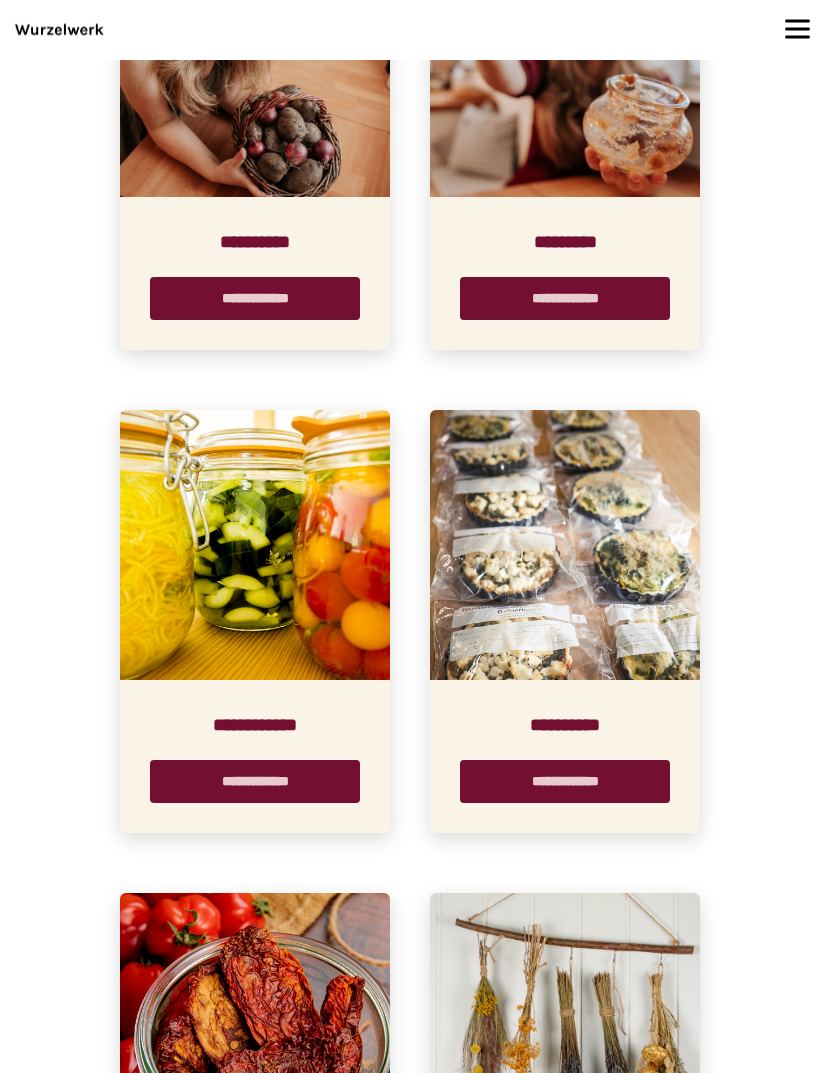 scroll, scrollTop: 996, scrollLeft: 0, axis: vertical 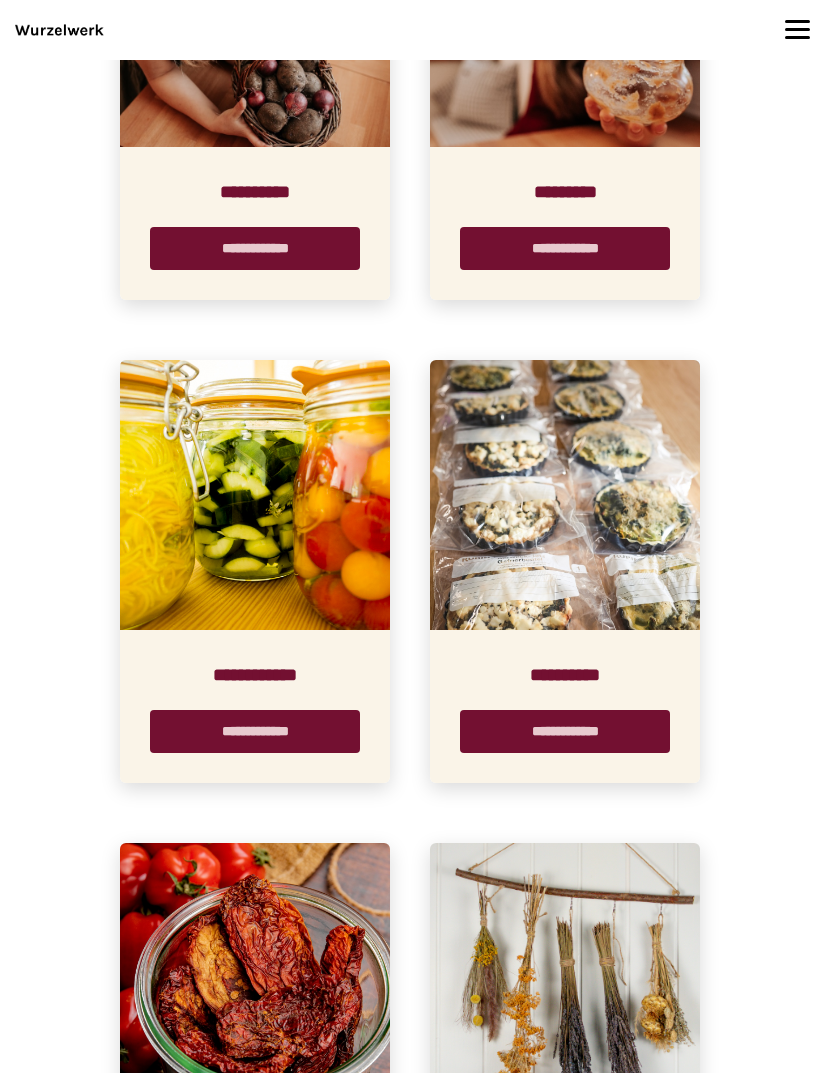 click on "**********" at bounding box center (255, 731) 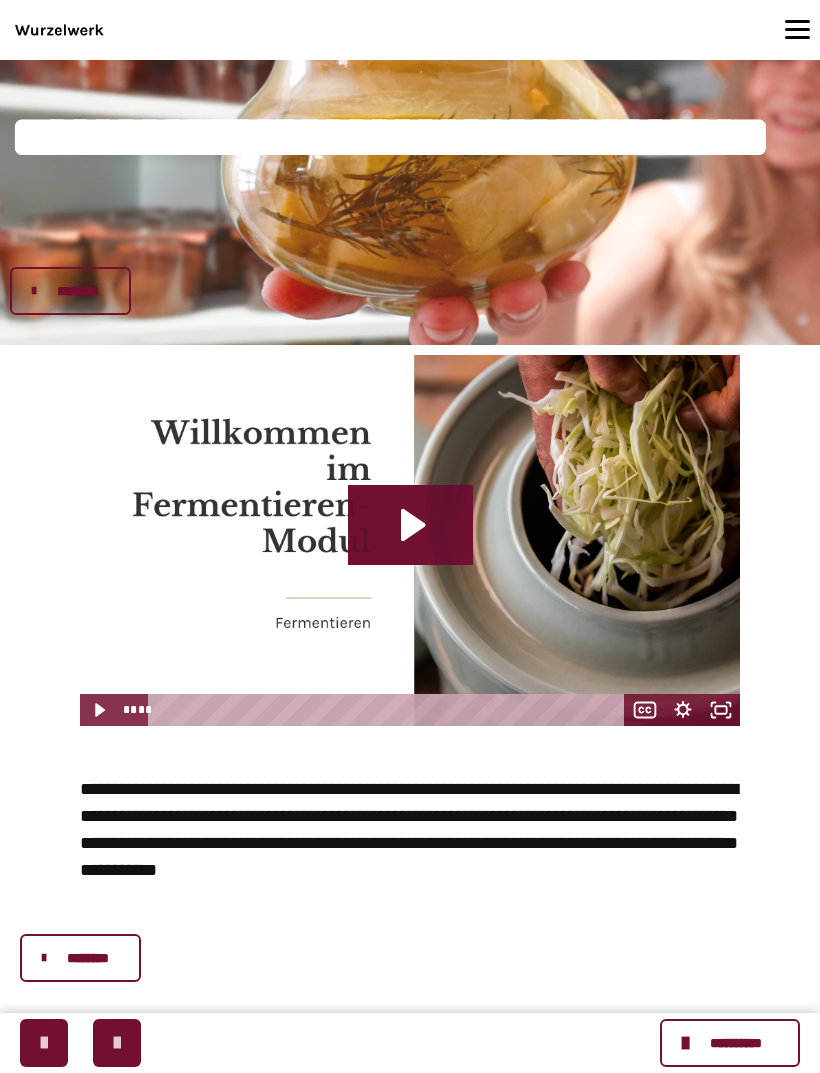 scroll, scrollTop: 0, scrollLeft: 0, axis: both 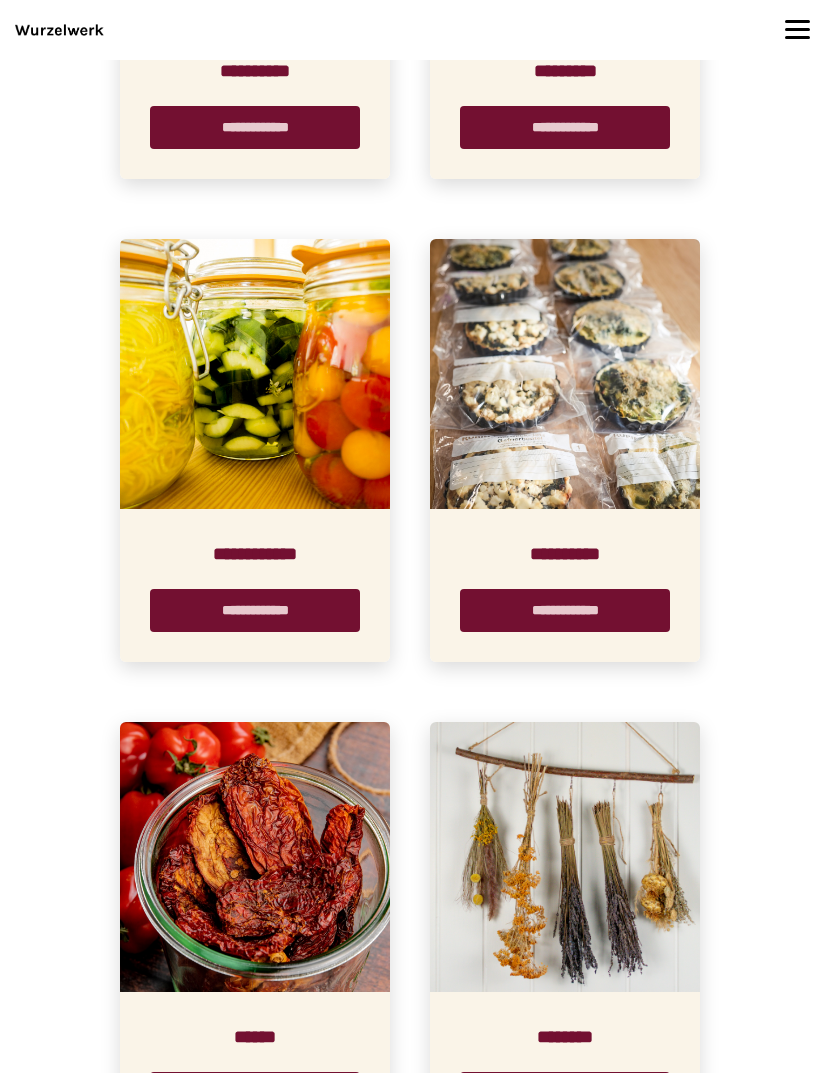 click on "**********" at bounding box center (565, 610) 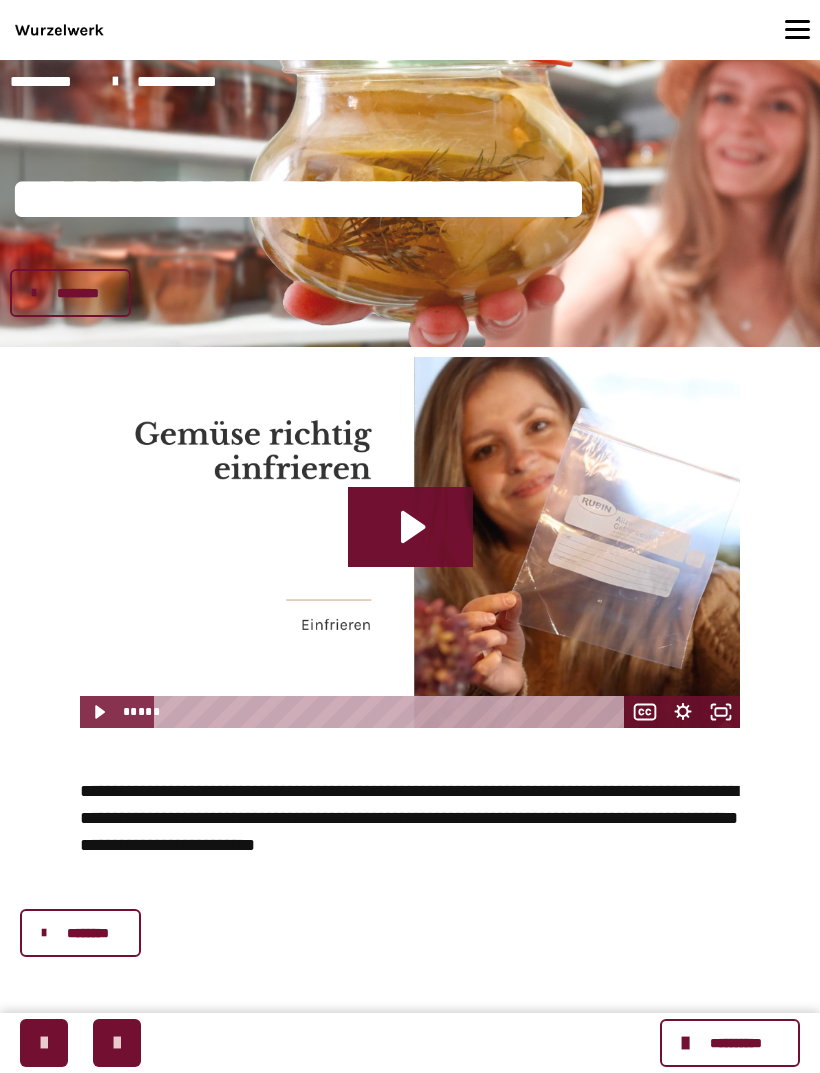 scroll, scrollTop: 0, scrollLeft: 0, axis: both 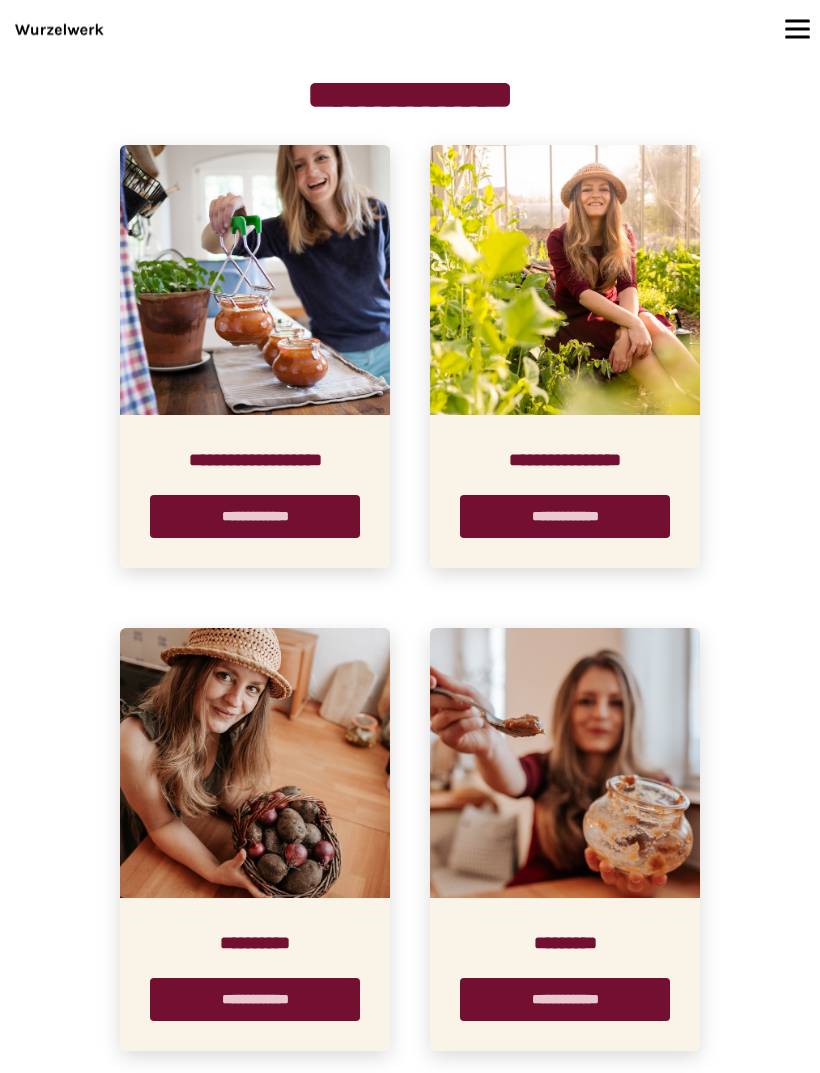 click at bounding box center [565, 764] 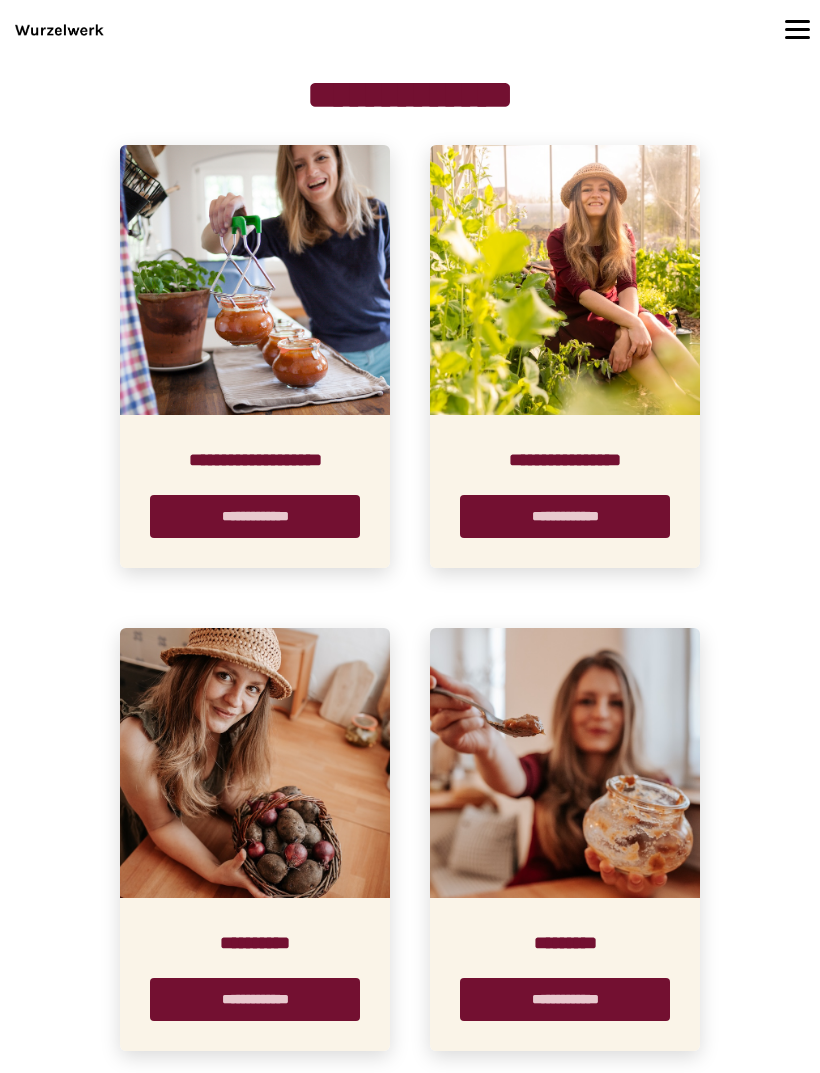 click on "**********" at bounding box center [565, 999] 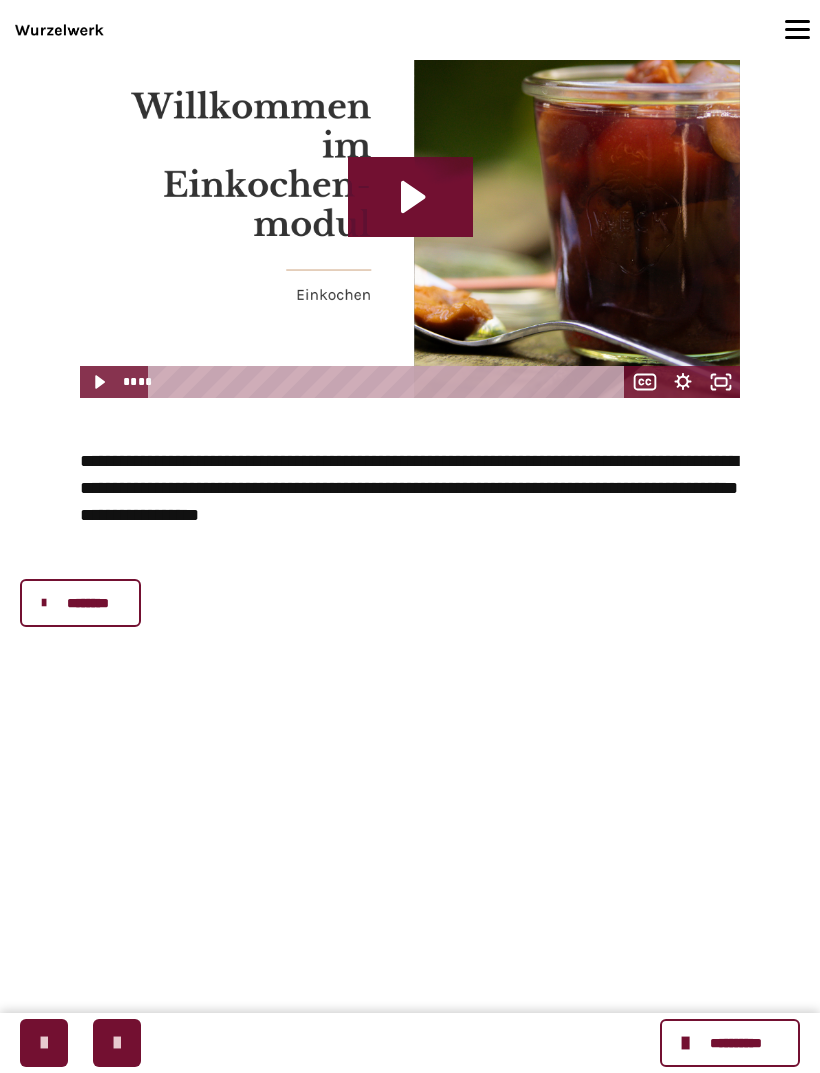 scroll, scrollTop: 457, scrollLeft: 0, axis: vertical 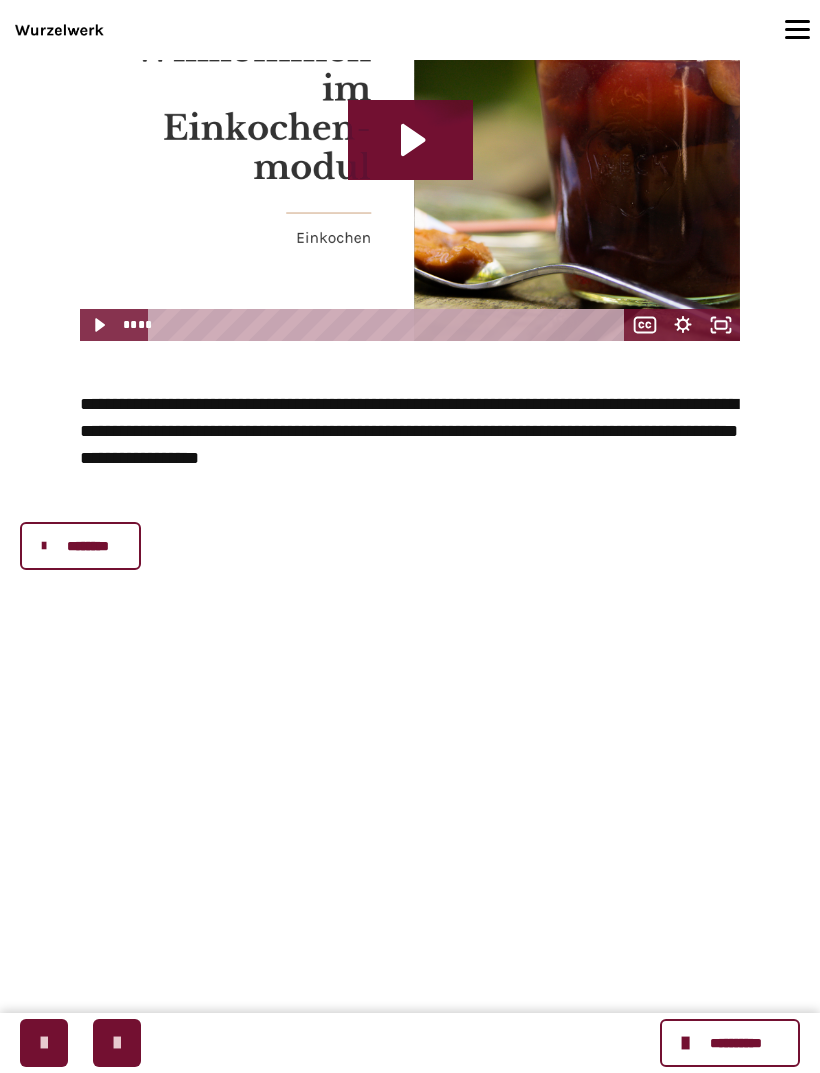 click 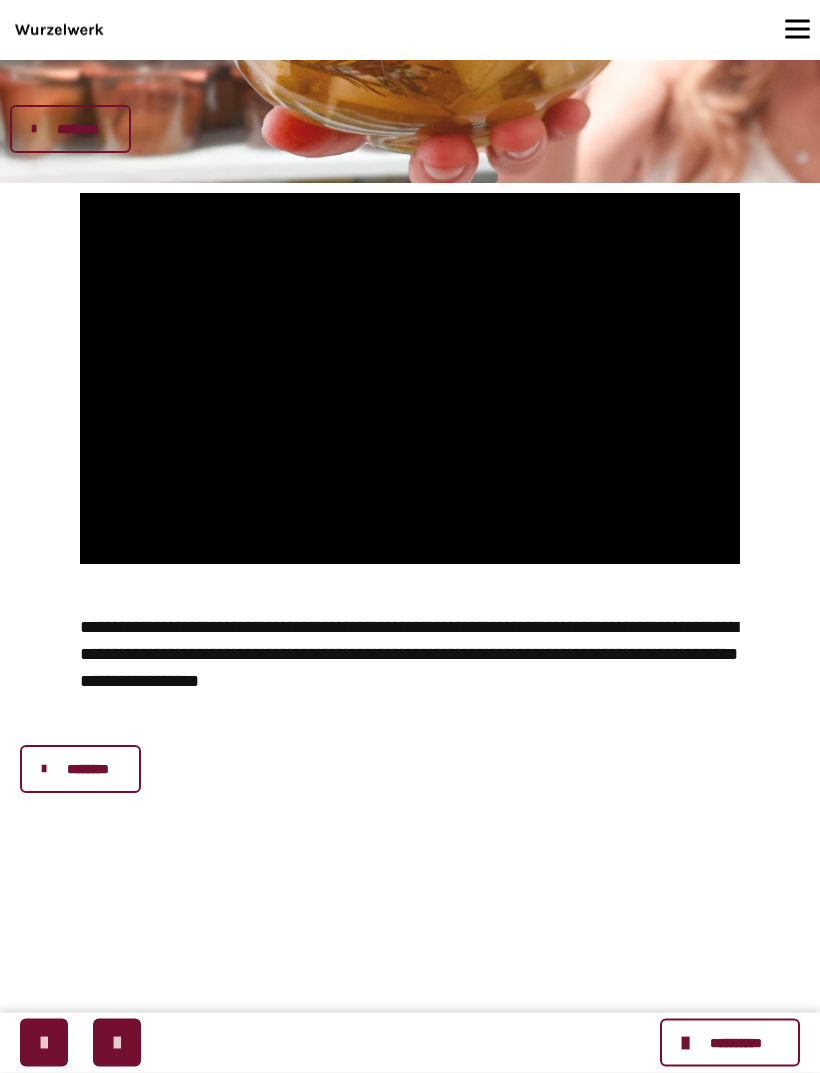 scroll, scrollTop: 233, scrollLeft: 0, axis: vertical 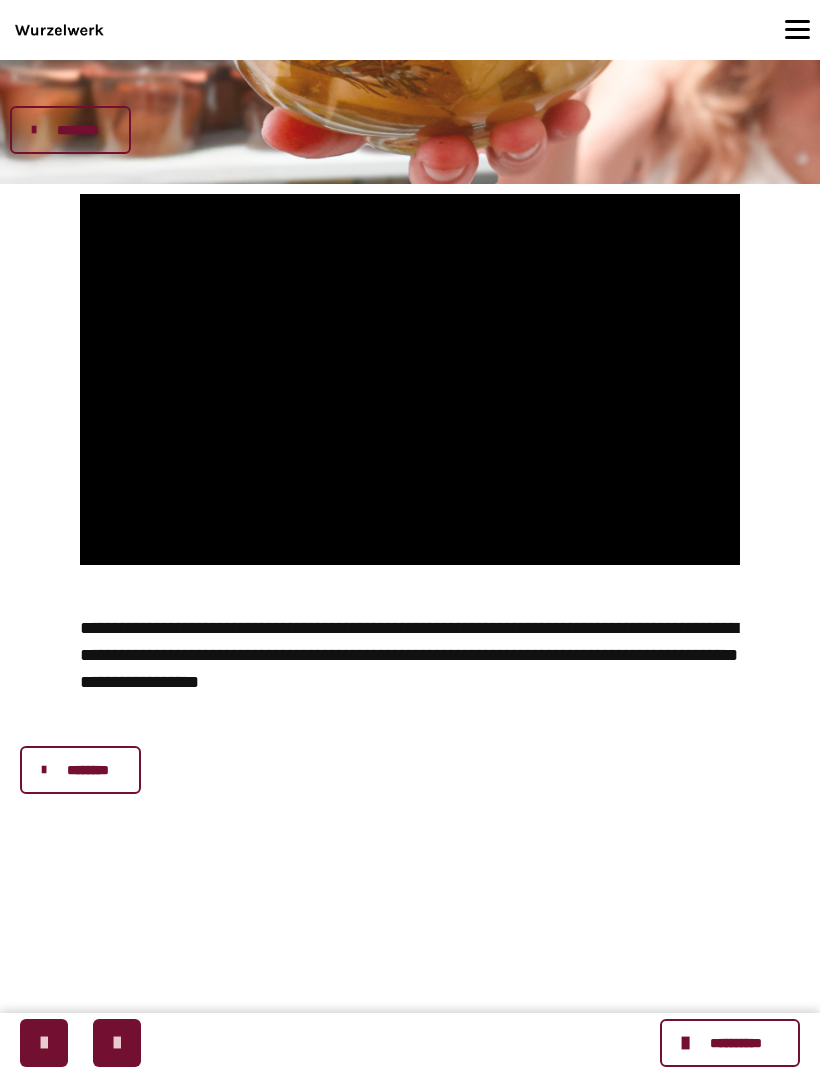 click at bounding box center (410, 379) 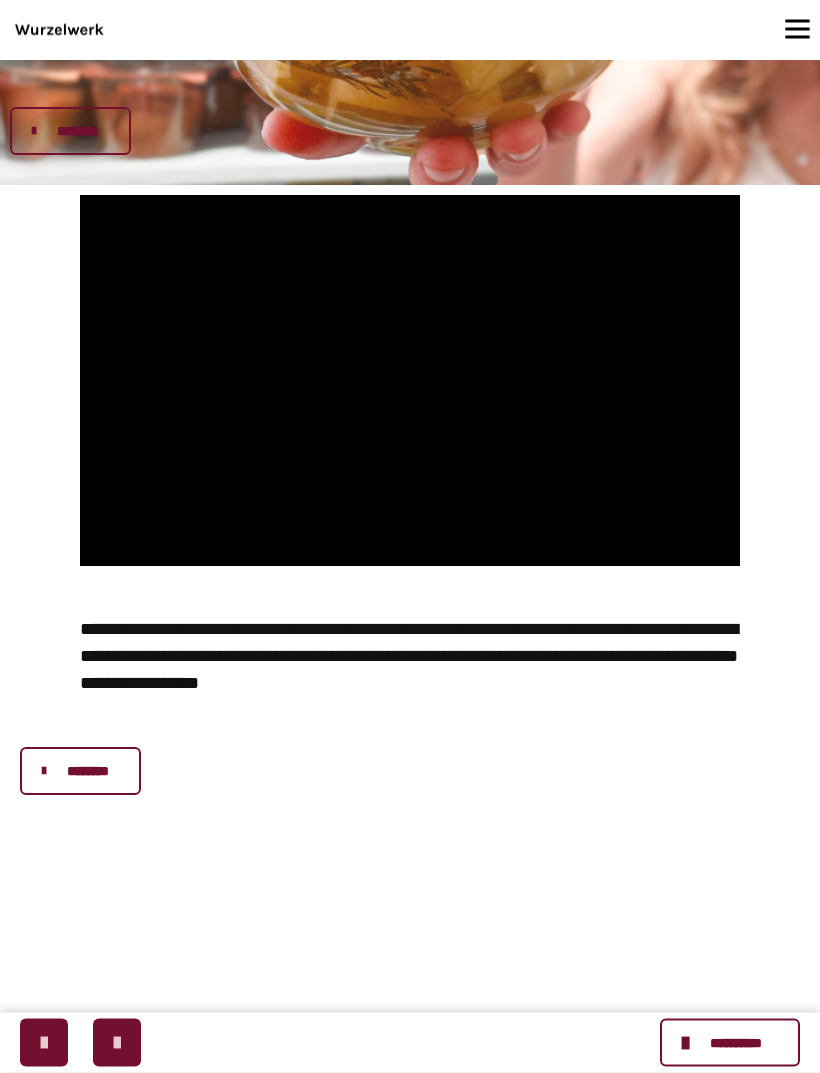 scroll, scrollTop: 232, scrollLeft: 0, axis: vertical 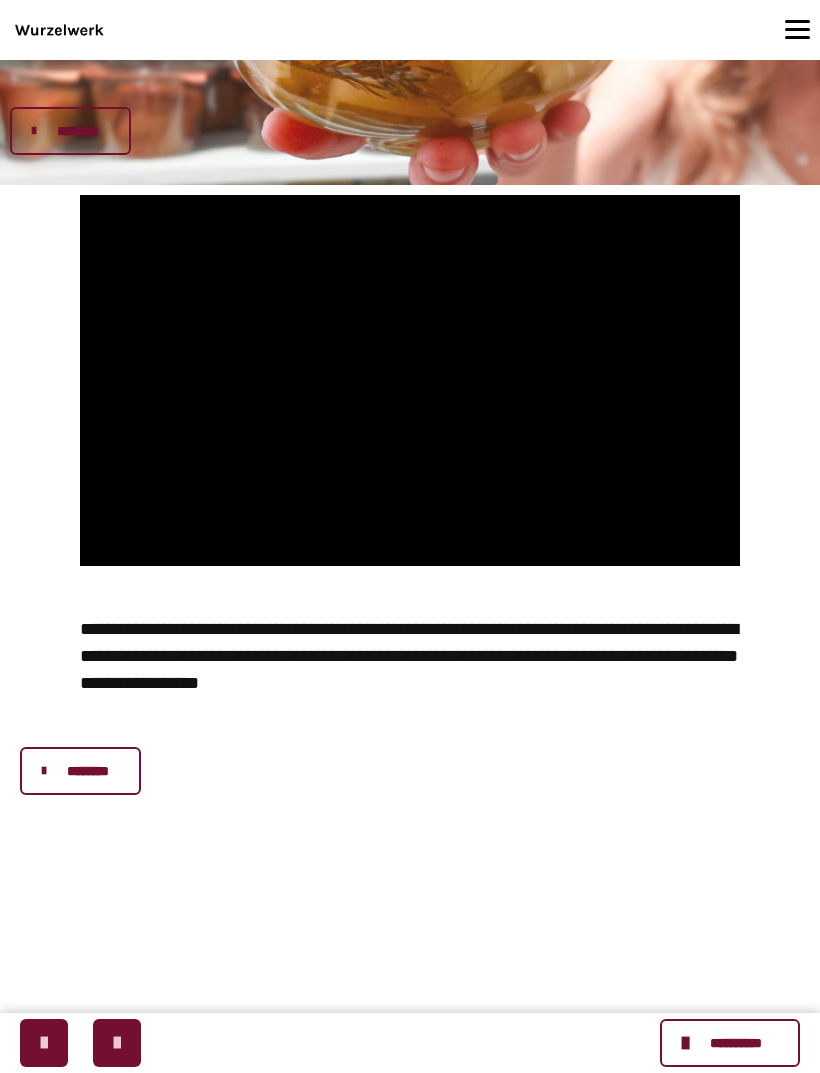 click on "**********" at bounding box center (730, 1043) 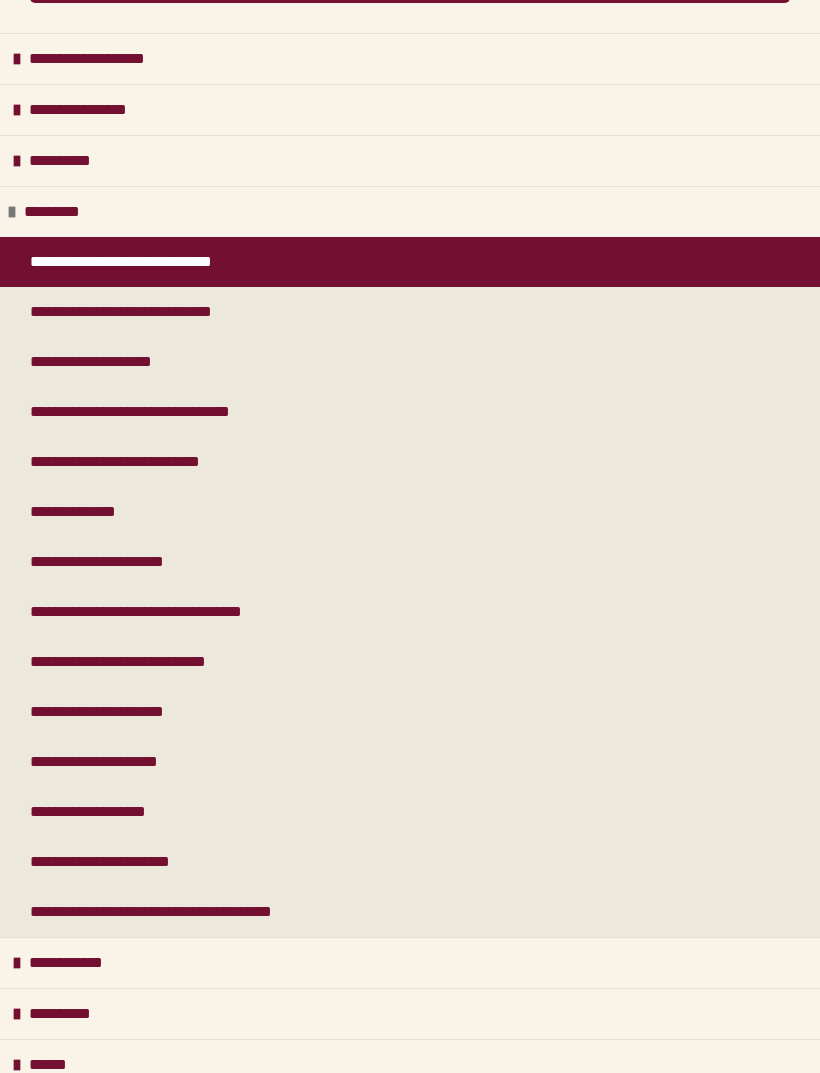scroll, scrollTop: 109, scrollLeft: 0, axis: vertical 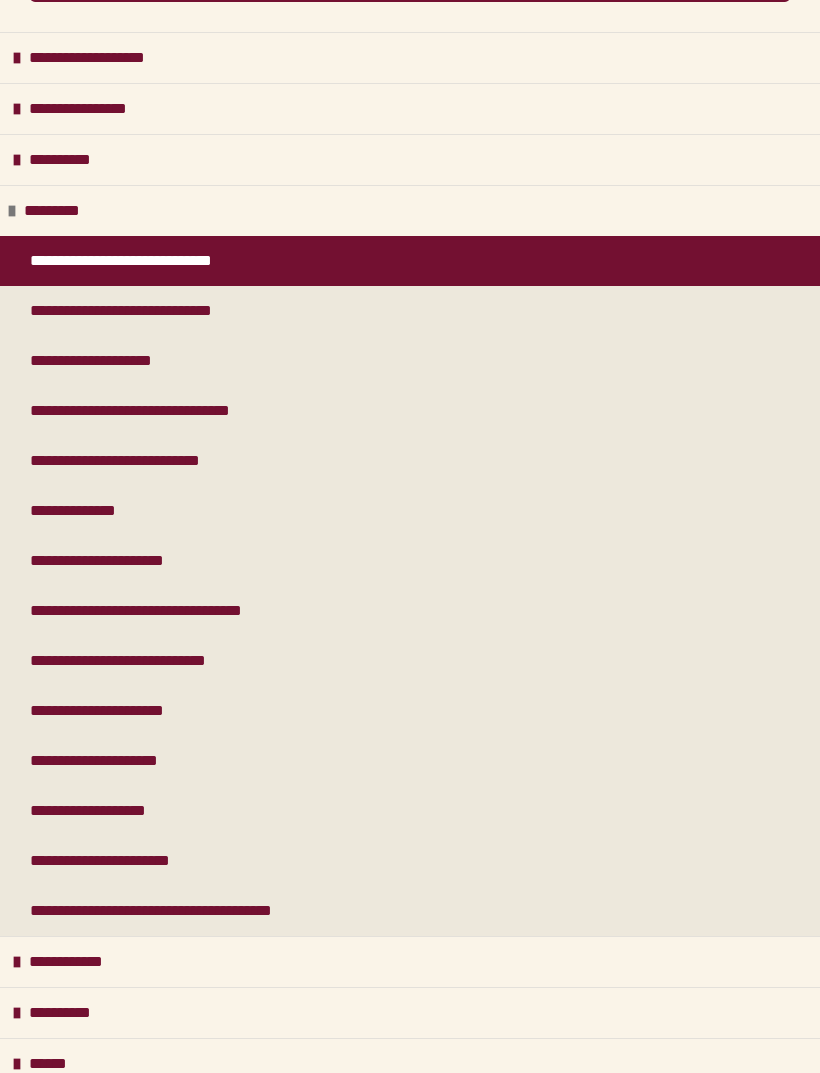 click on "*********" at bounding box center [62, 211] 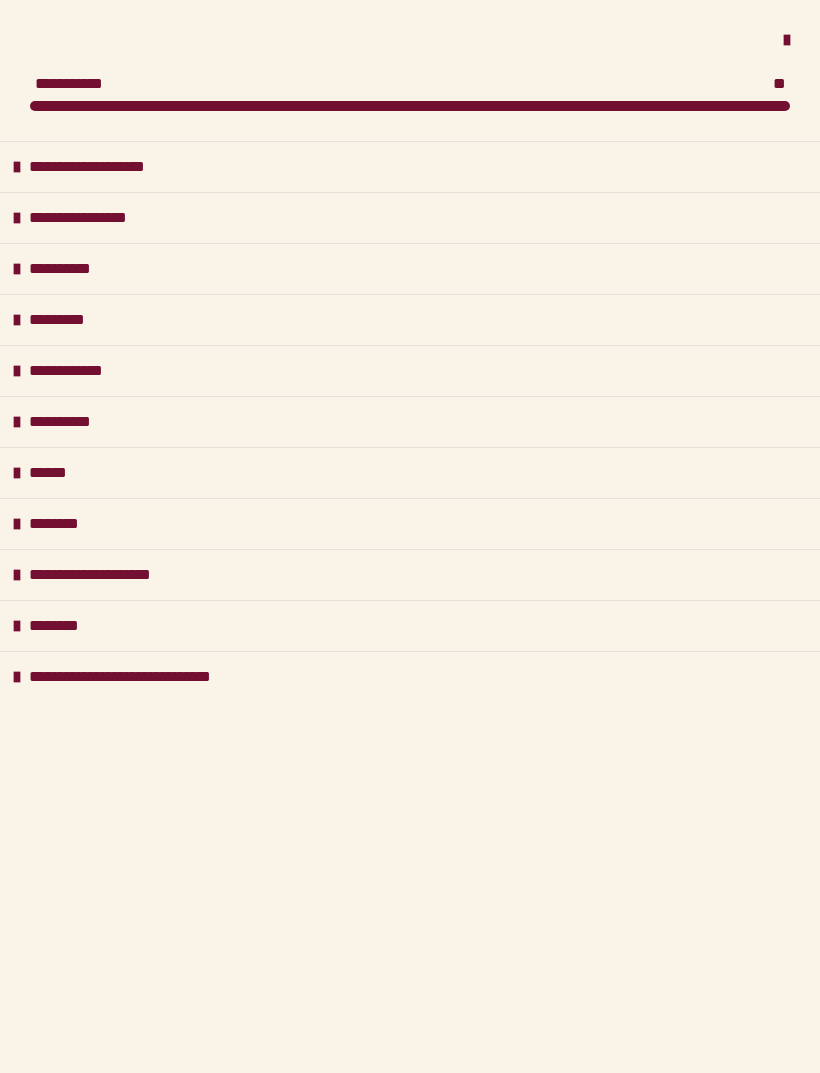 scroll, scrollTop: 0, scrollLeft: 0, axis: both 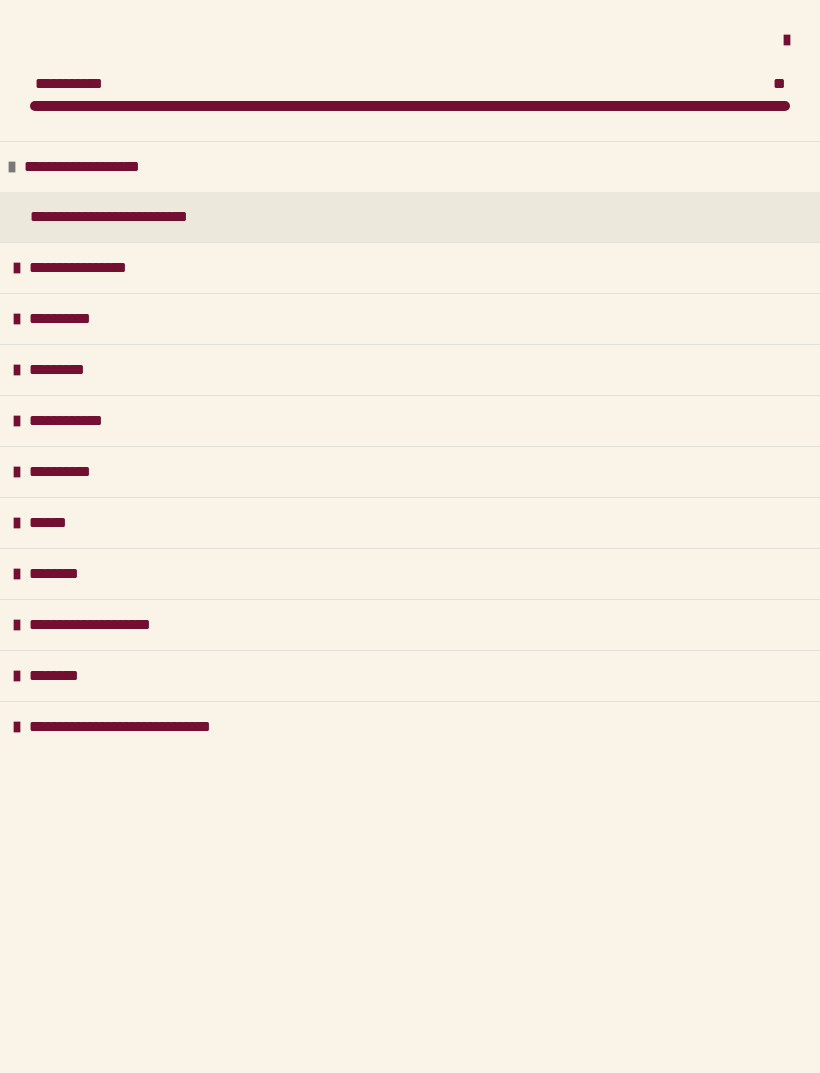click on "**********" at bounding box center [410, 166] 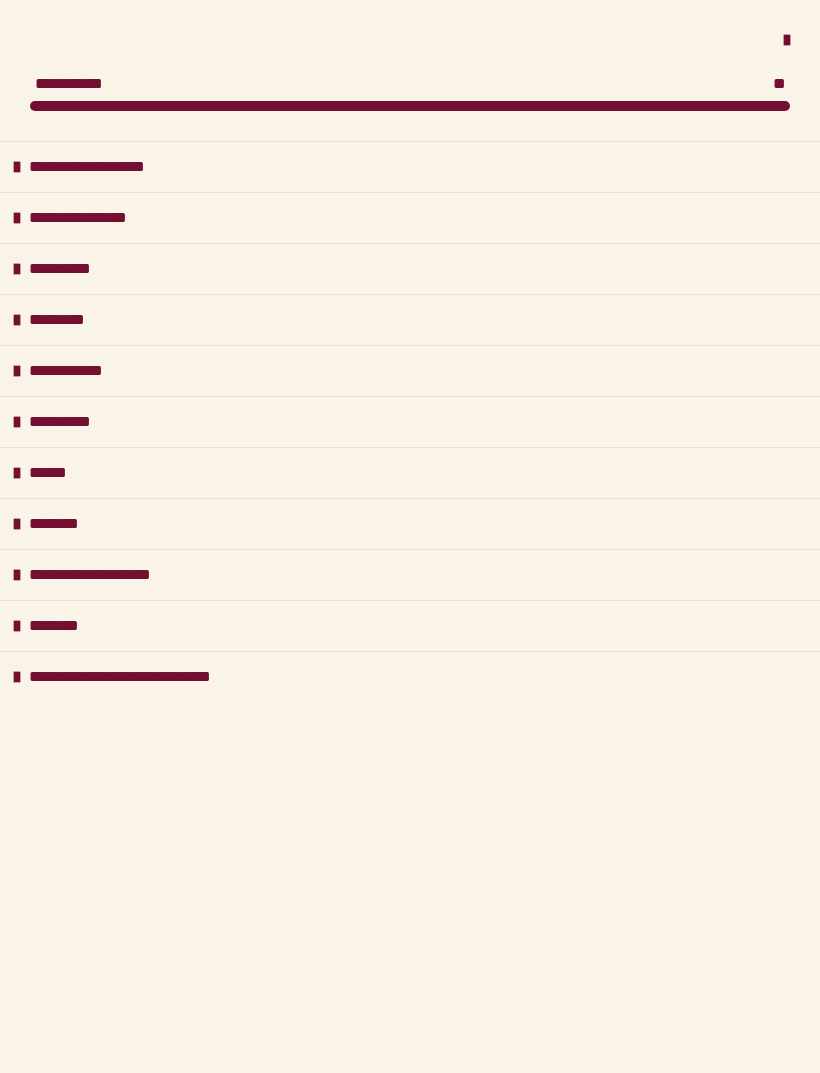 click on "**********" at bounding box center (410, 217) 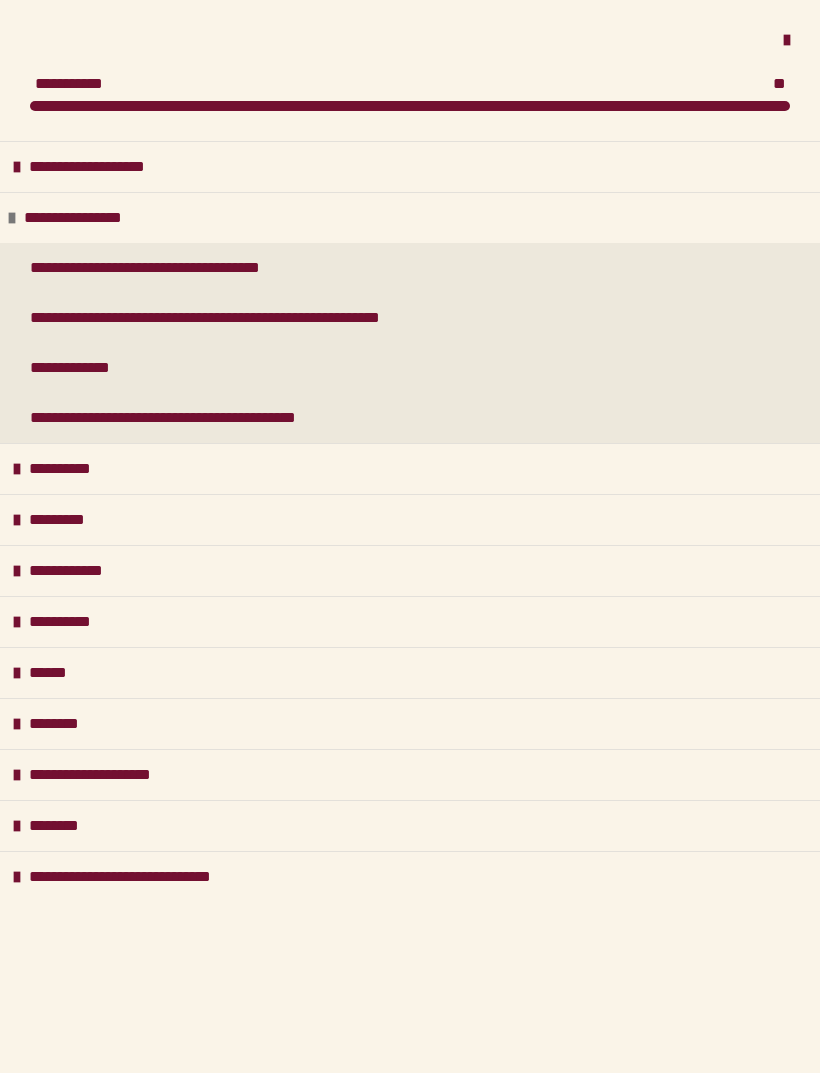 click on "**********" at bounding box center [89, 218] 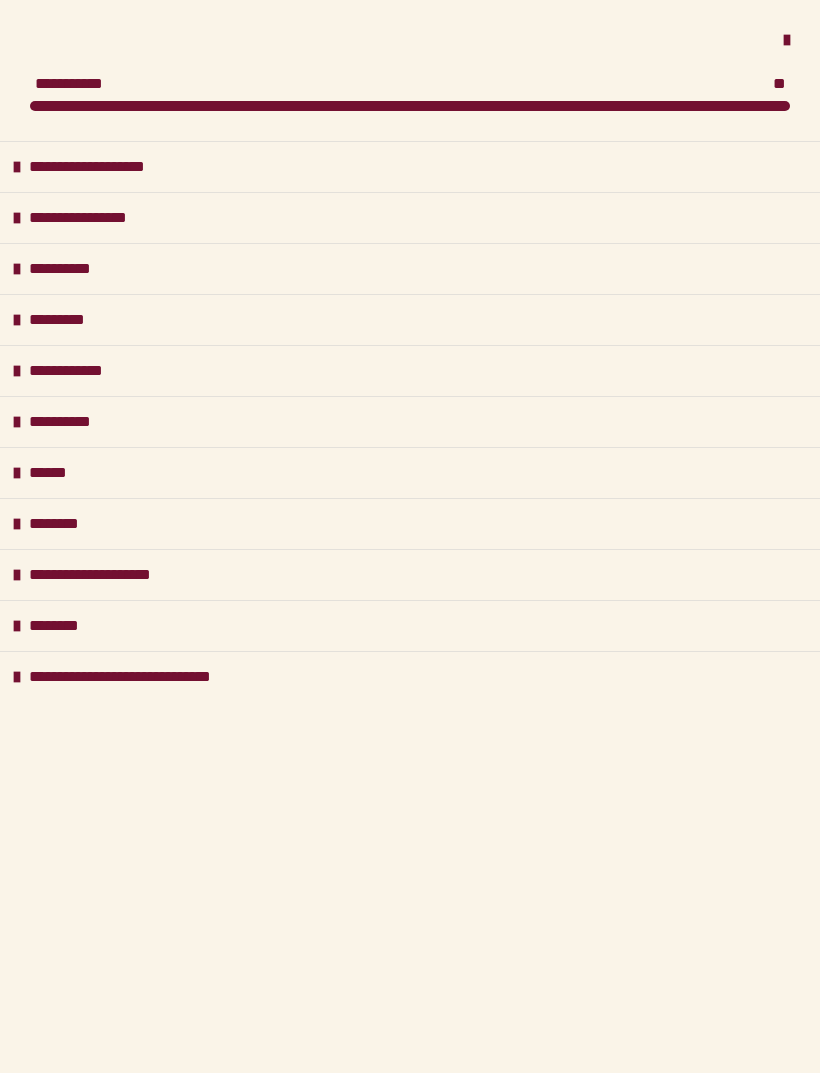 click on "**********" at bounding box center (71, 269) 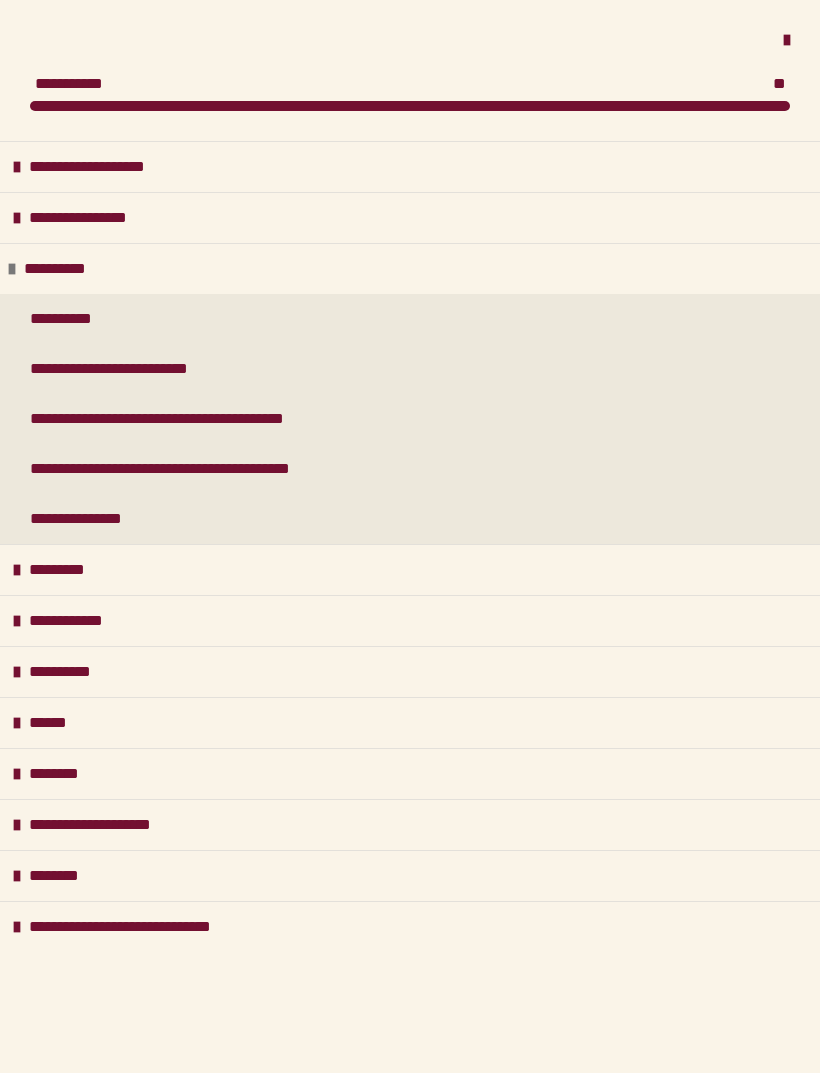 click on "**********" at bounding box center [66, 269] 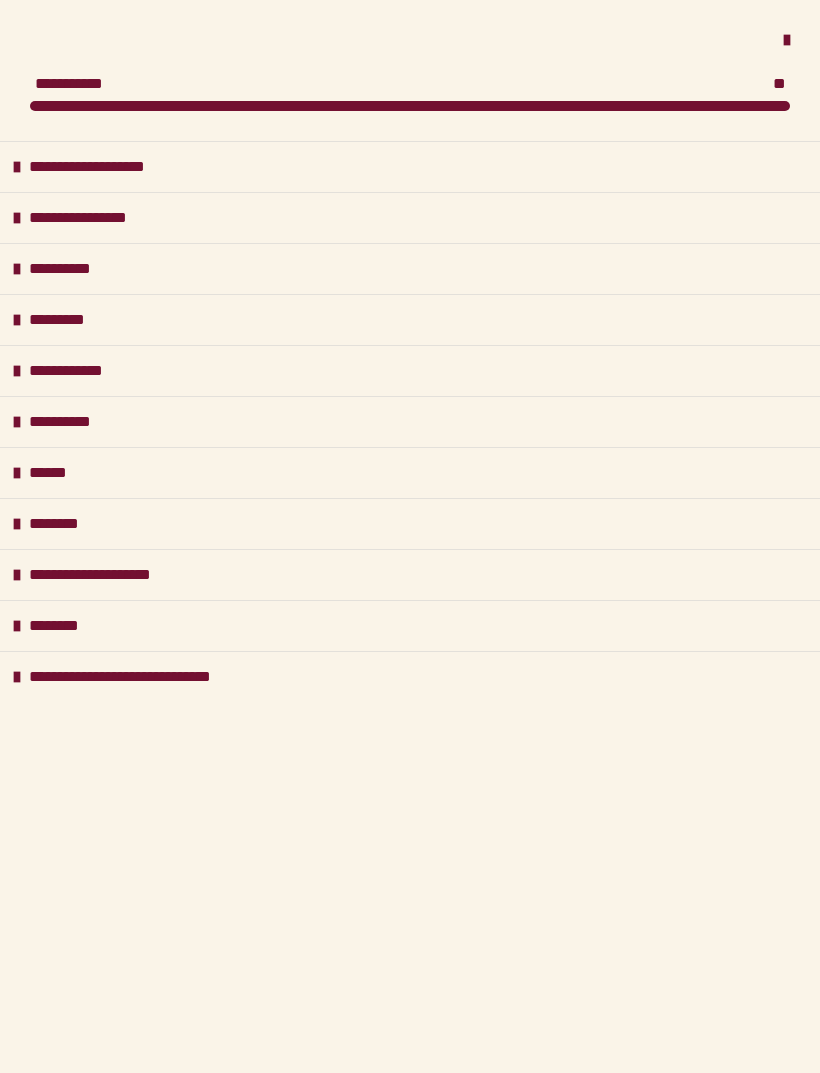 click on "**********" at bounding box center [410, 370] 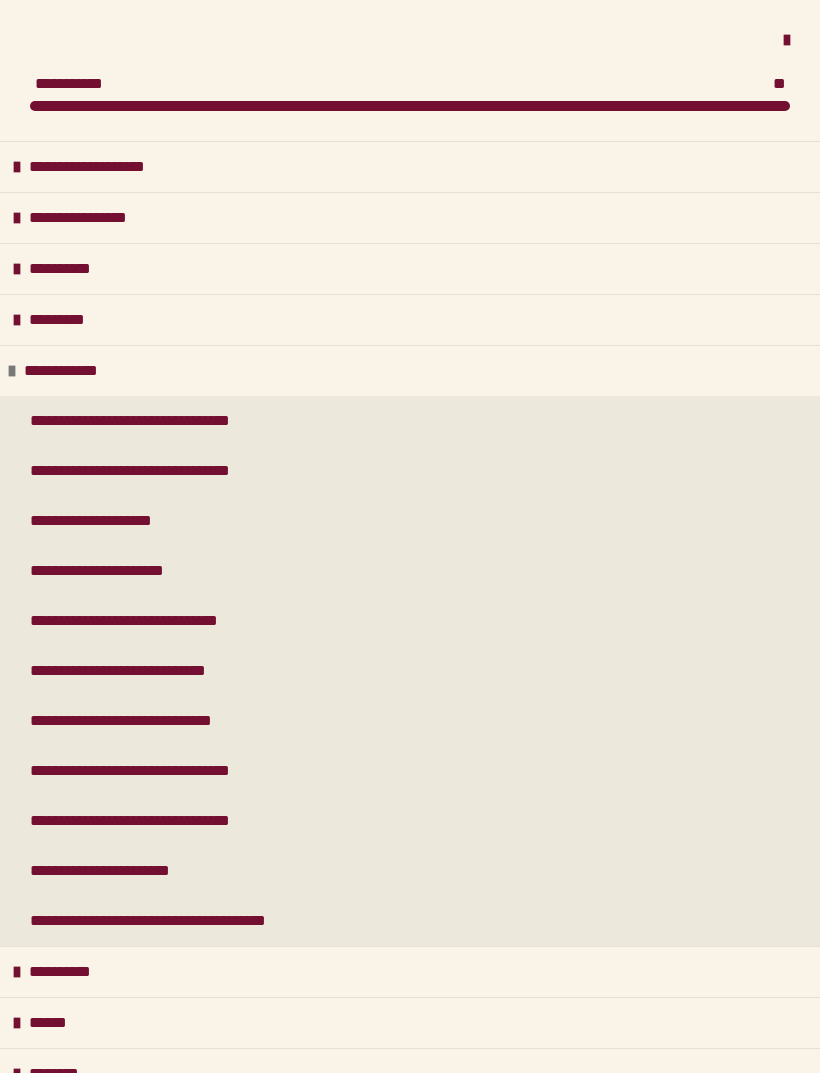 click at bounding box center (12, 371) 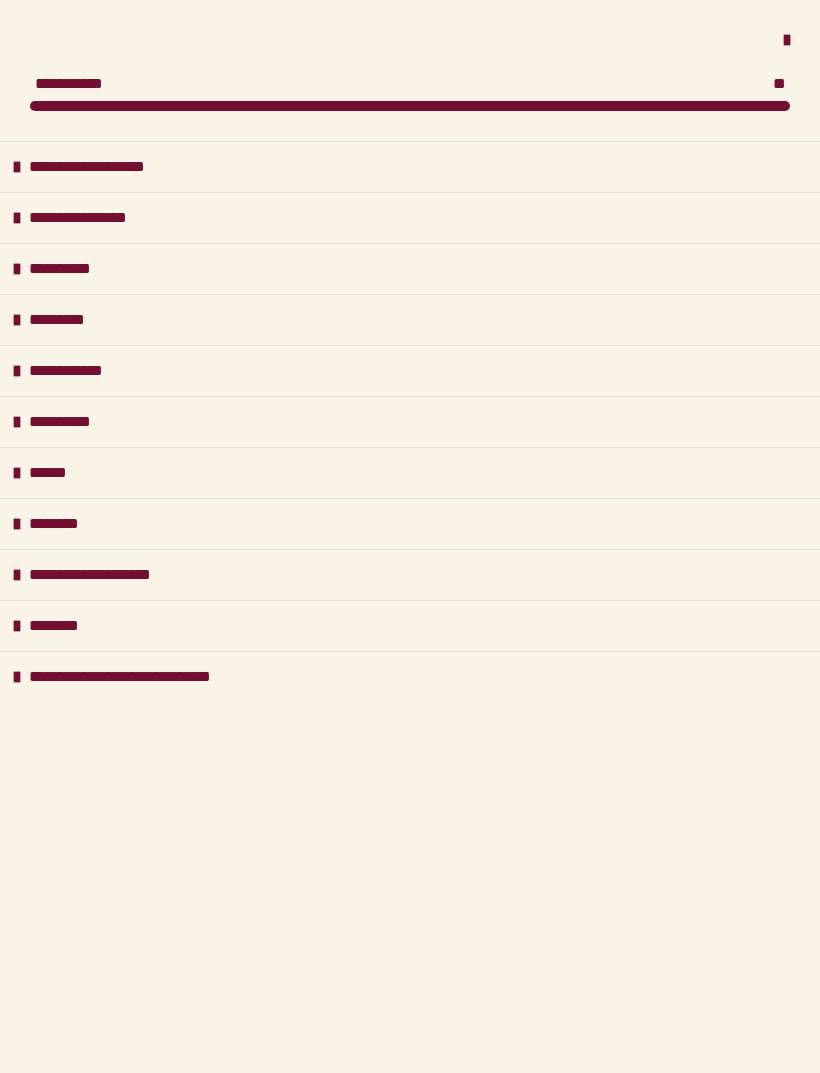 scroll, scrollTop: 0, scrollLeft: 0, axis: both 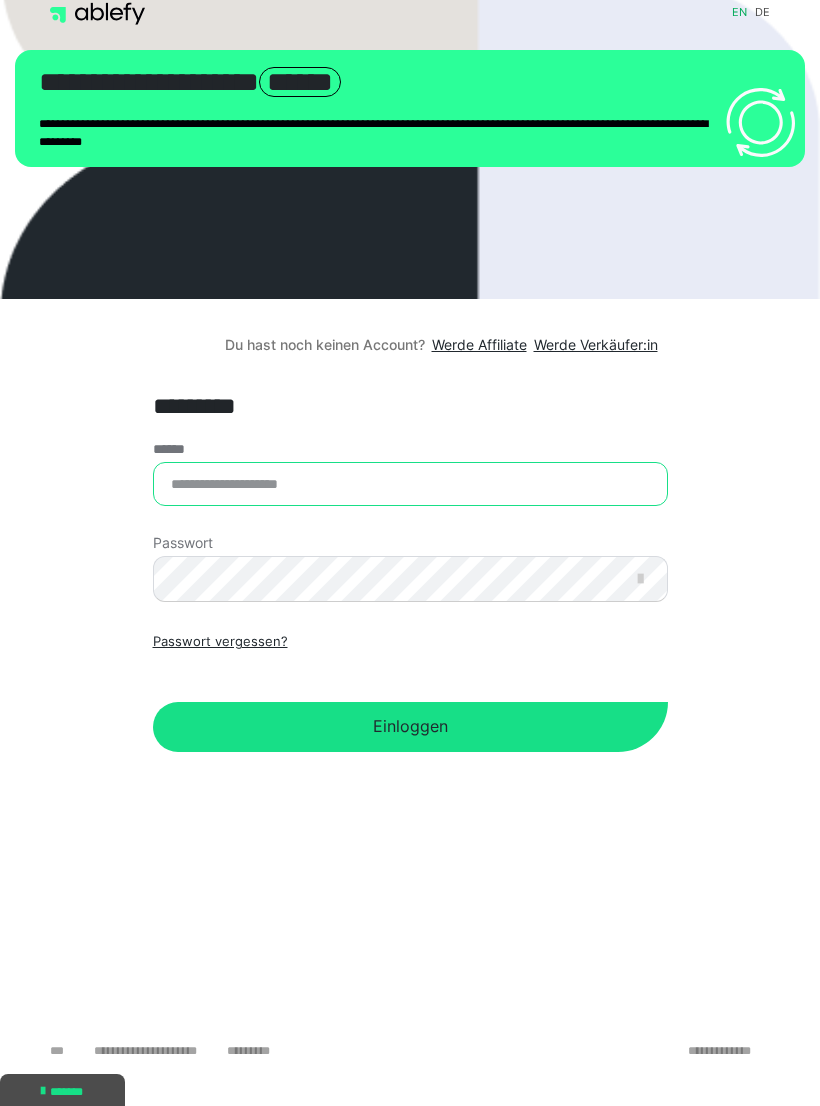 click on "******" at bounding box center (410, 484) 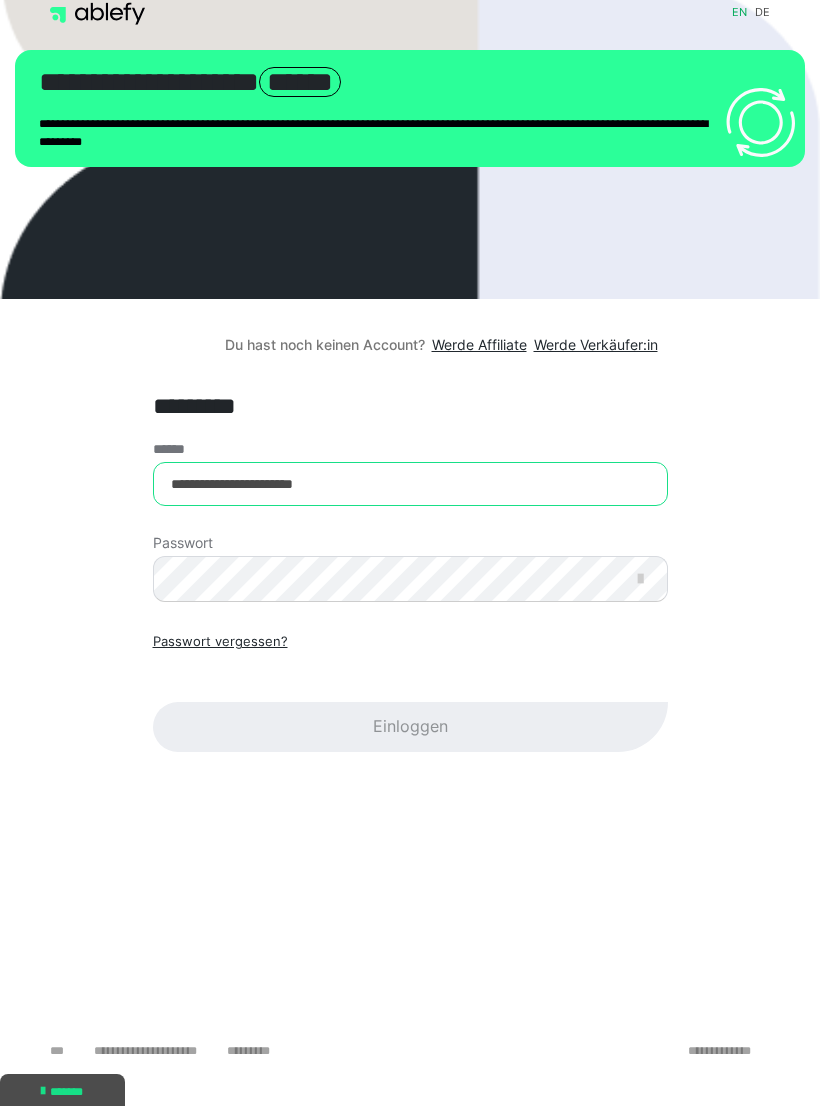 type on "**********" 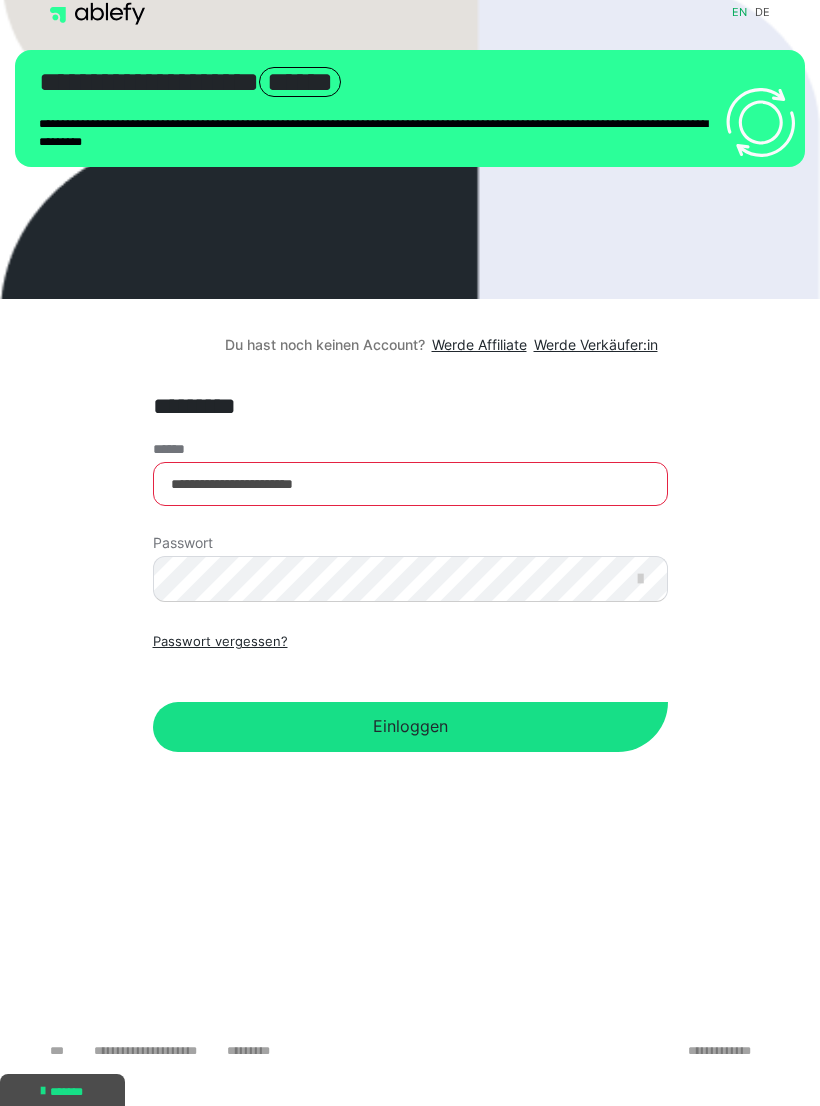 click on "Einloggen" at bounding box center [410, 727] 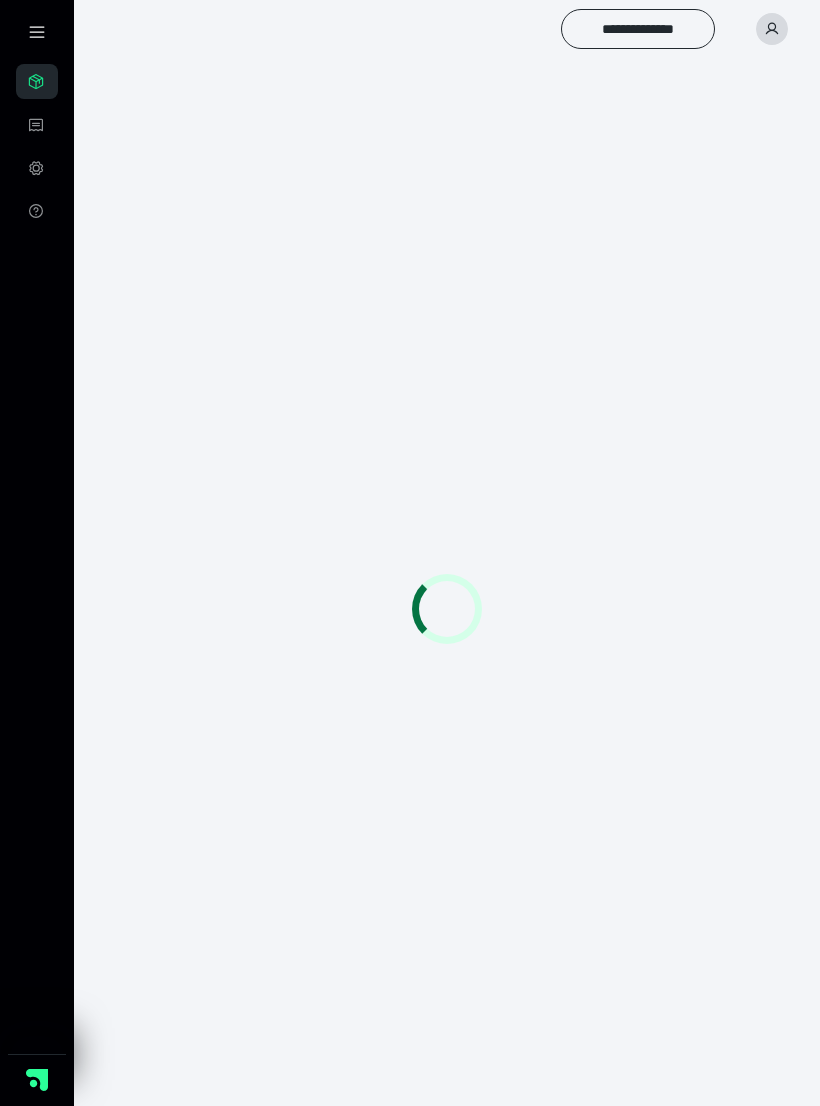 scroll, scrollTop: 0, scrollLeft: 0, axis: both 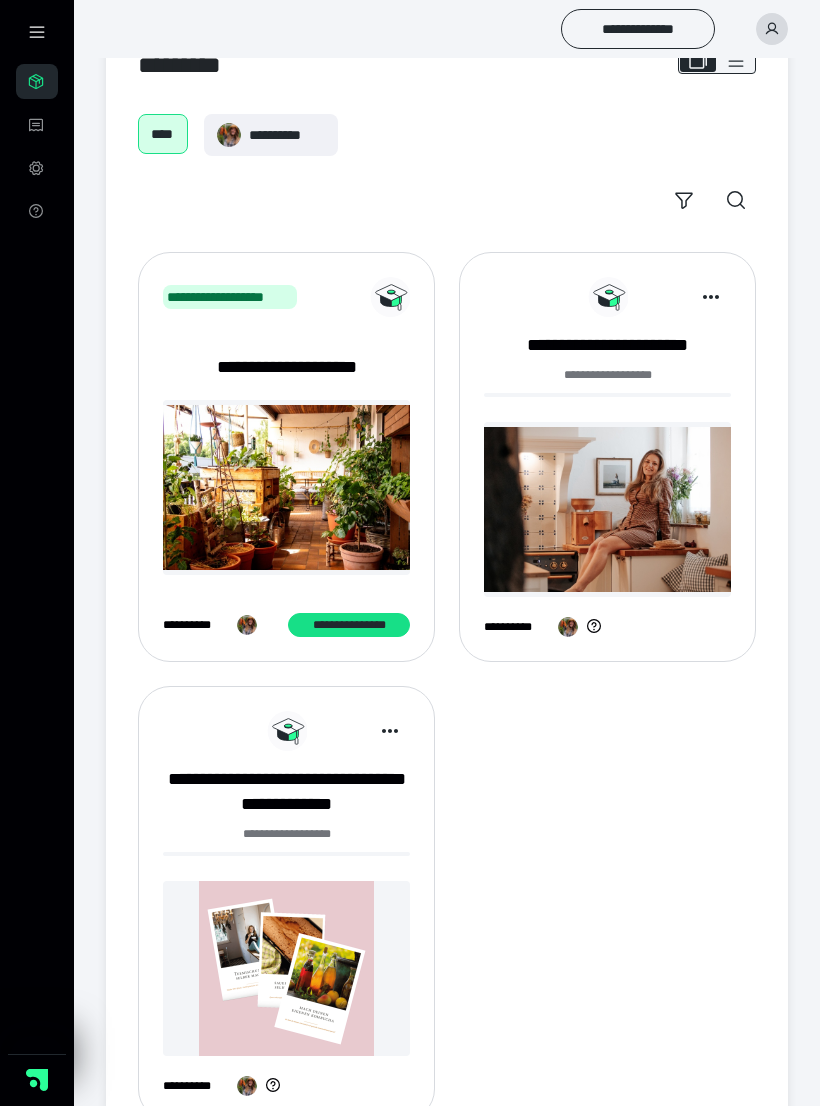 click on "**********" at bounding box center [349, 625] 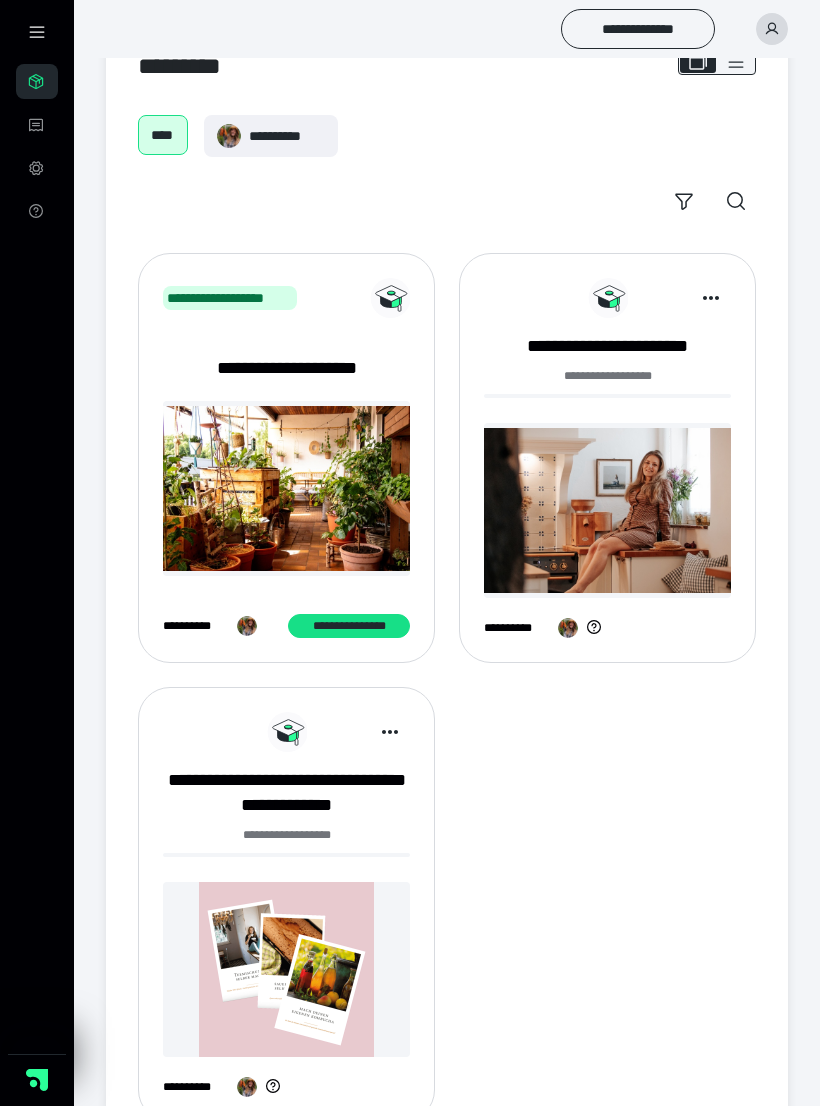 click on "**********" at bounding box center (607, 346) 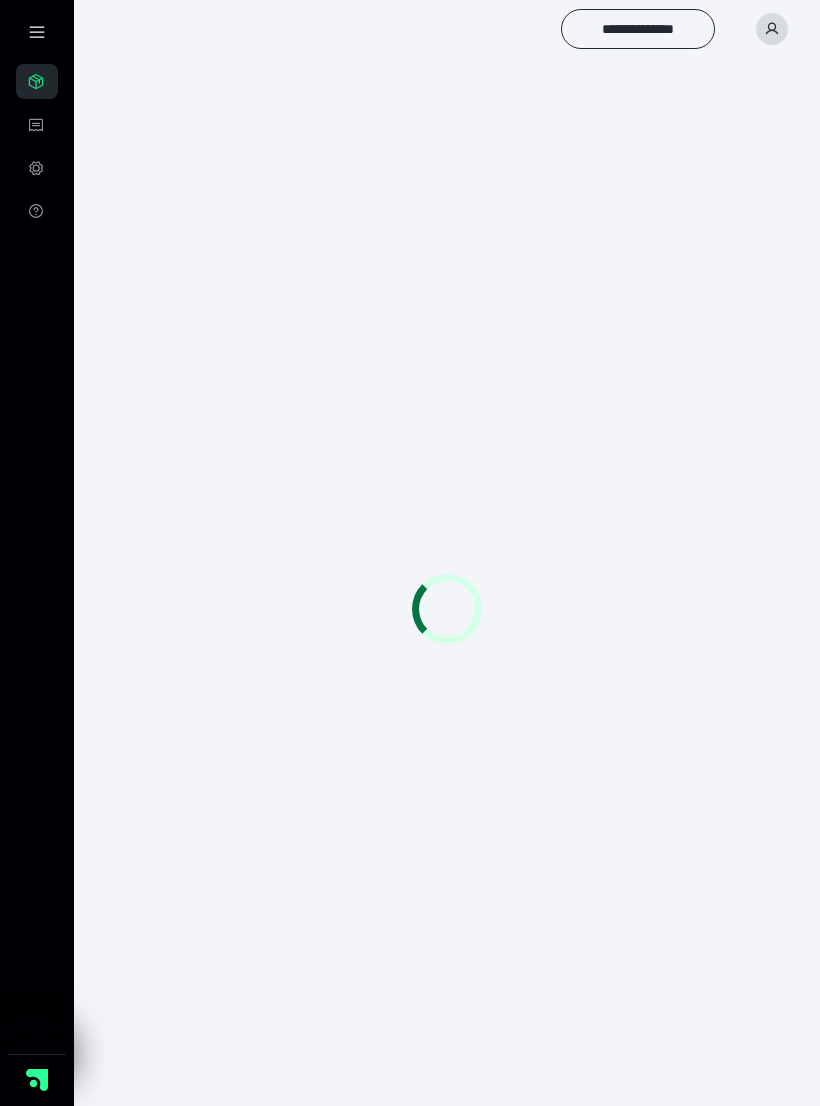 scroll, scrollTop: 0, scrollLeft: 0, axis: both 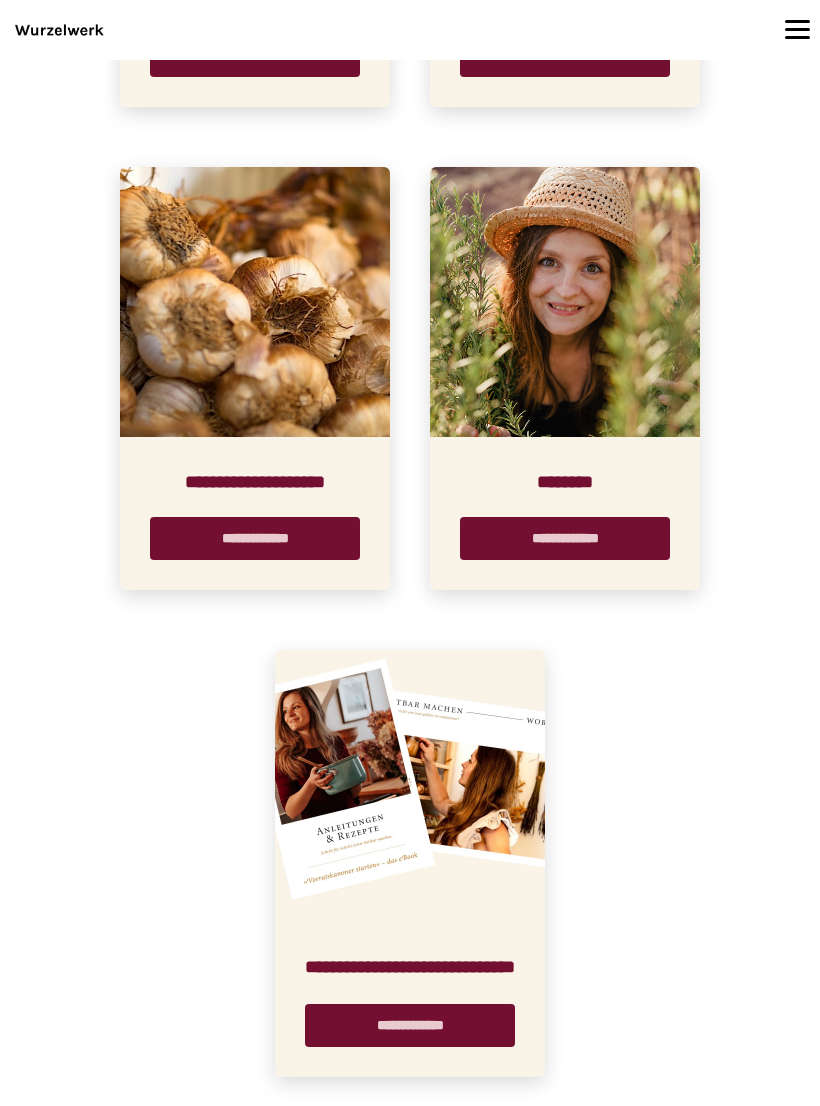 click on "**********" at bounding box center [410, 1025] 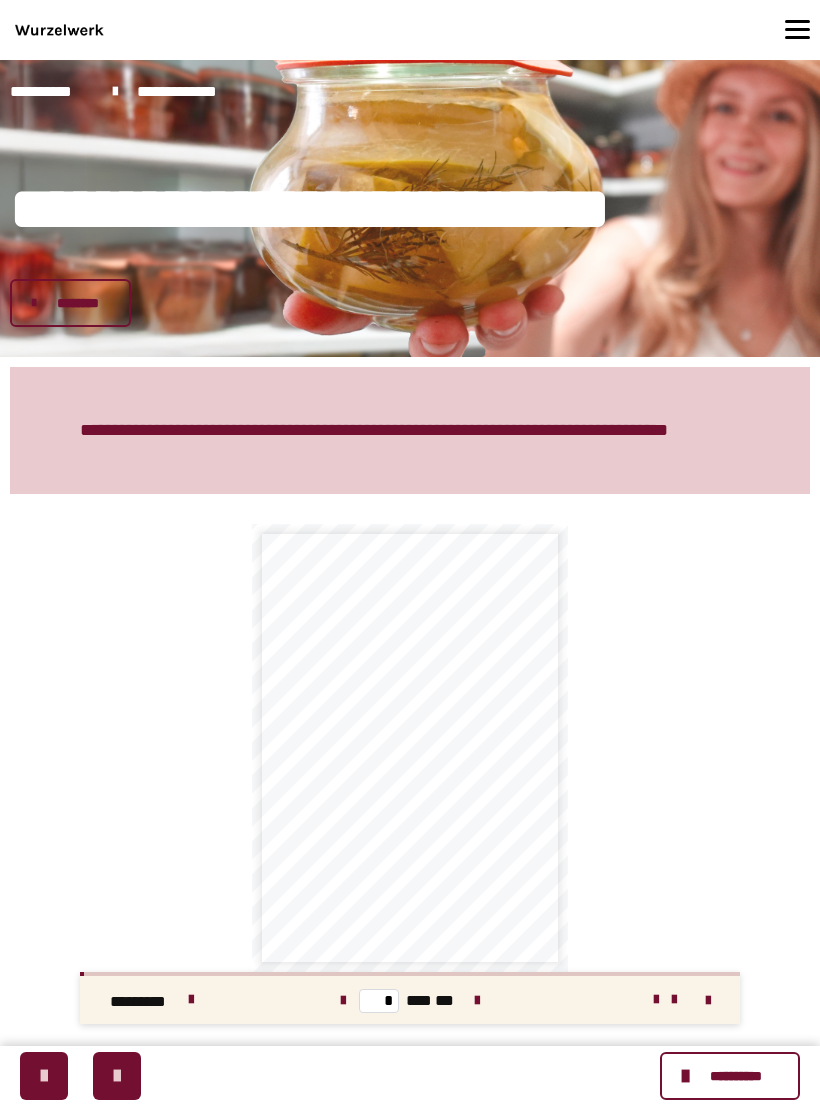 click on "**********" at bounding box center [410, 748] 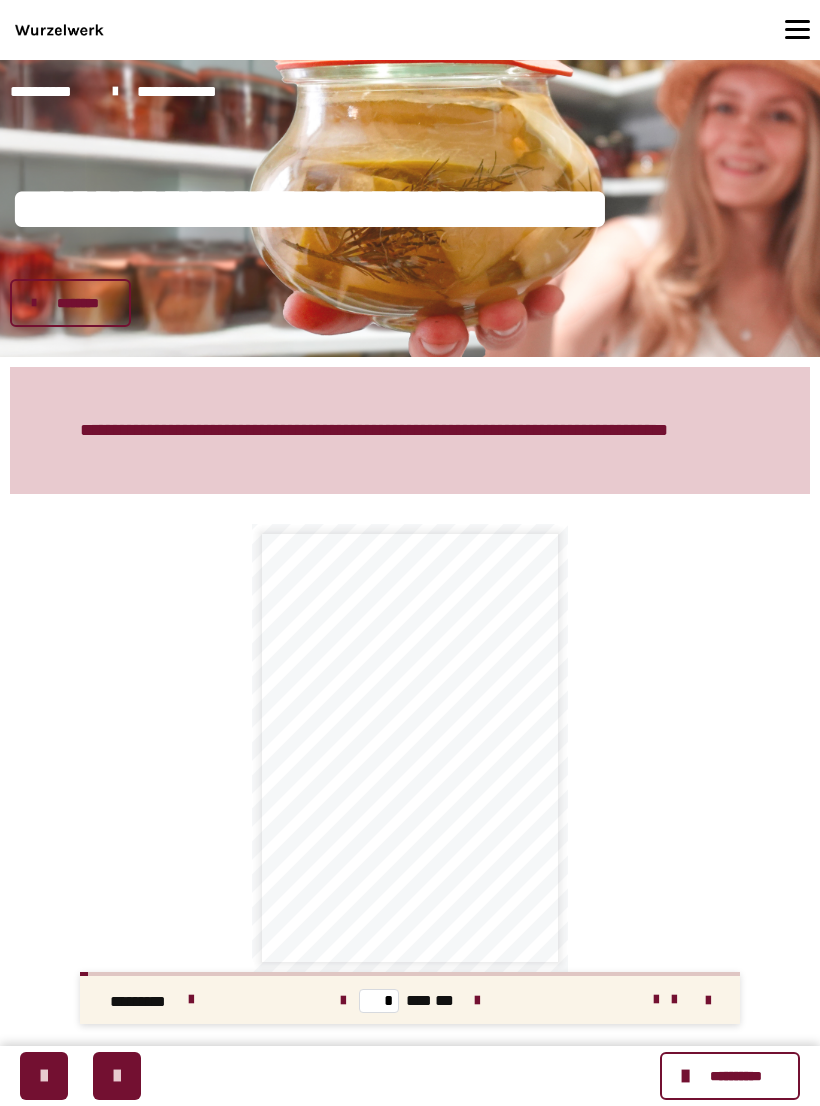 click at bounding box center (477, 1001) 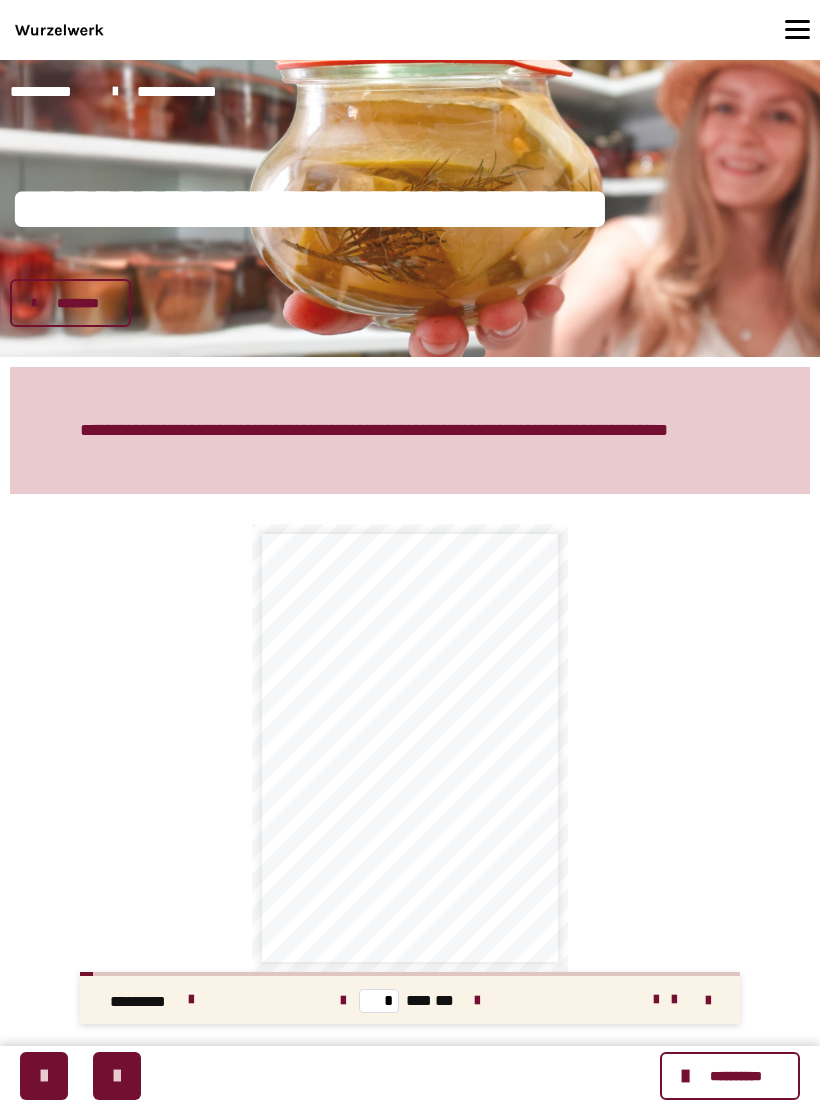 click at bounding box center (477, 1000) 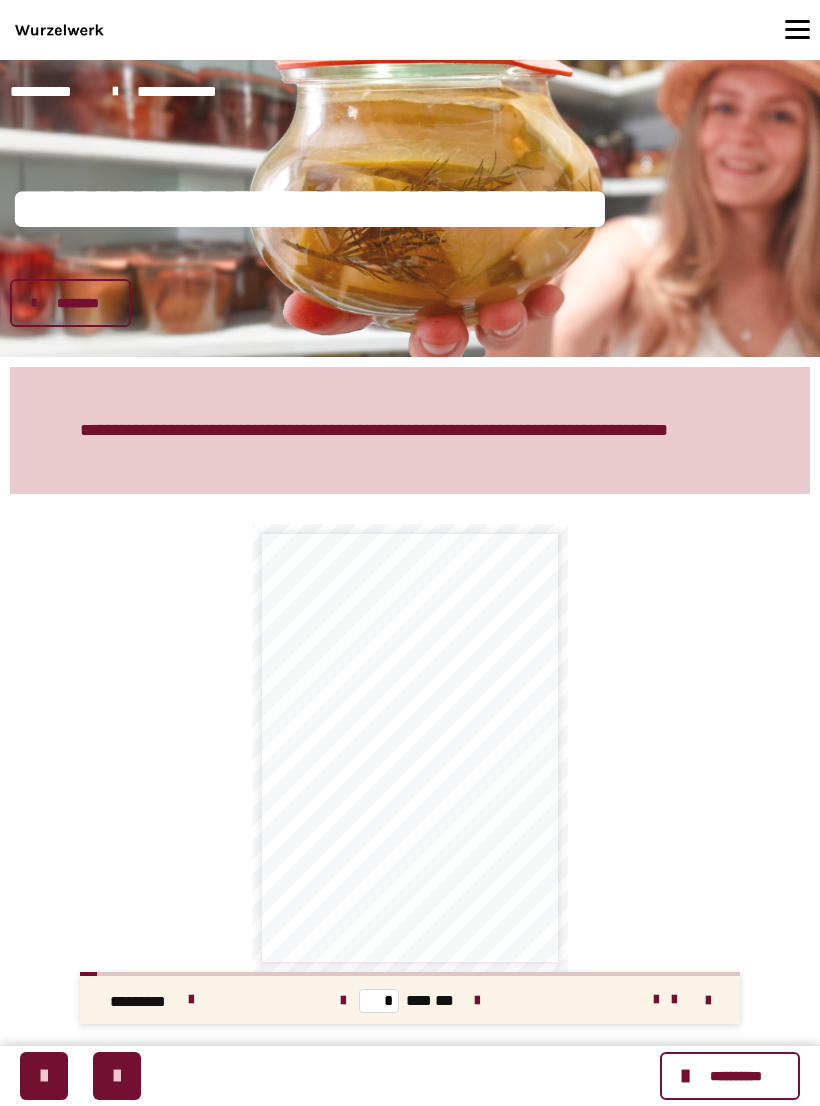 click on "* *** ***" at bounding box center [410, 1000] 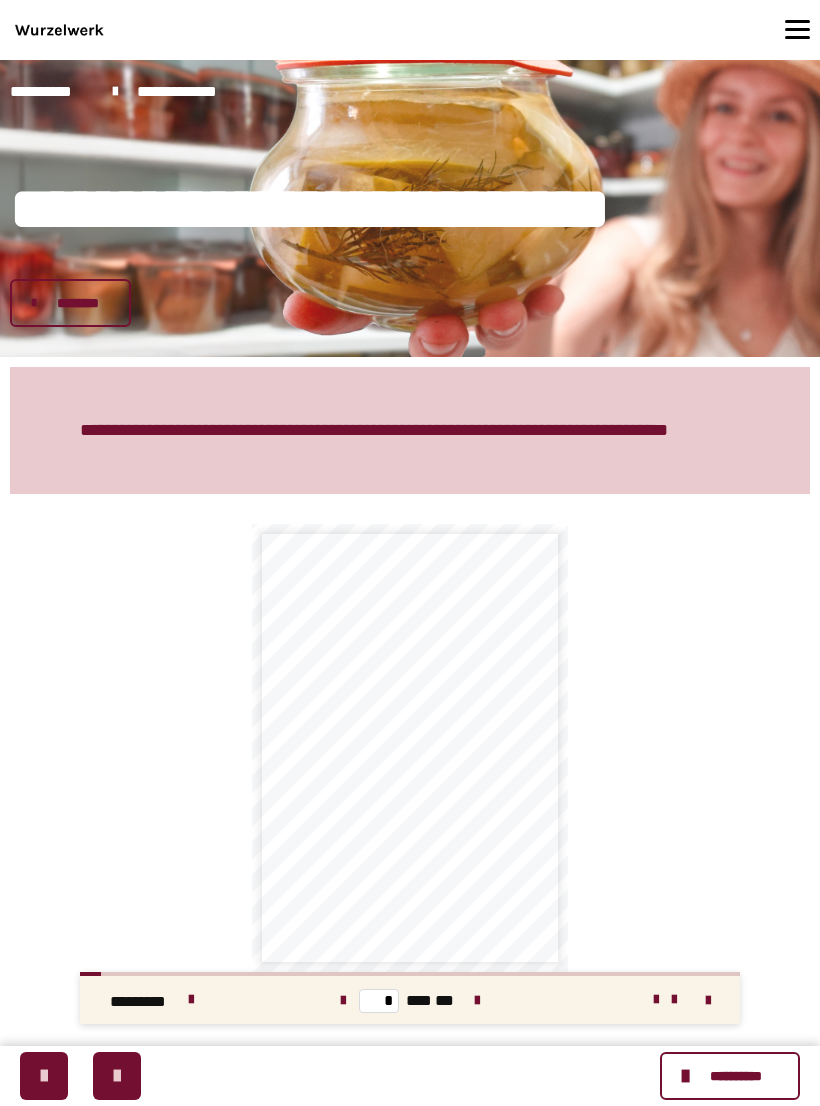click on "* *** ***" at bounding box center (410, 1000) 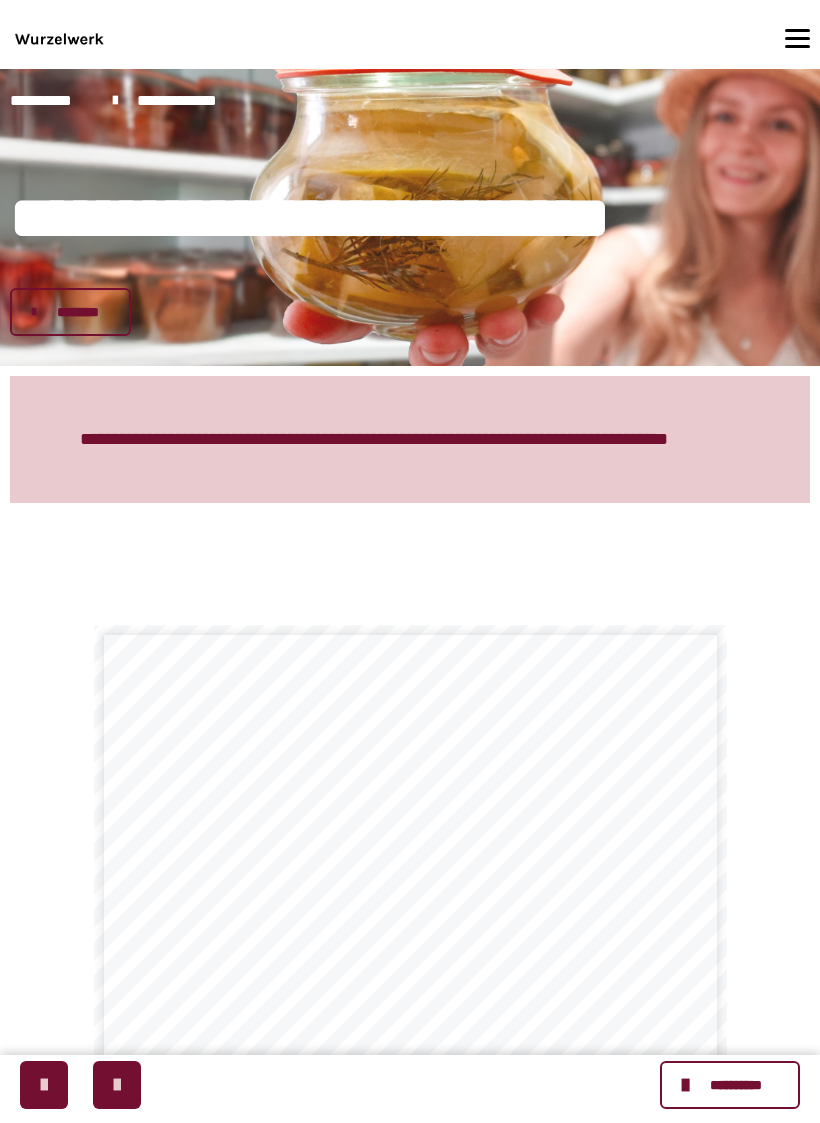 scroll, scrollTop: 24, scrollLeft: 0, axis: vertical 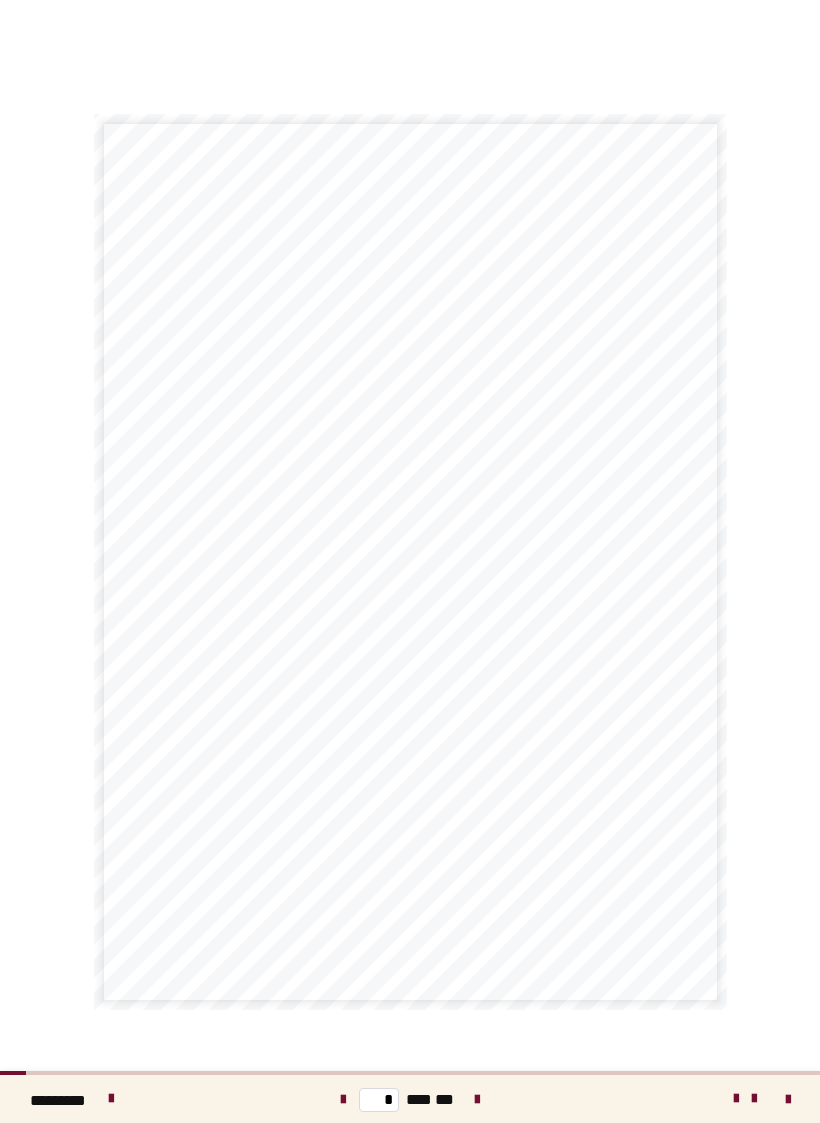 click on "* *** ***" at bounding box center [410, 1099] 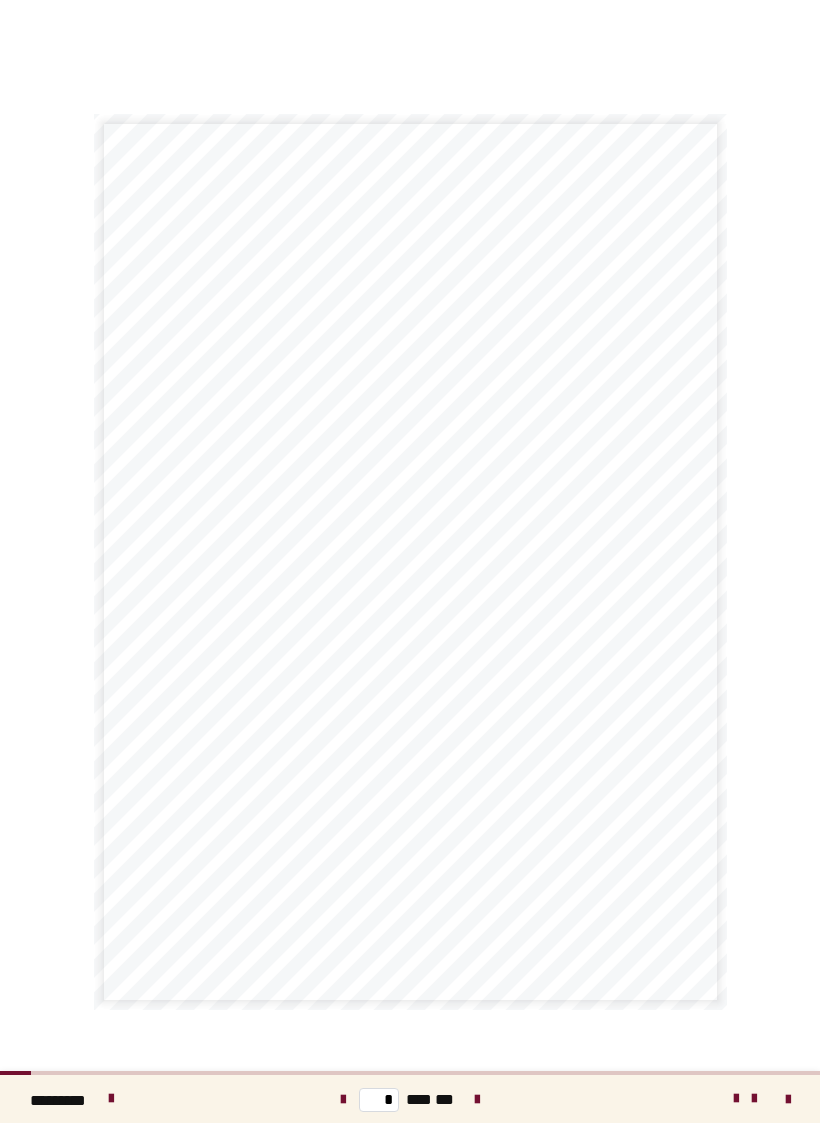 click at bounding box center (477, 1099) 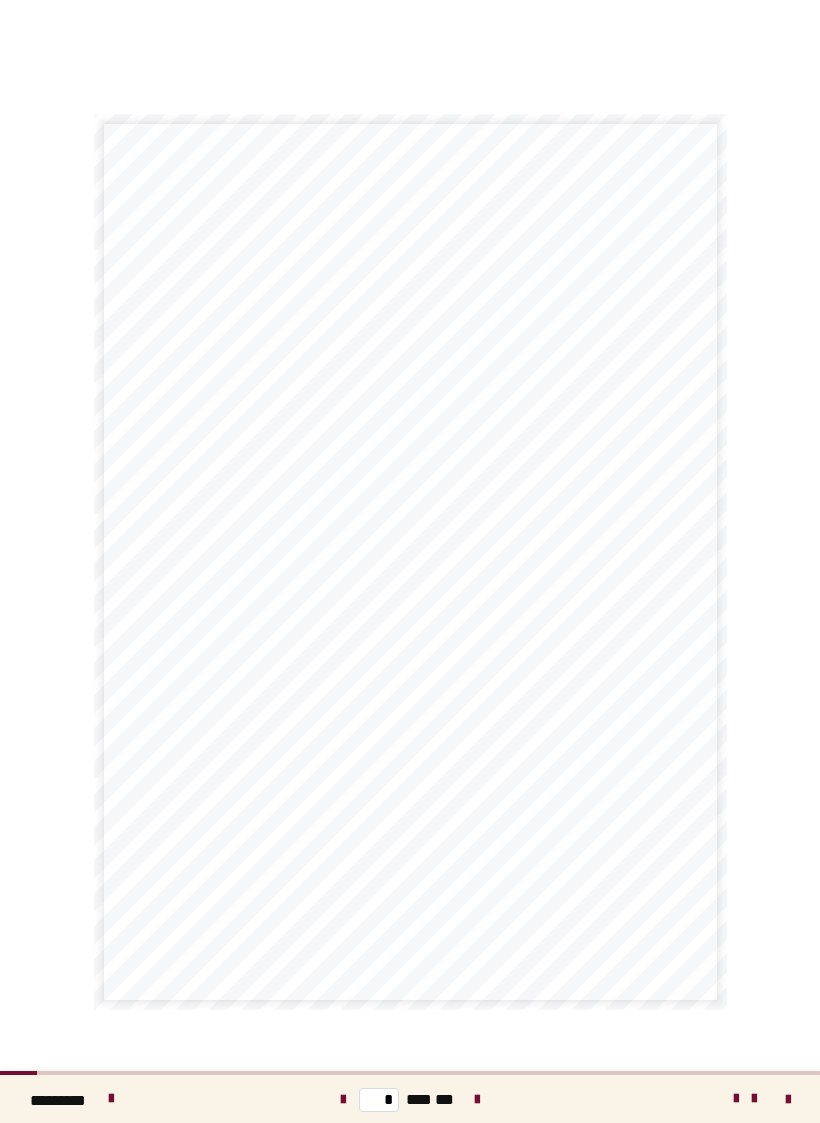 click at bounding box center (477, 1100) 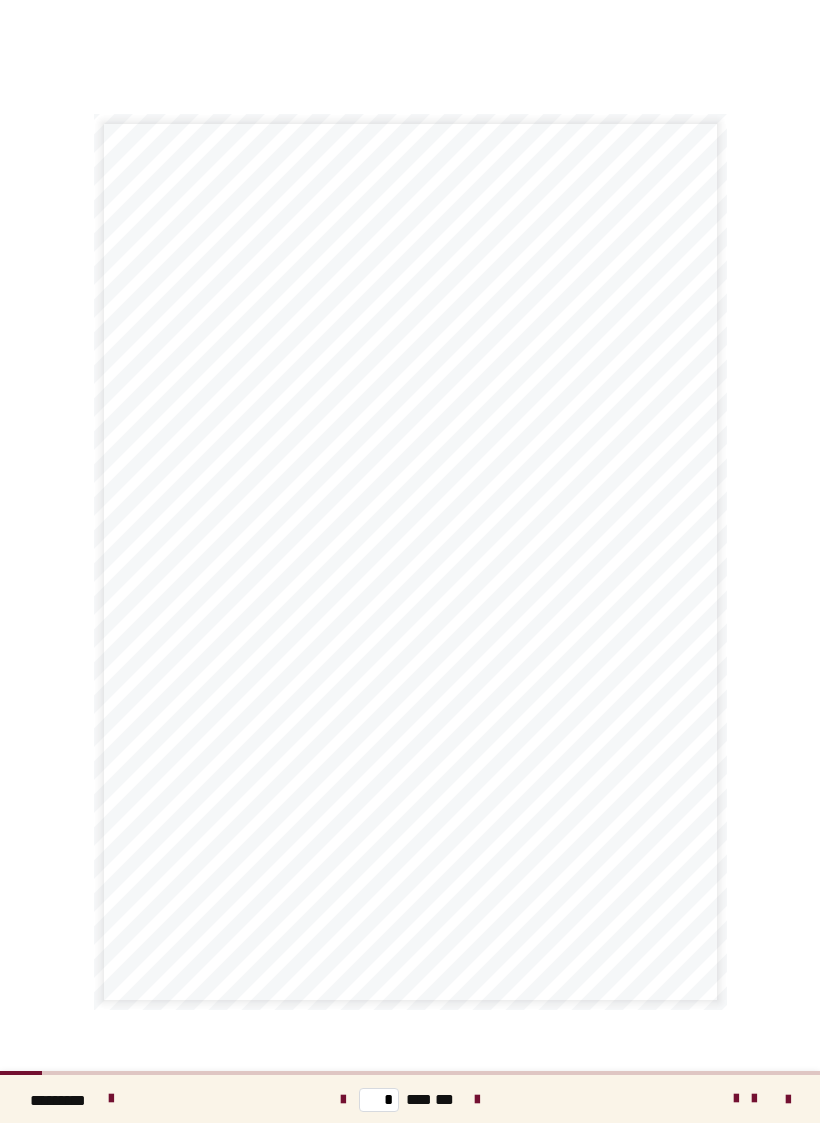 click at bounding box center (477, 1100) 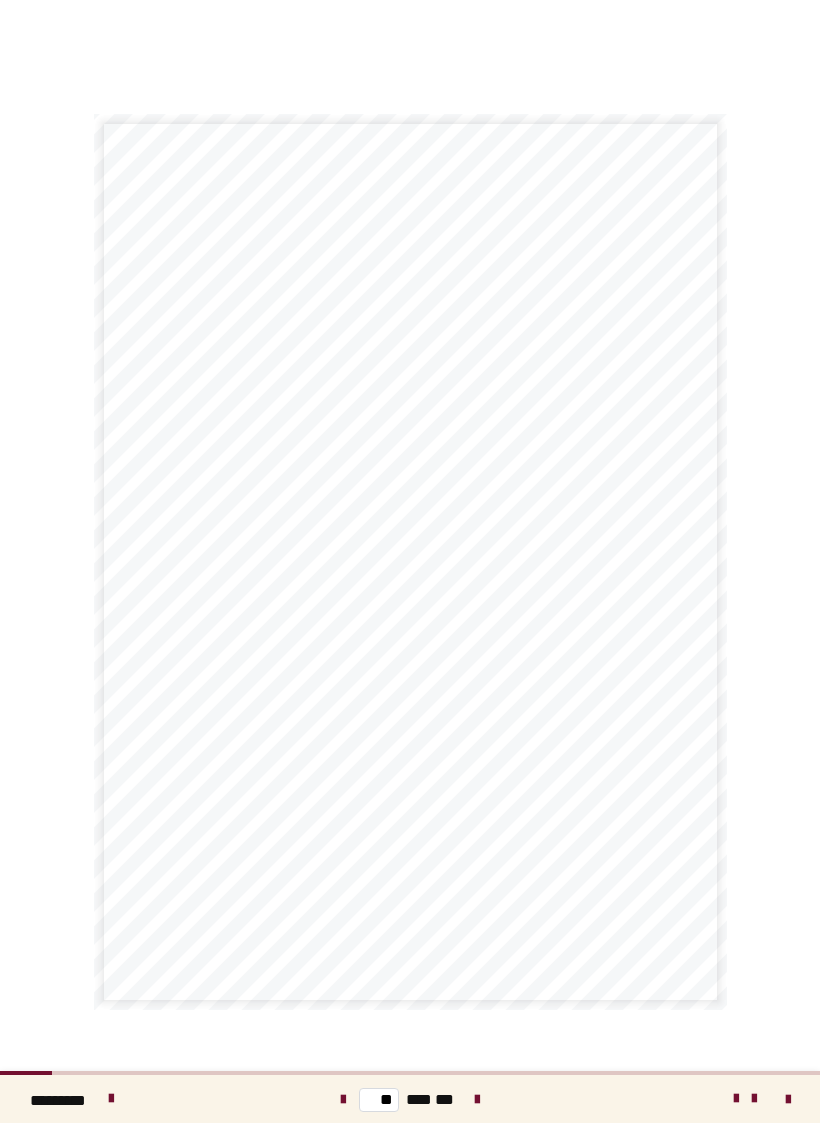 click on "** *** ***" at bounding box center [410, 1099] 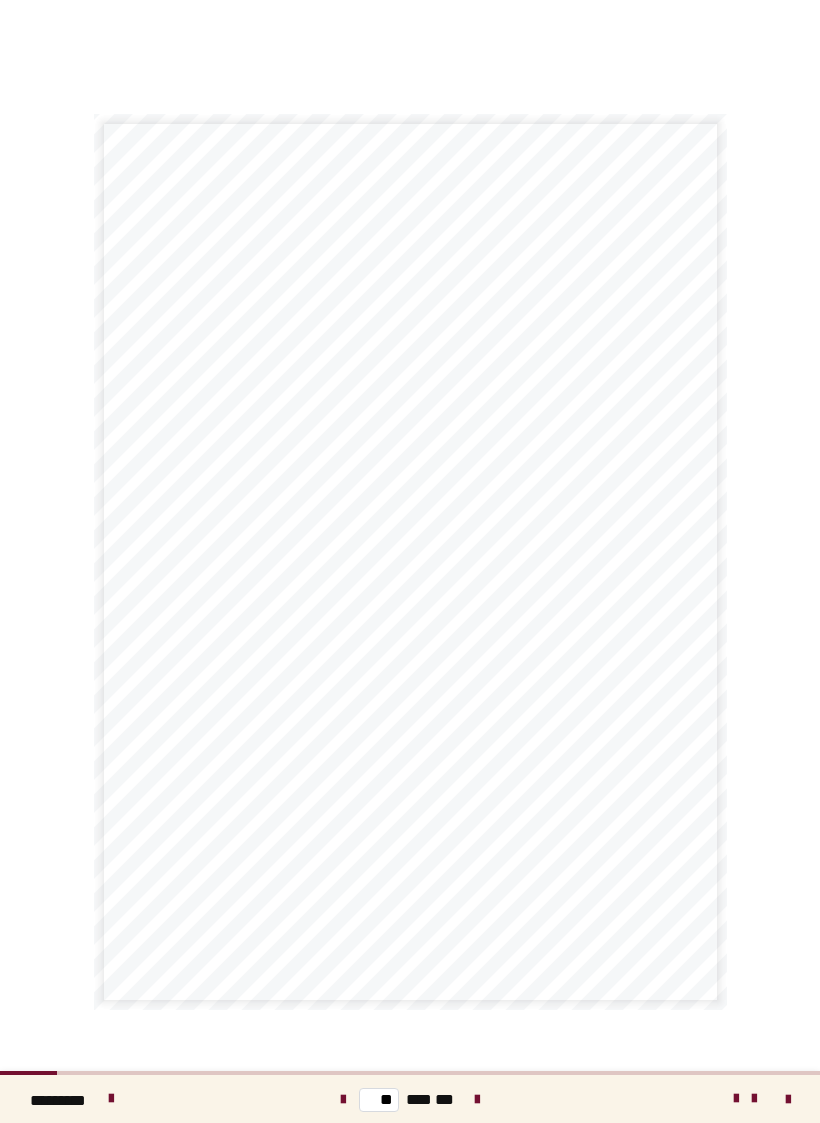 click on "** *** ***" at bounding box center [410, 1099] 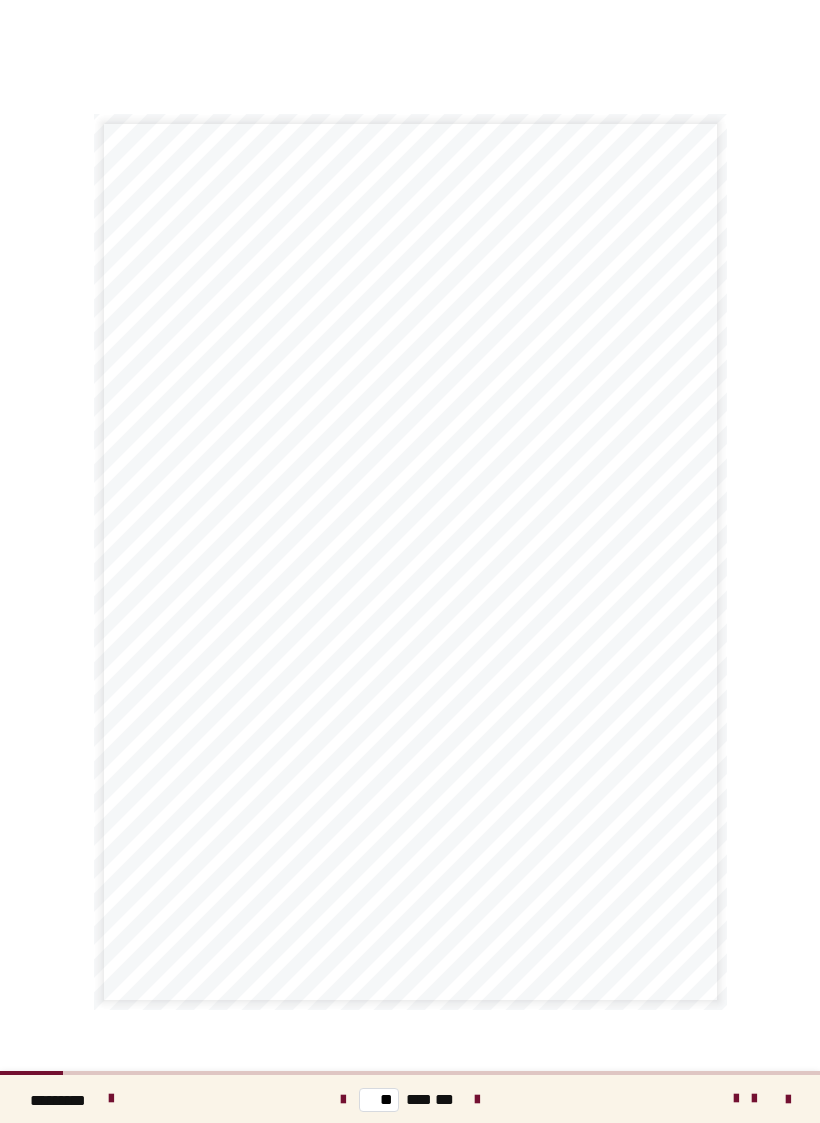 click at bounding box center [477, 1099] 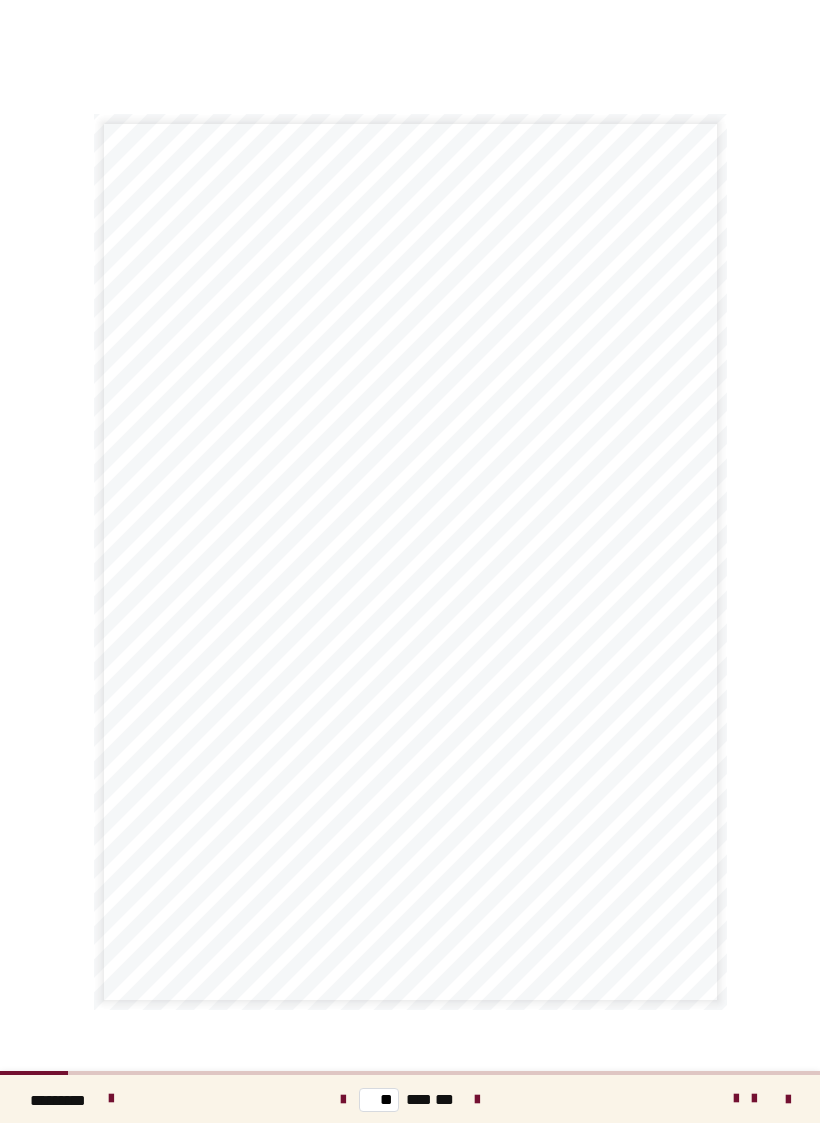 click on "** *** ***" at bounding box center [410, 1099] 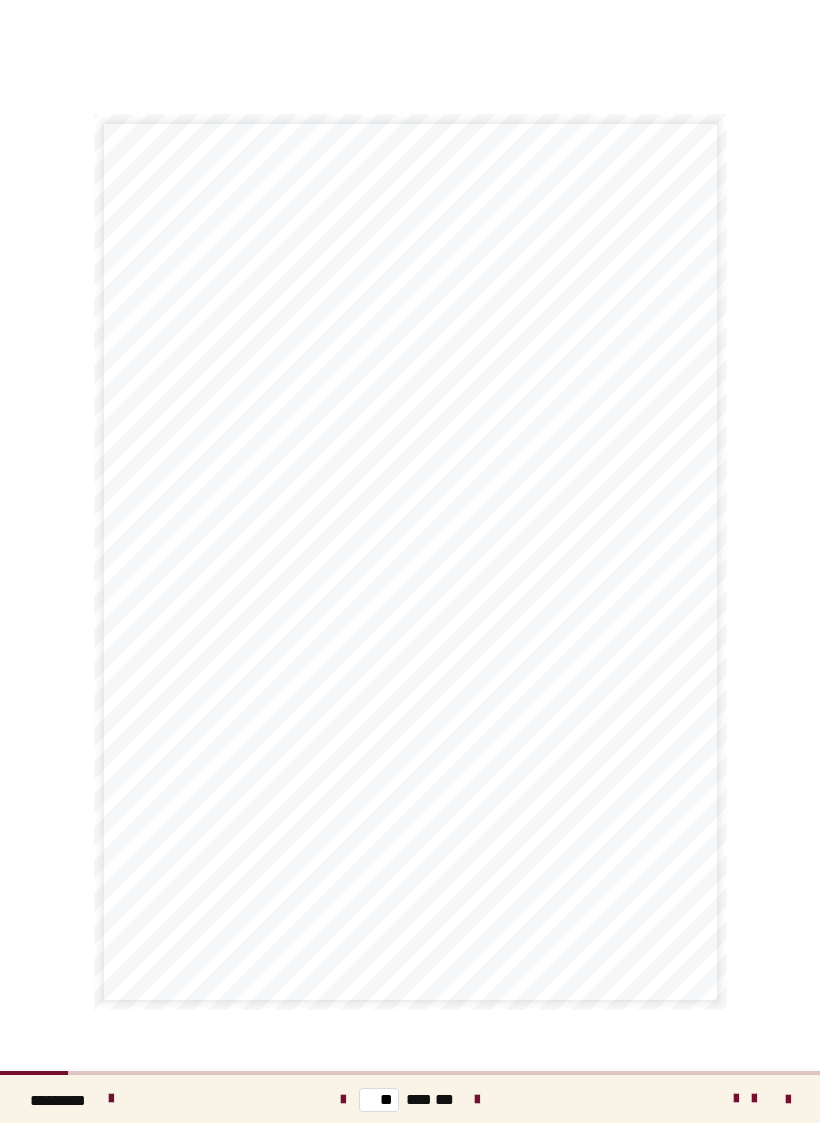 click at bounding box center [477, 1100] 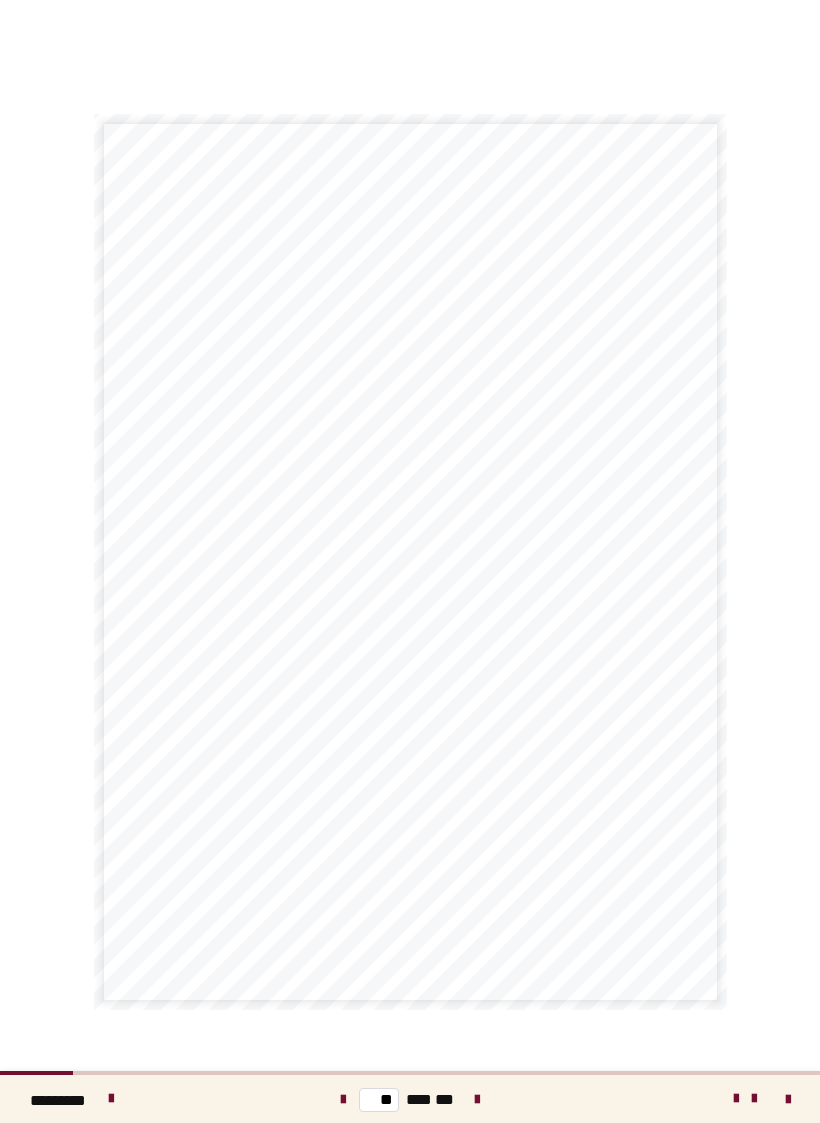 click at bounding box center [477, 1100] 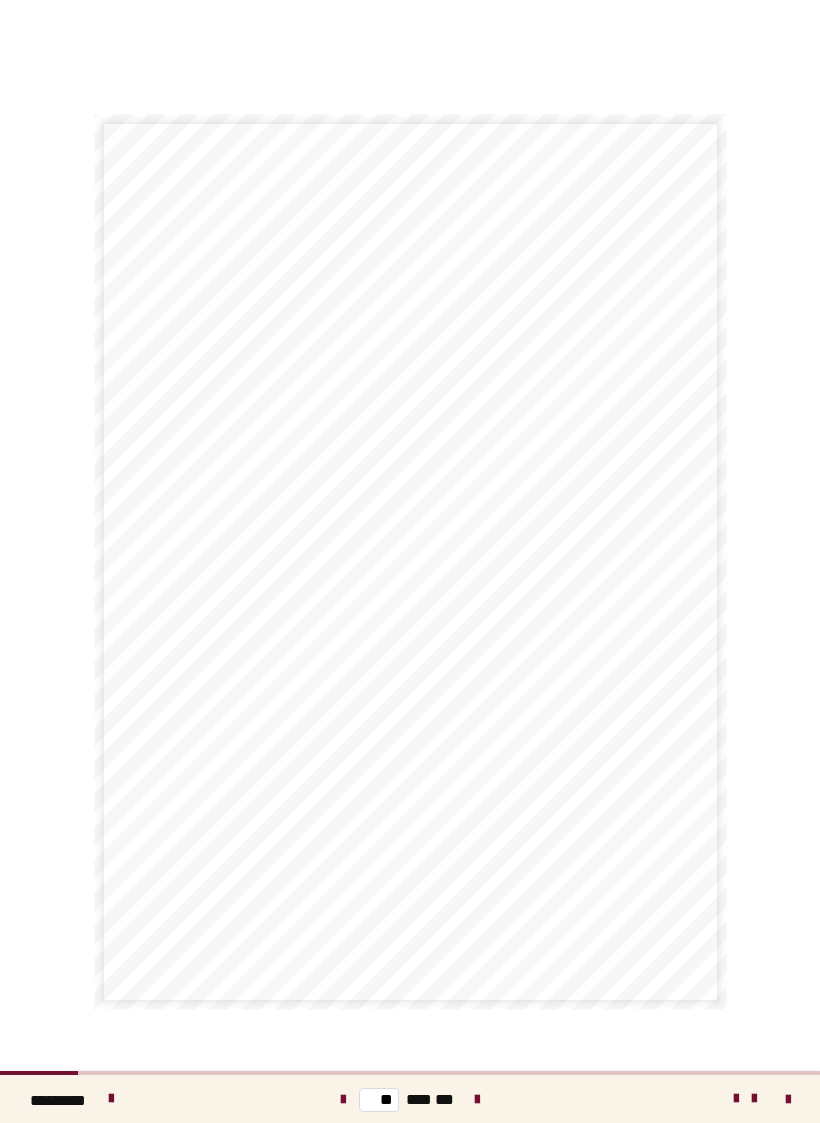 click at bounding box center [477, 1099] 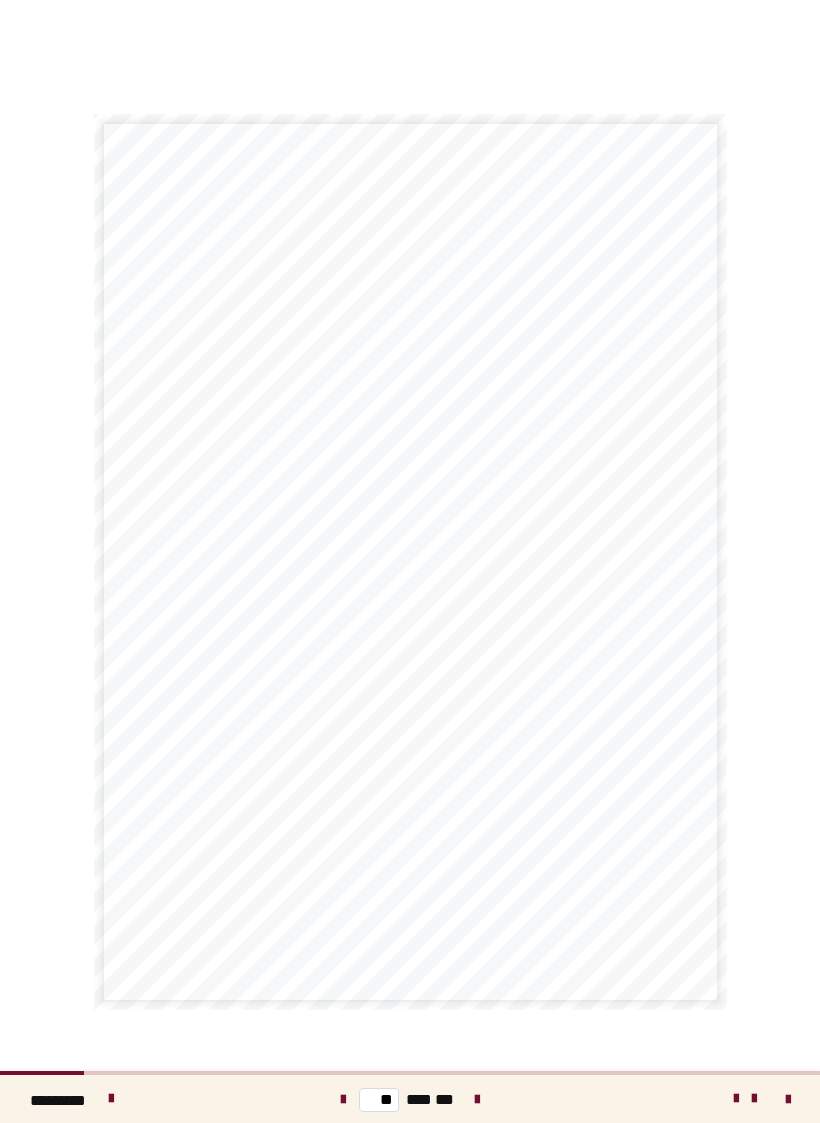 click at bounding box center (477, 1100) 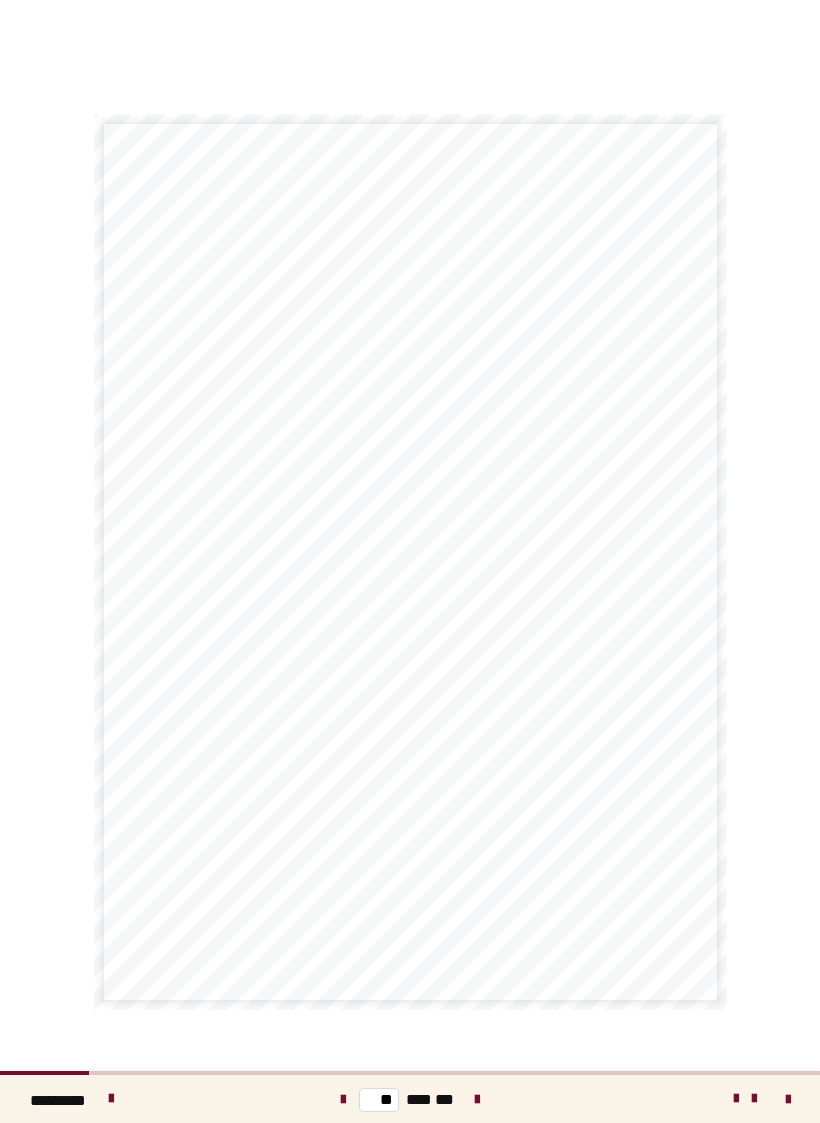 click at bounding box center [477, 1100] 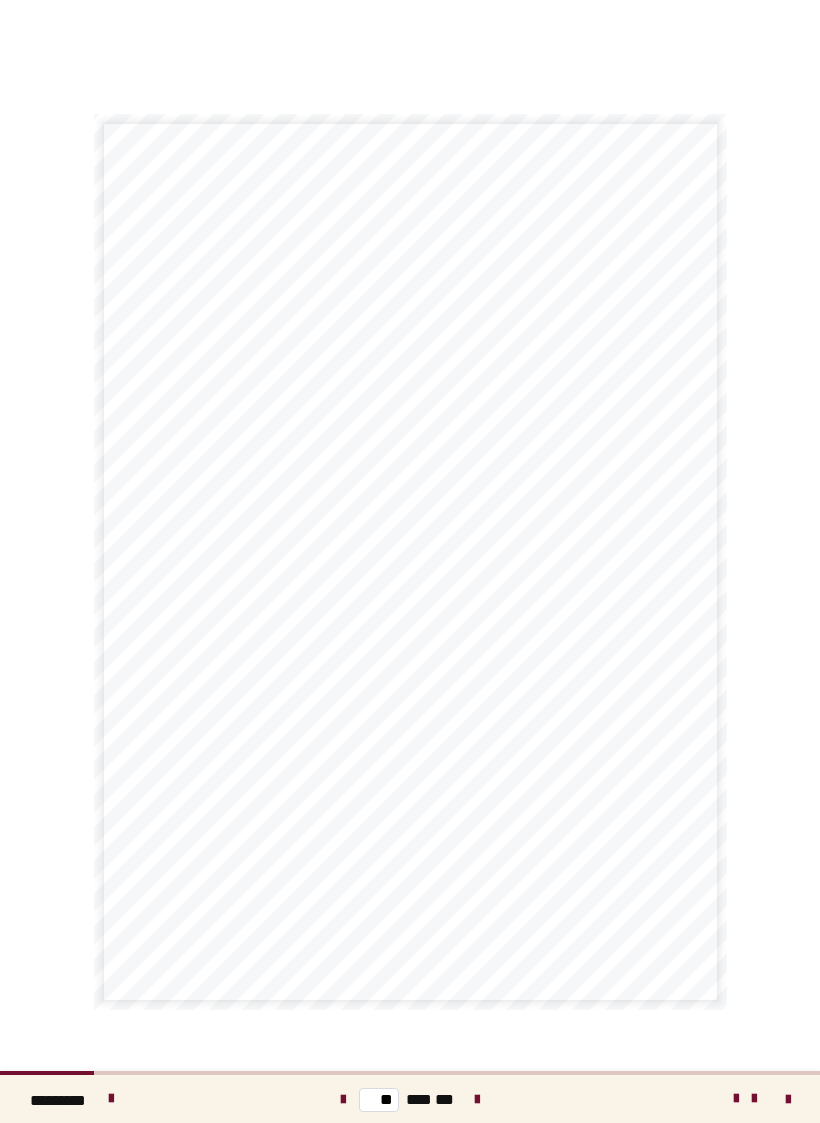 click at bounding box center (477, 1100) 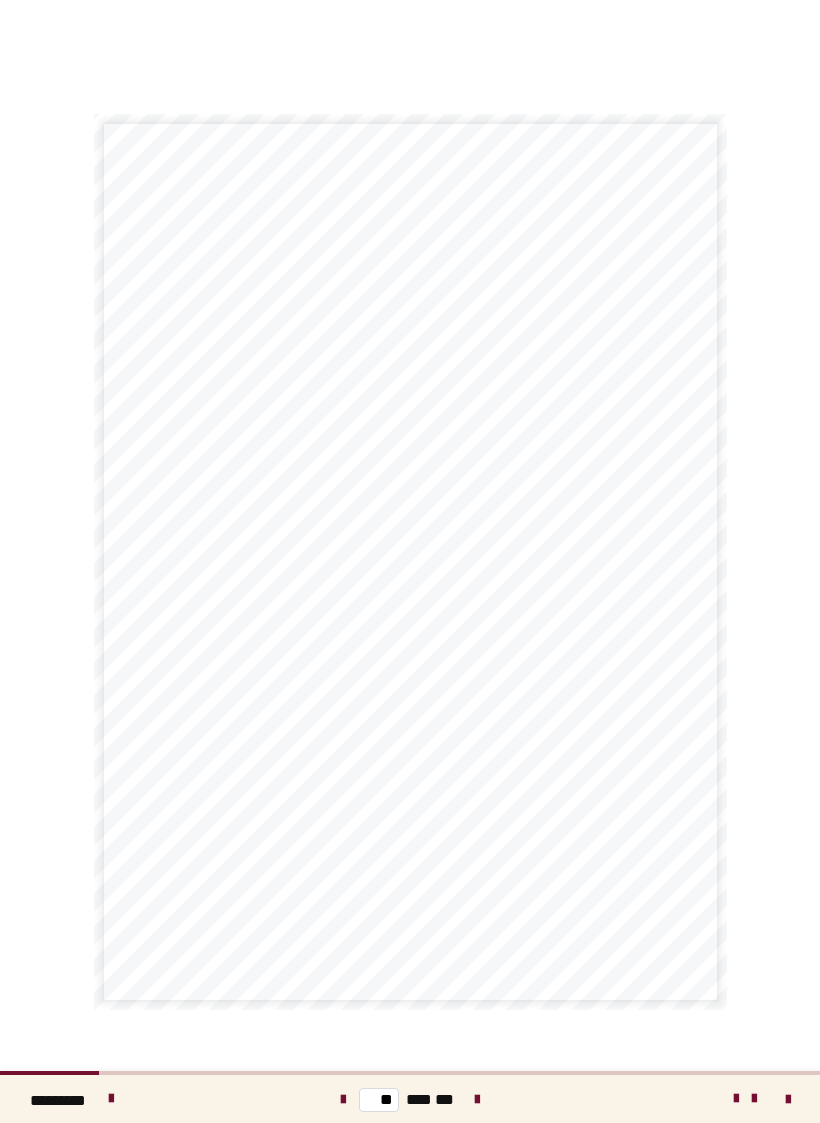 click at bounding box center [477, 1099] 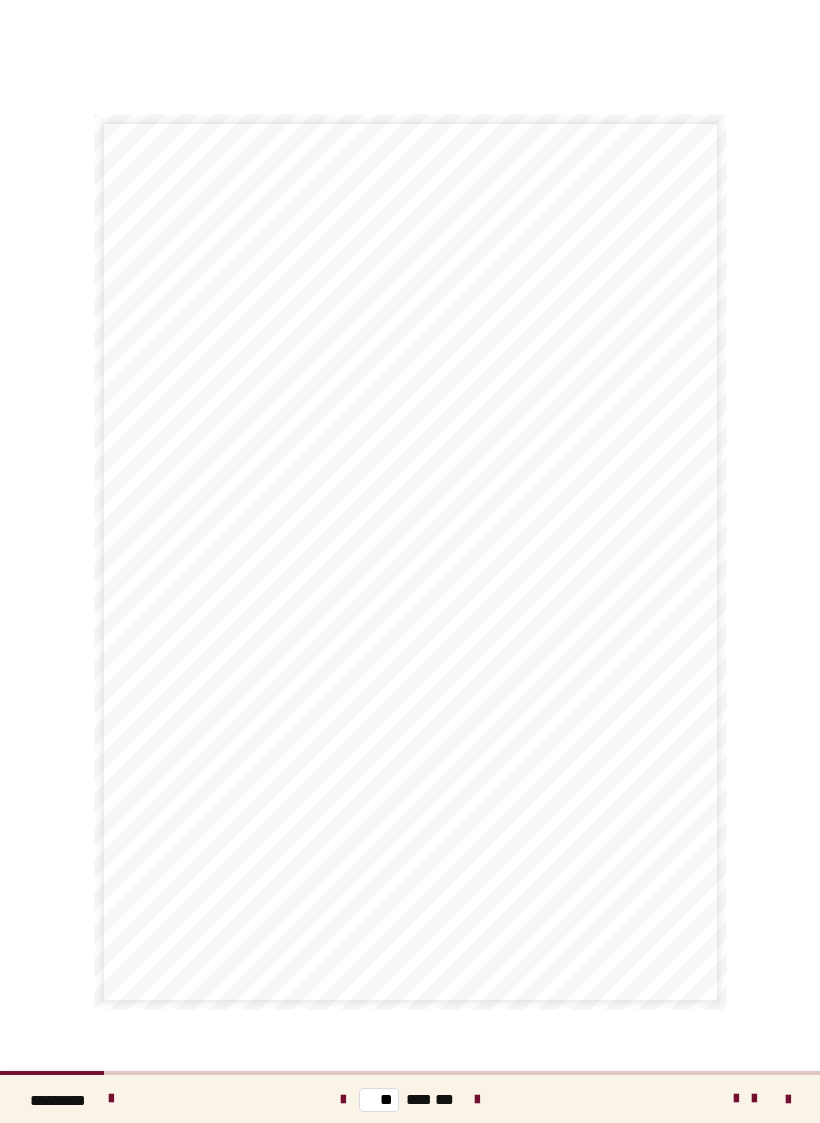 click at bounding box center [477, 1099] 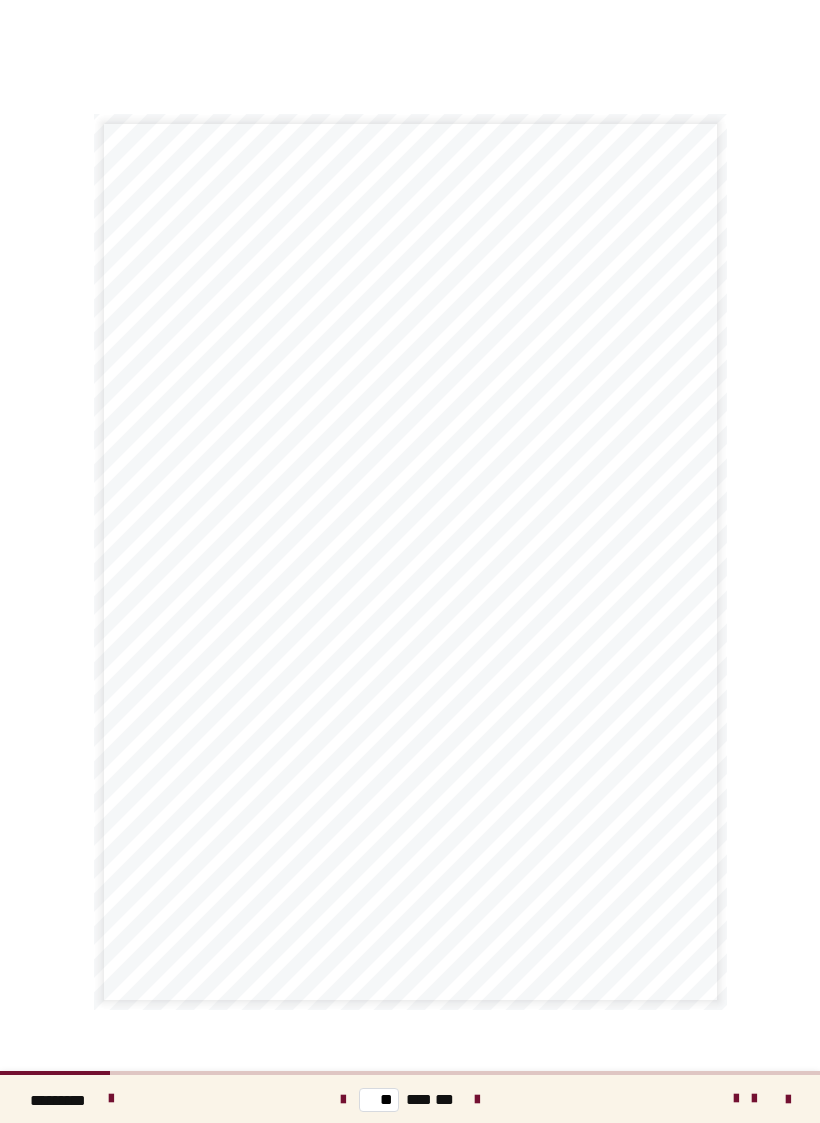 click at bounding box center (477, 1099) 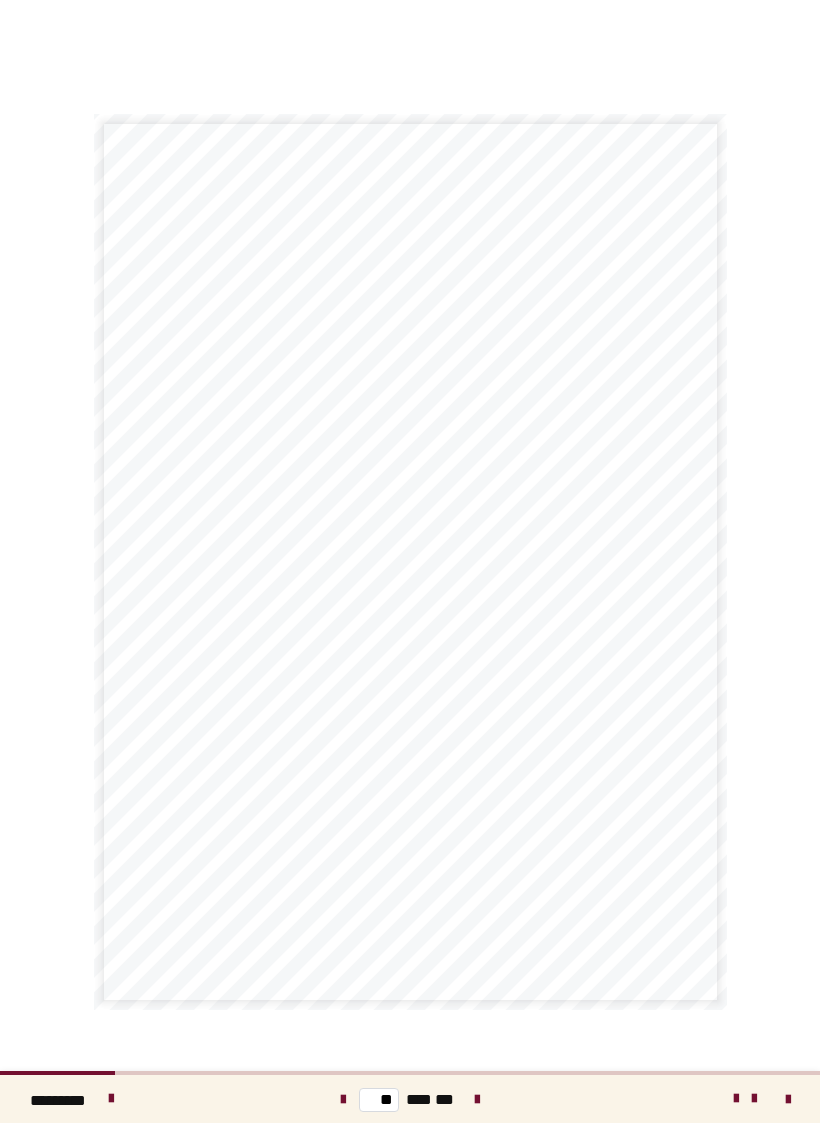 click at bounding box center (477, 1100) 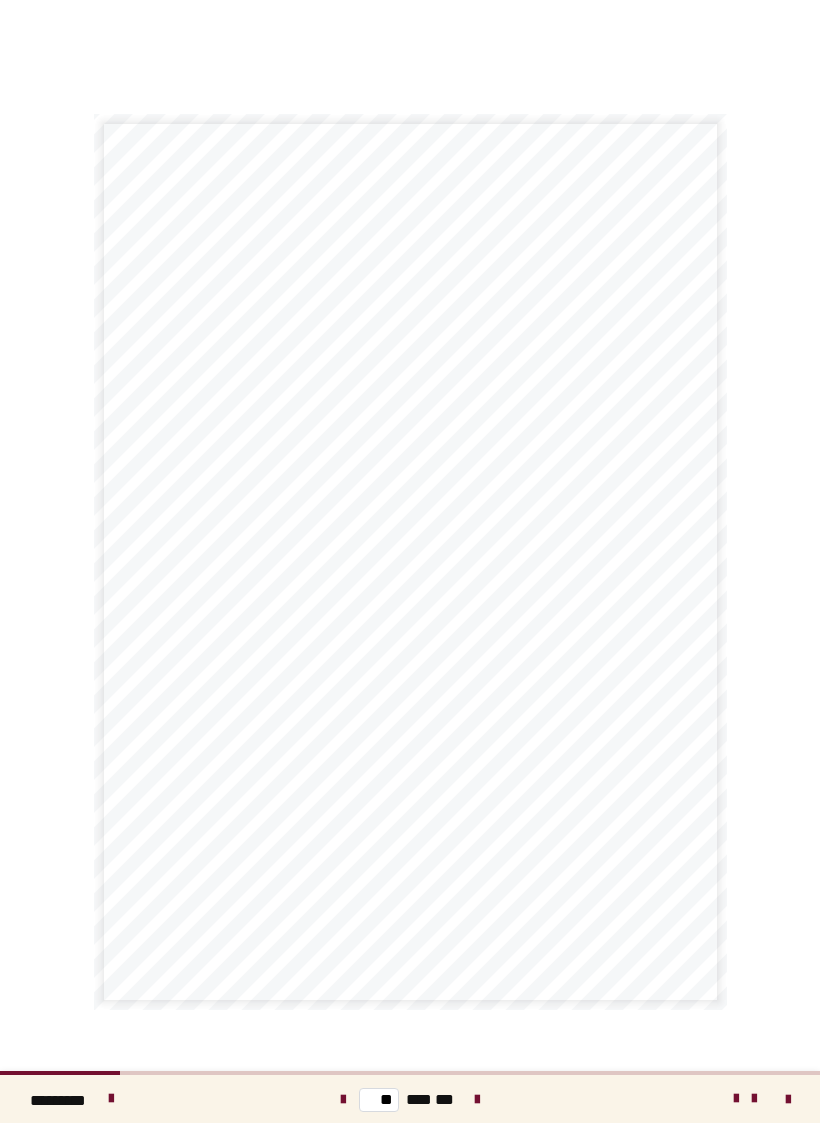 click at bounding box center (477, 1100) 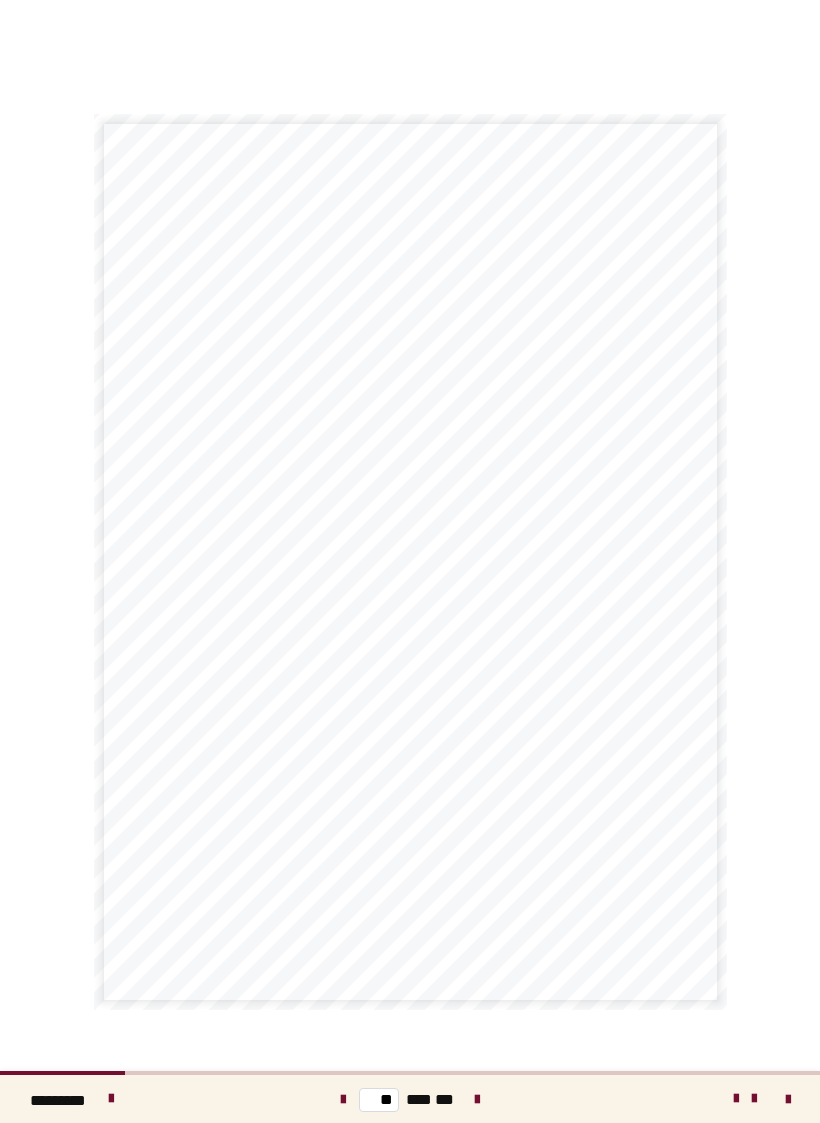 click at bounding box center [477, 1100] 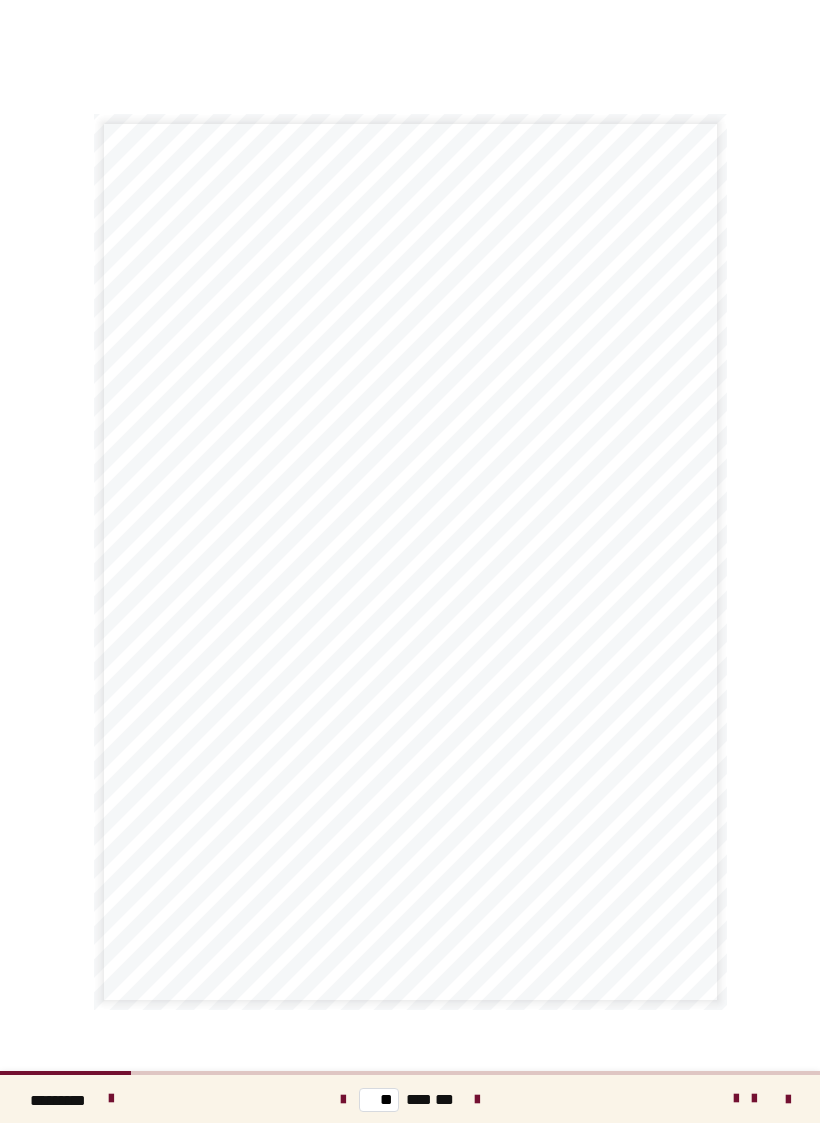 click at bounding box center [477, 1100] 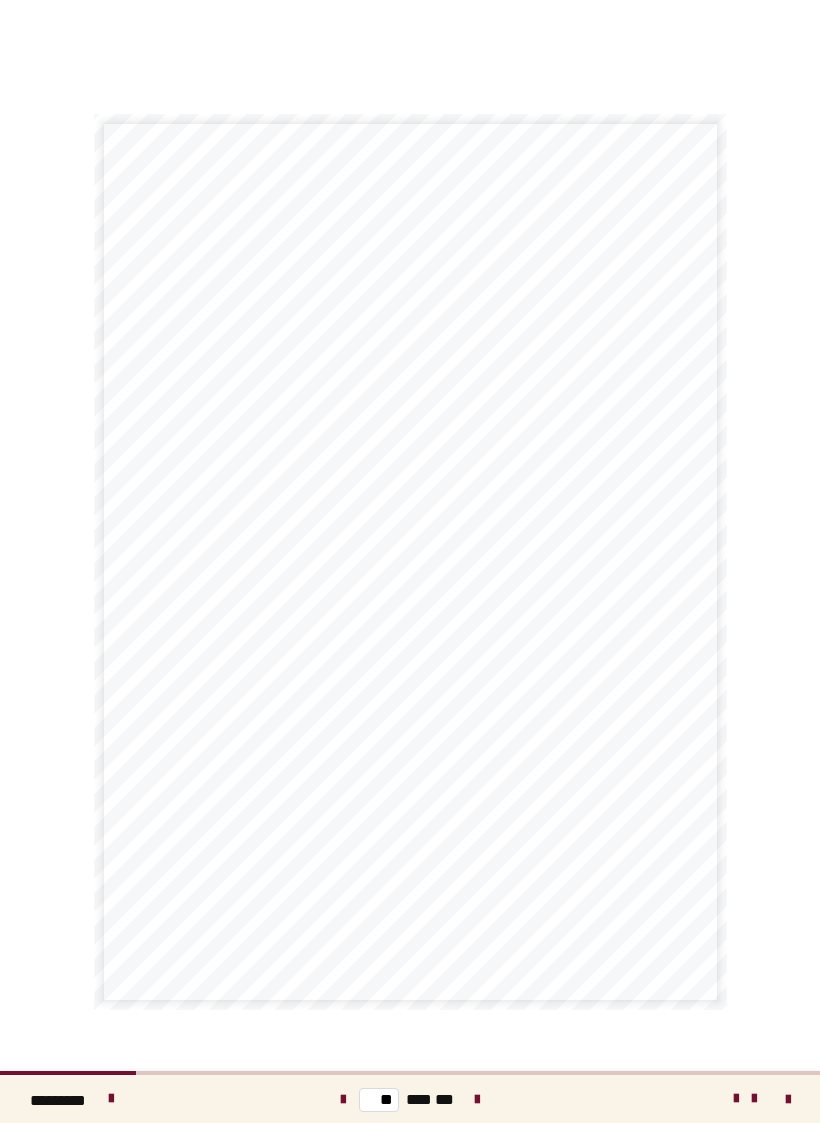 click at bounding box center (477, 1100) 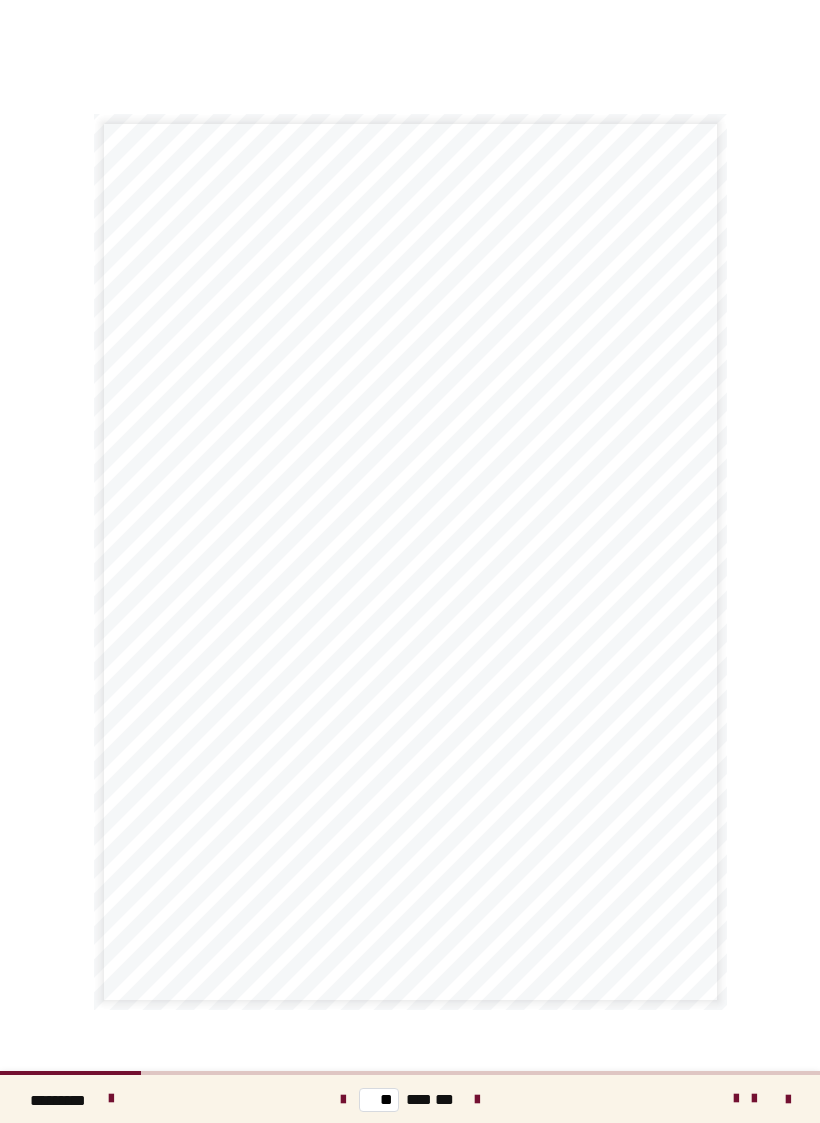 click at bounding box center (343, 1099) 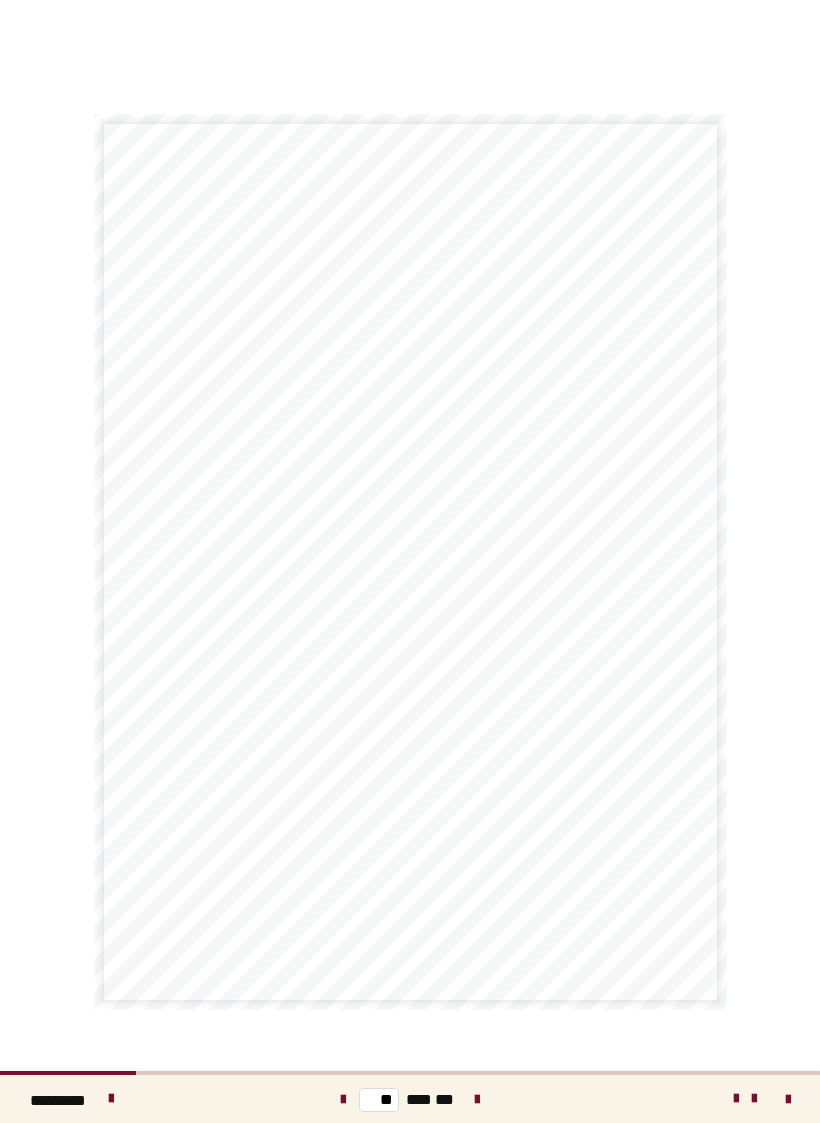 click at bounding box center (477, 1100) 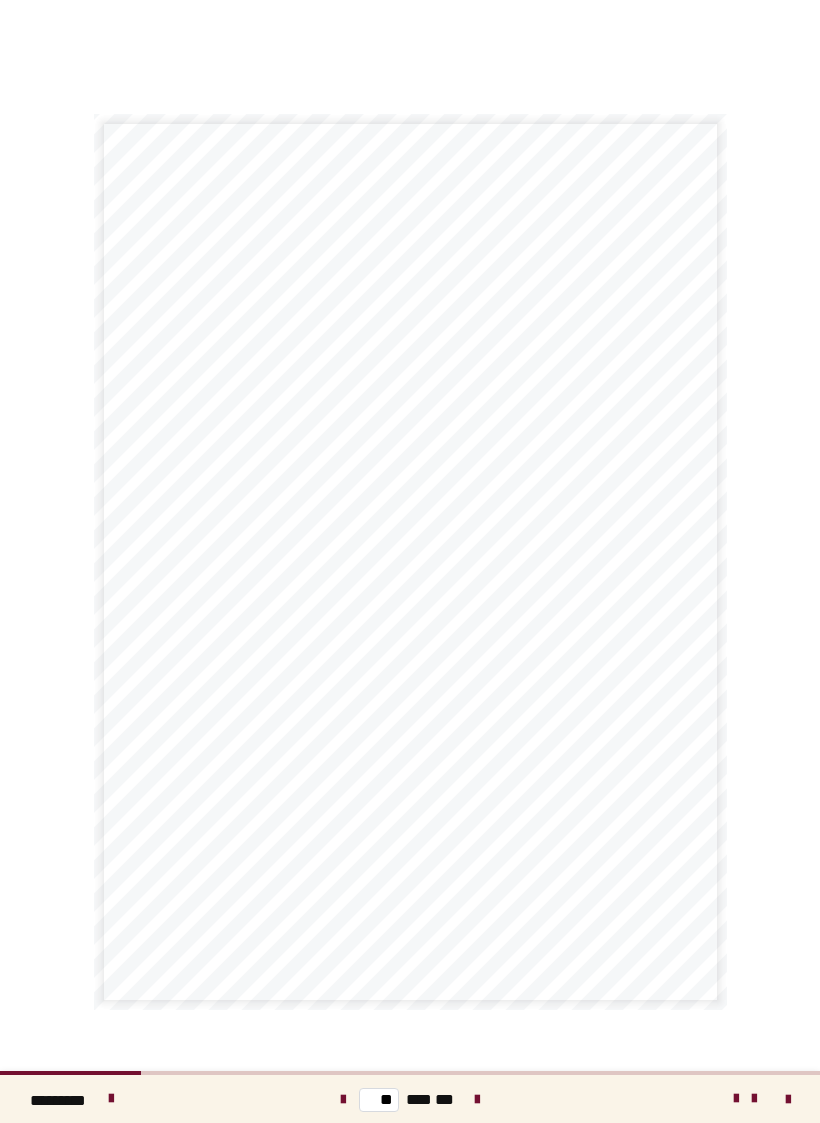 click at bounding box center [477, 1100] 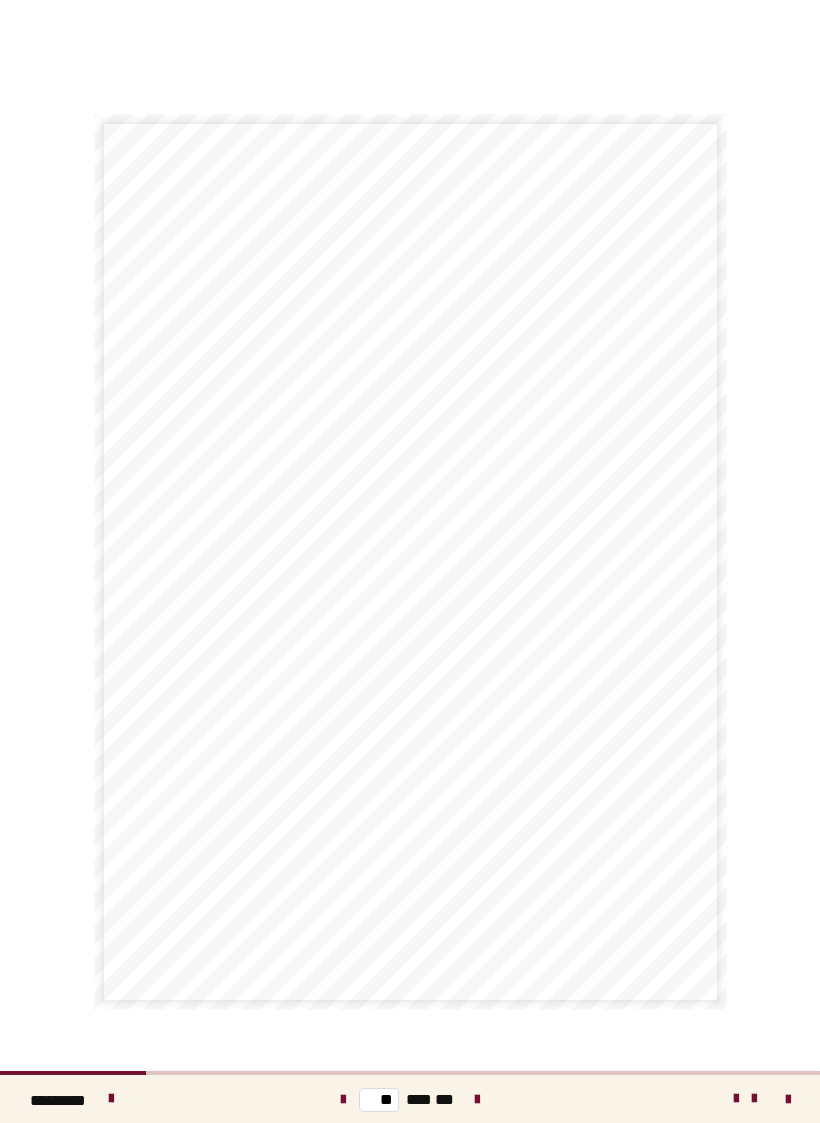 click at bounding box center [343, 1100] 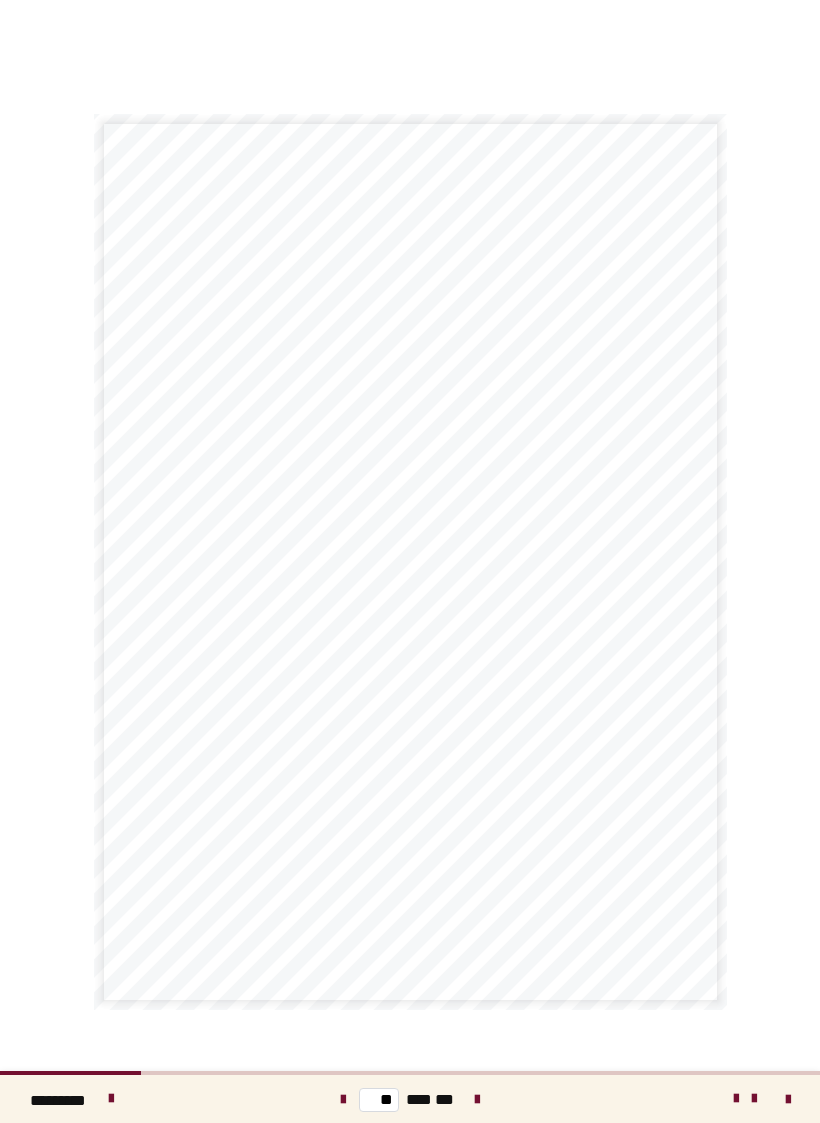 click at bounding box center (343, 1099) 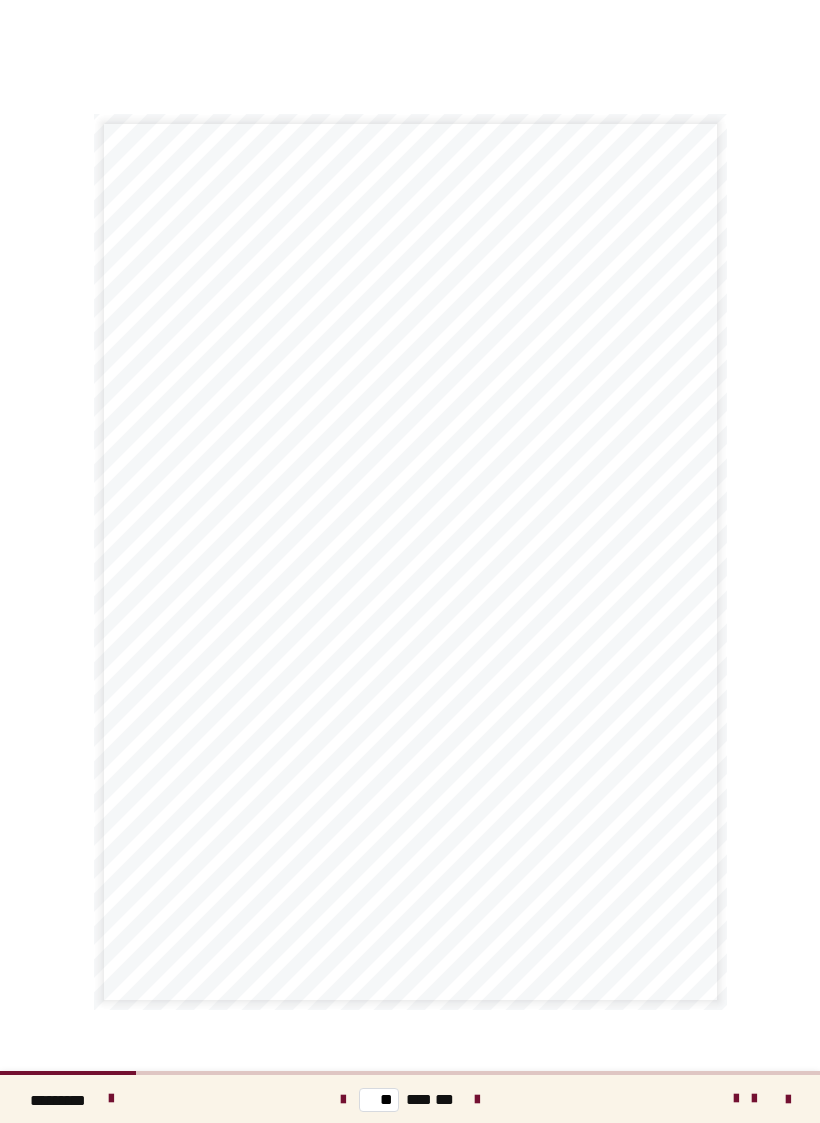 click at bounding box center [477, 1100] 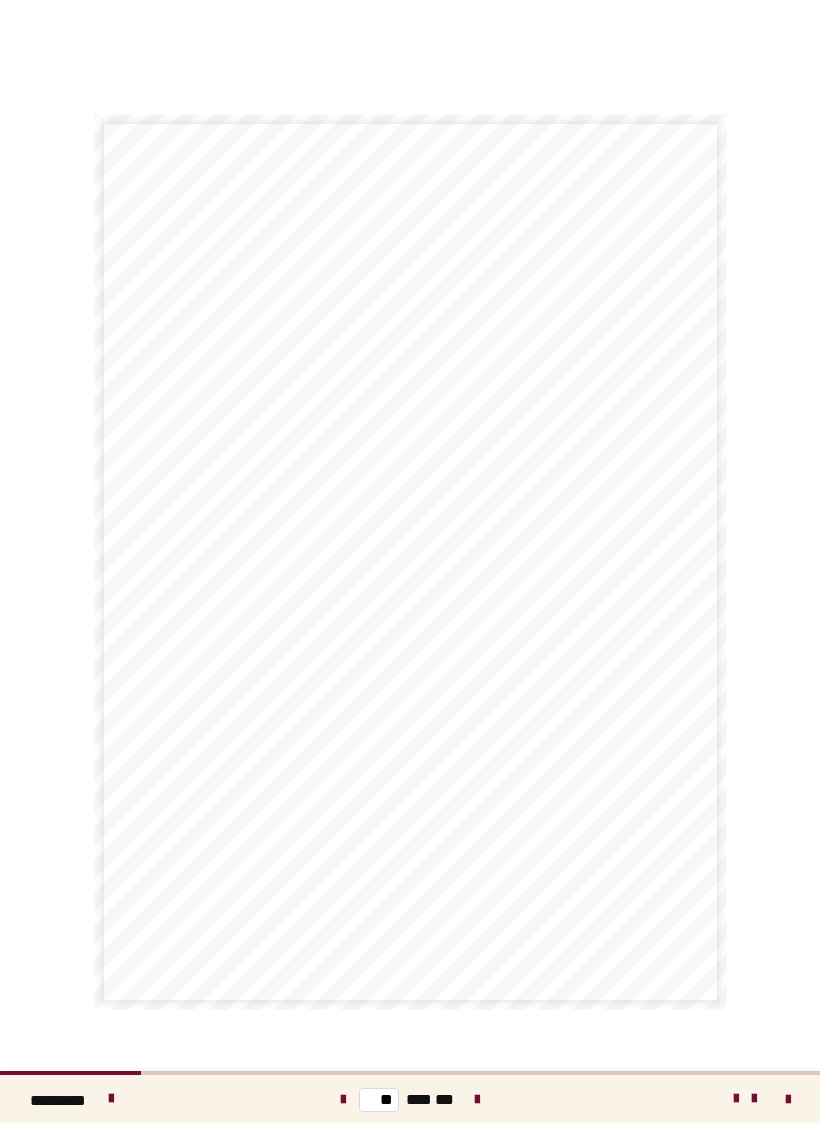 click at bounding box center (477, 1100) 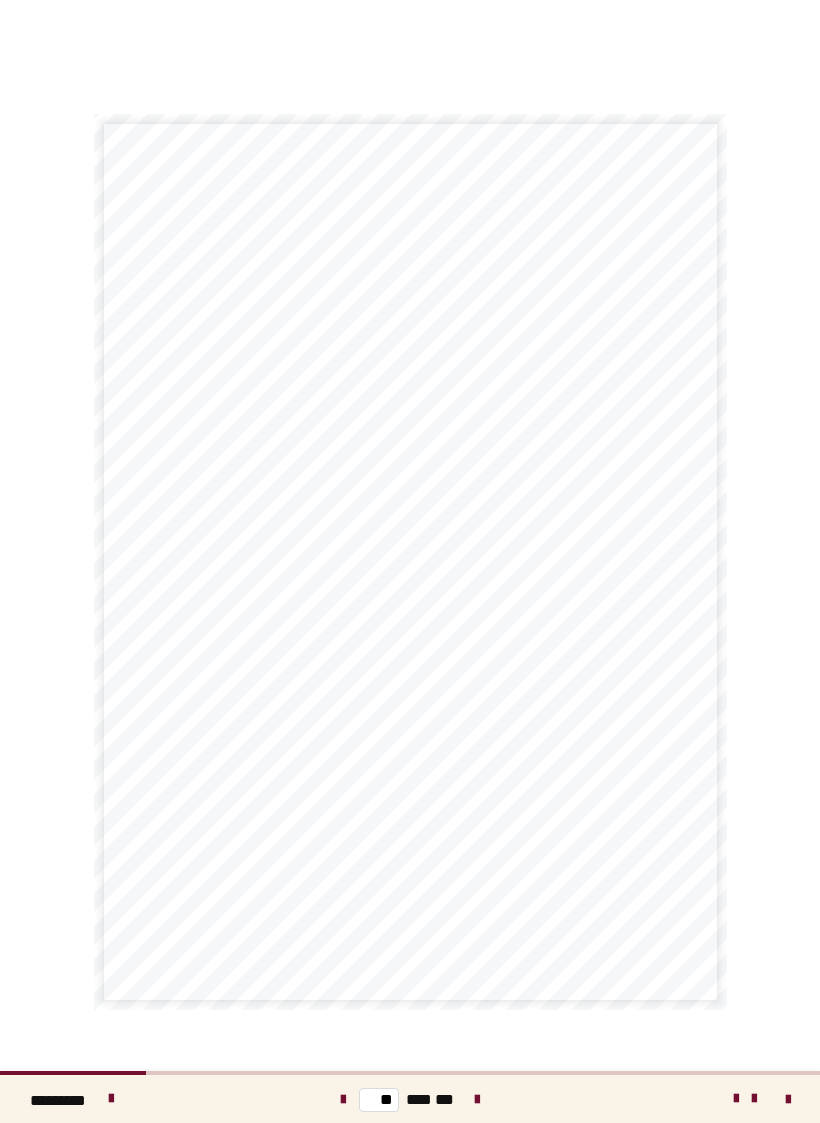click at bounding box center [477, 1099] 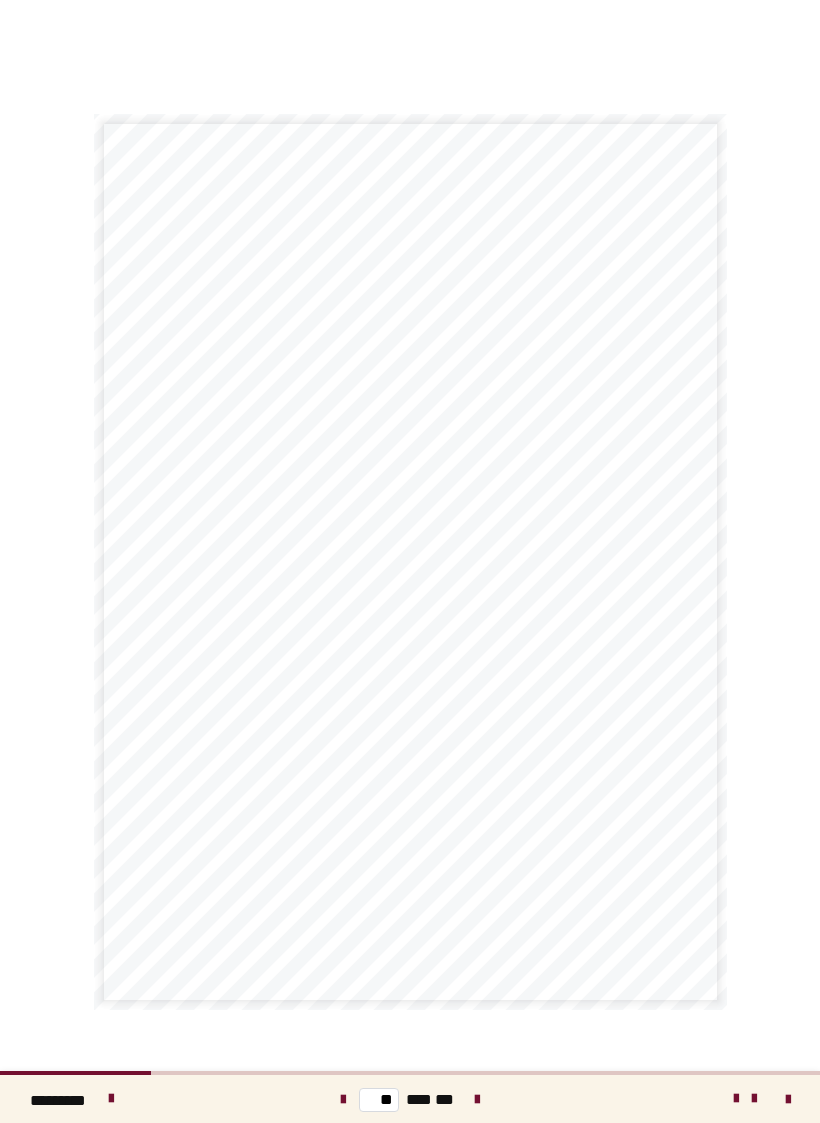click at bounding box center [477, 1099] 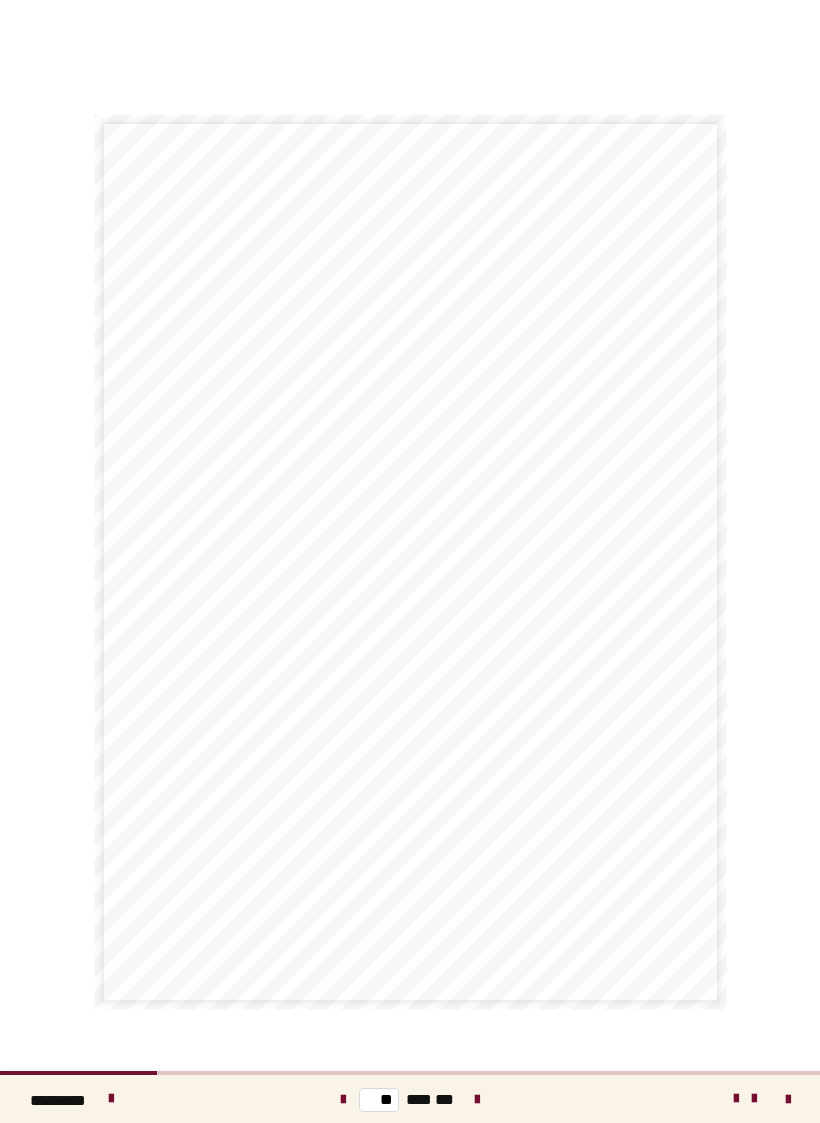 click at bounding box center [477, 1099] 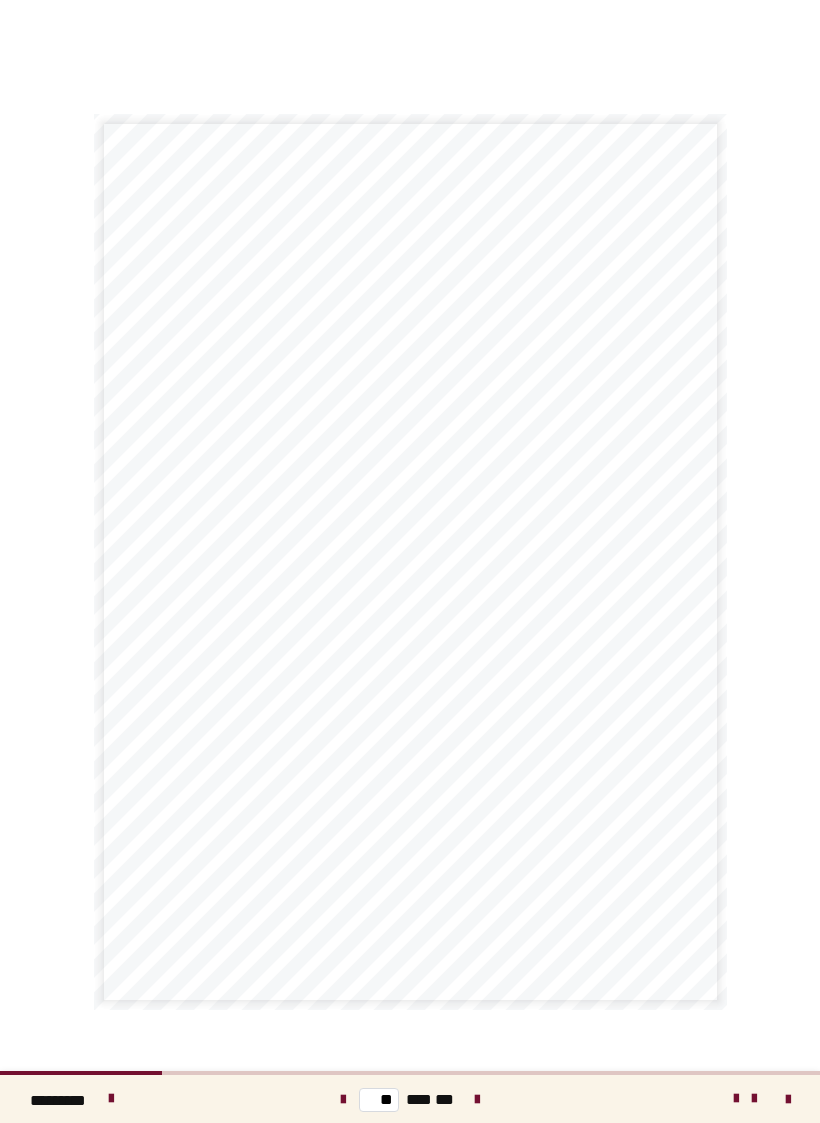 click at bounding box center (477, 1099) 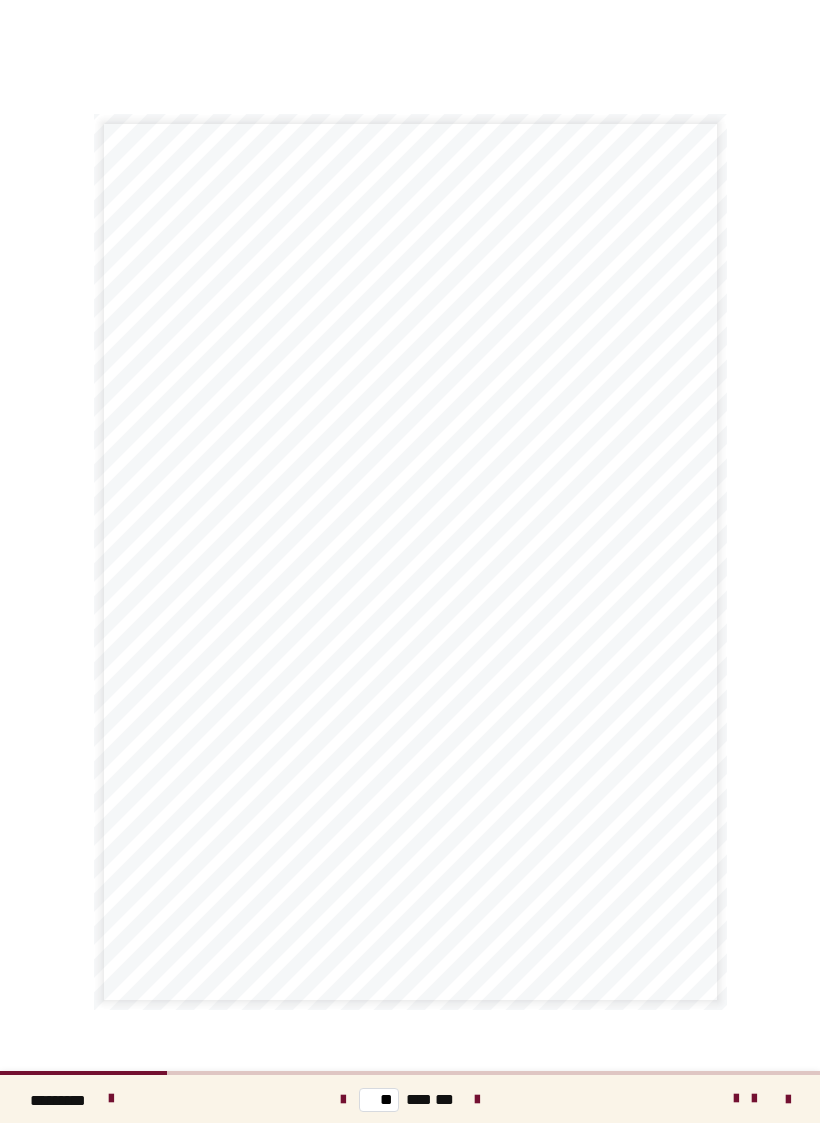 click at bounding box center (477, 1099) 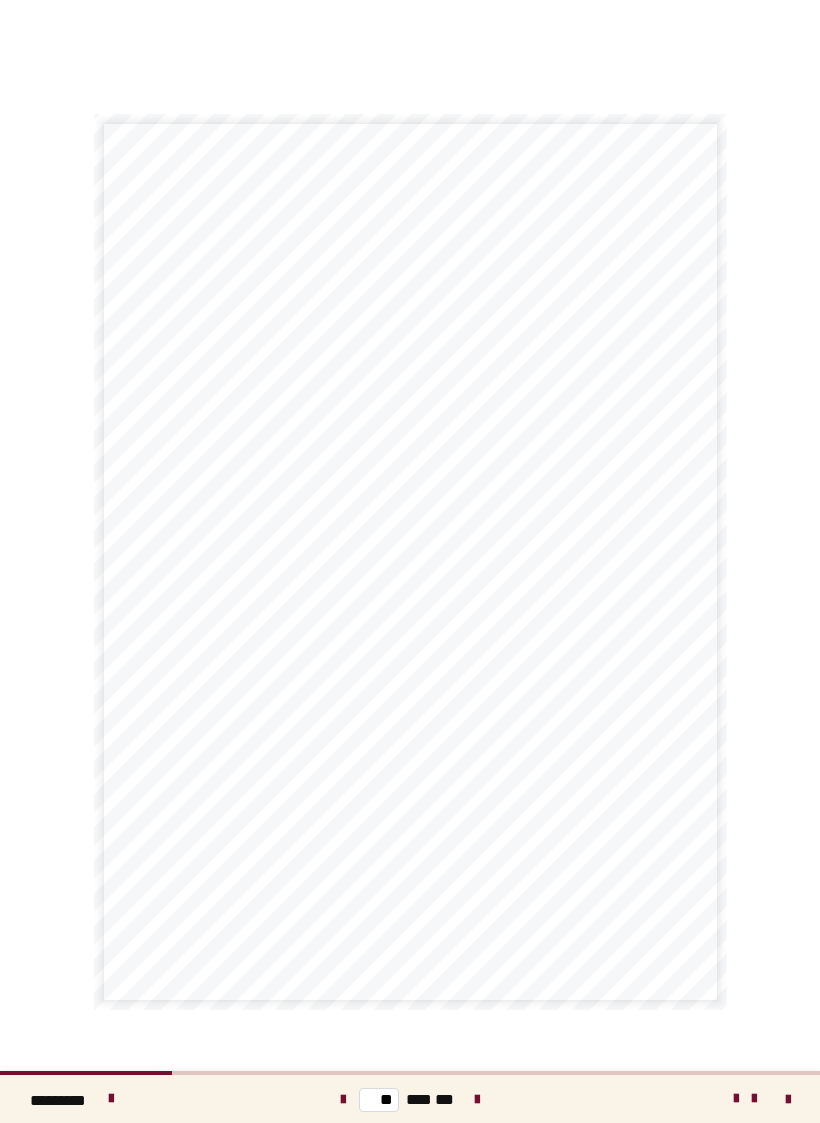 click at bounding box center [477, 1099] 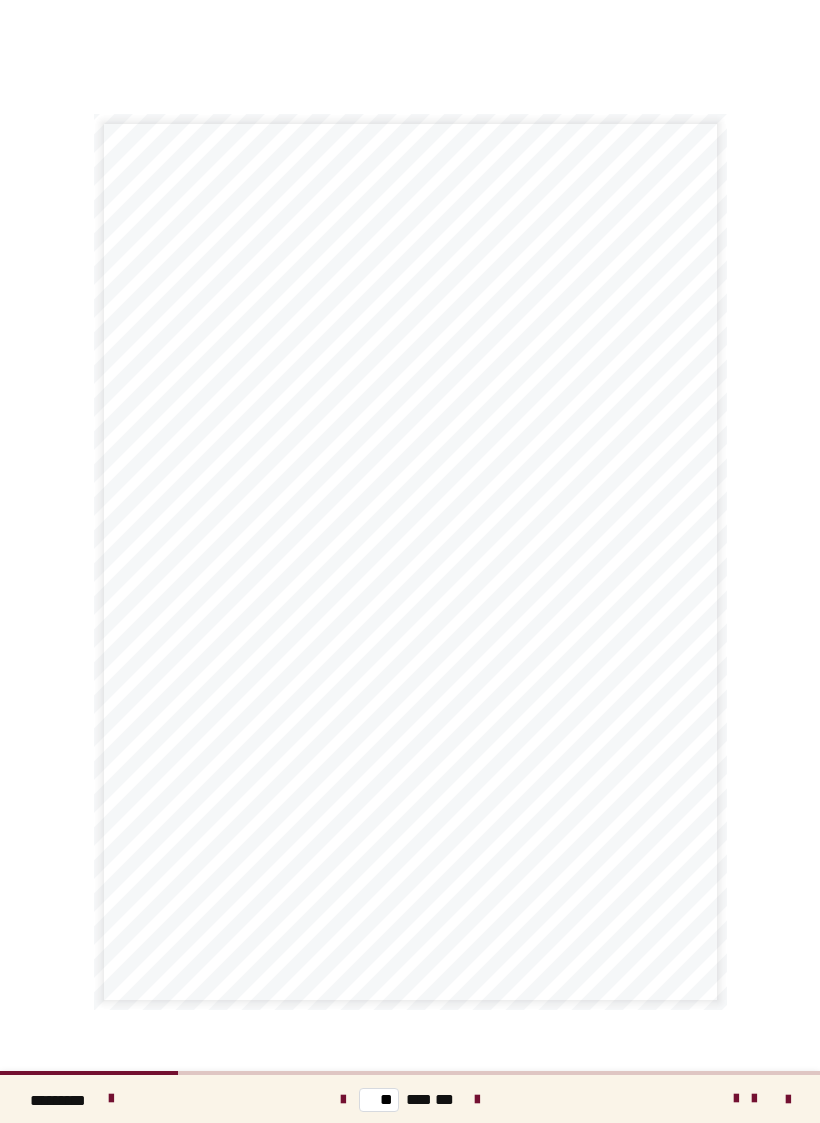 click at bounding box center [477, 1099] 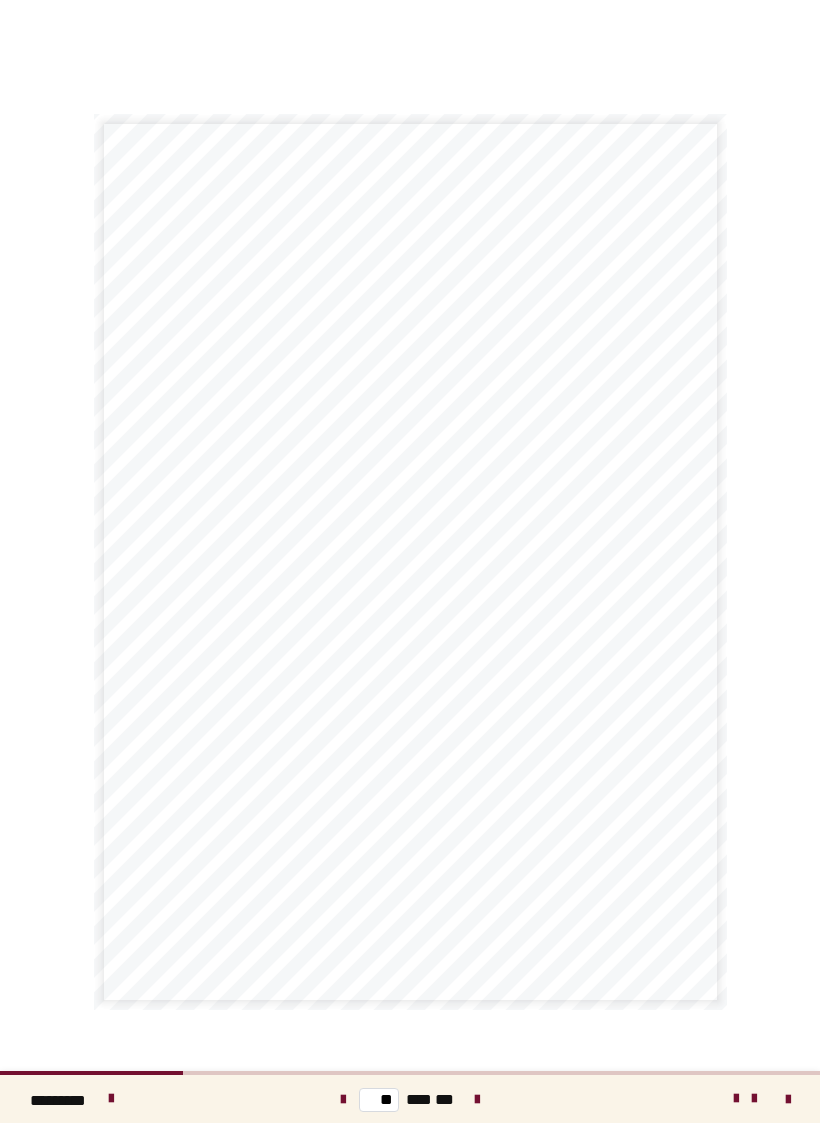 click at bounding box center (477, 1099) 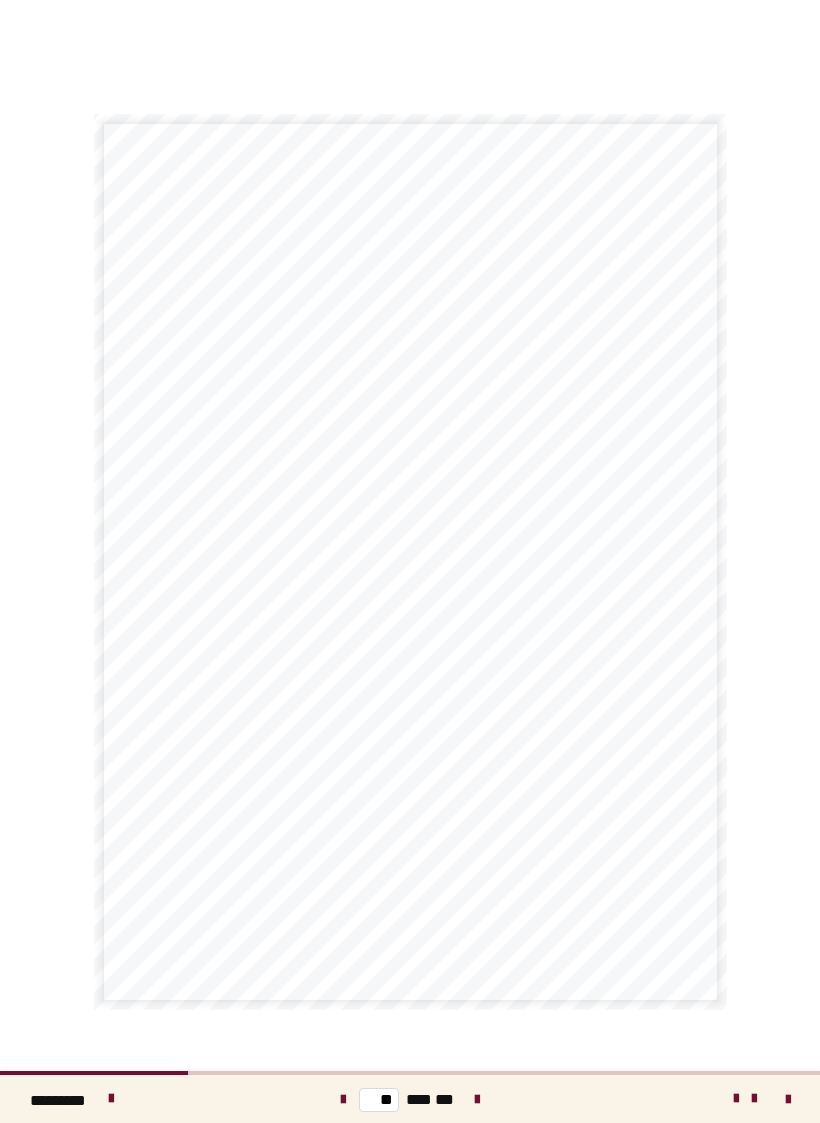 click at bounding box center [477, 1099] 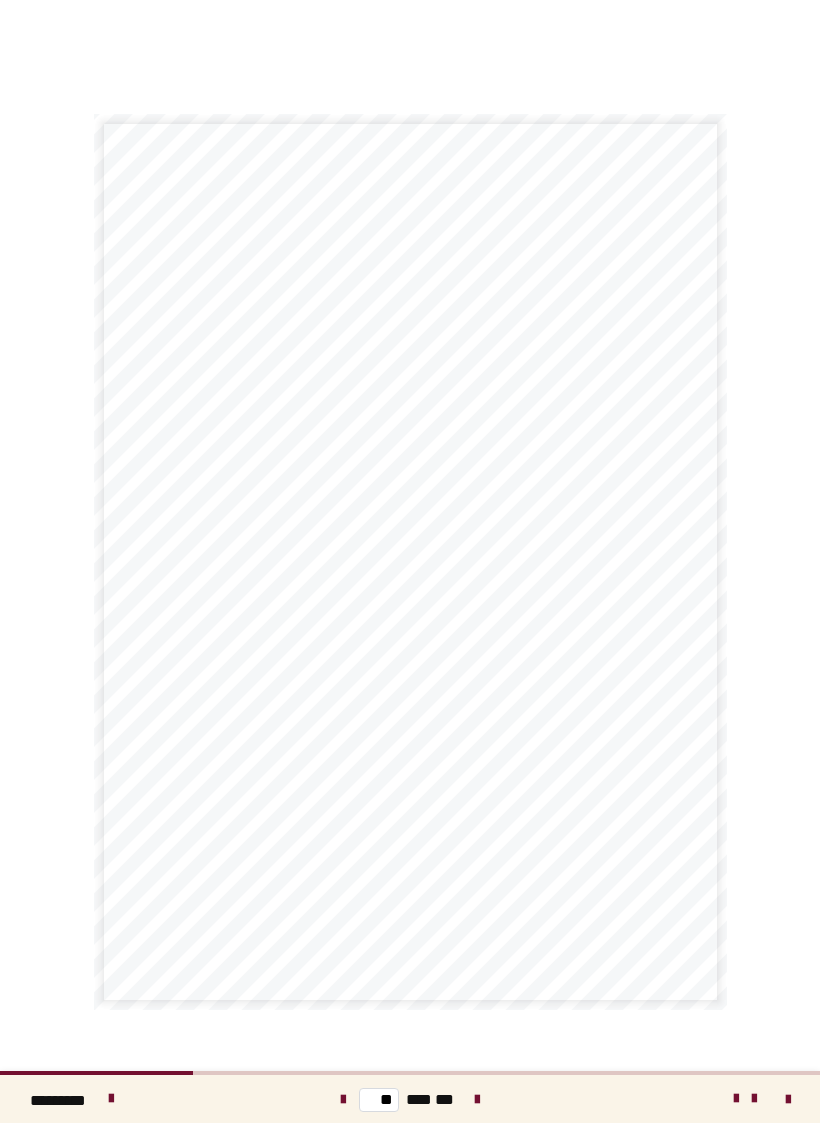 click at bounding box center (477, 1100) 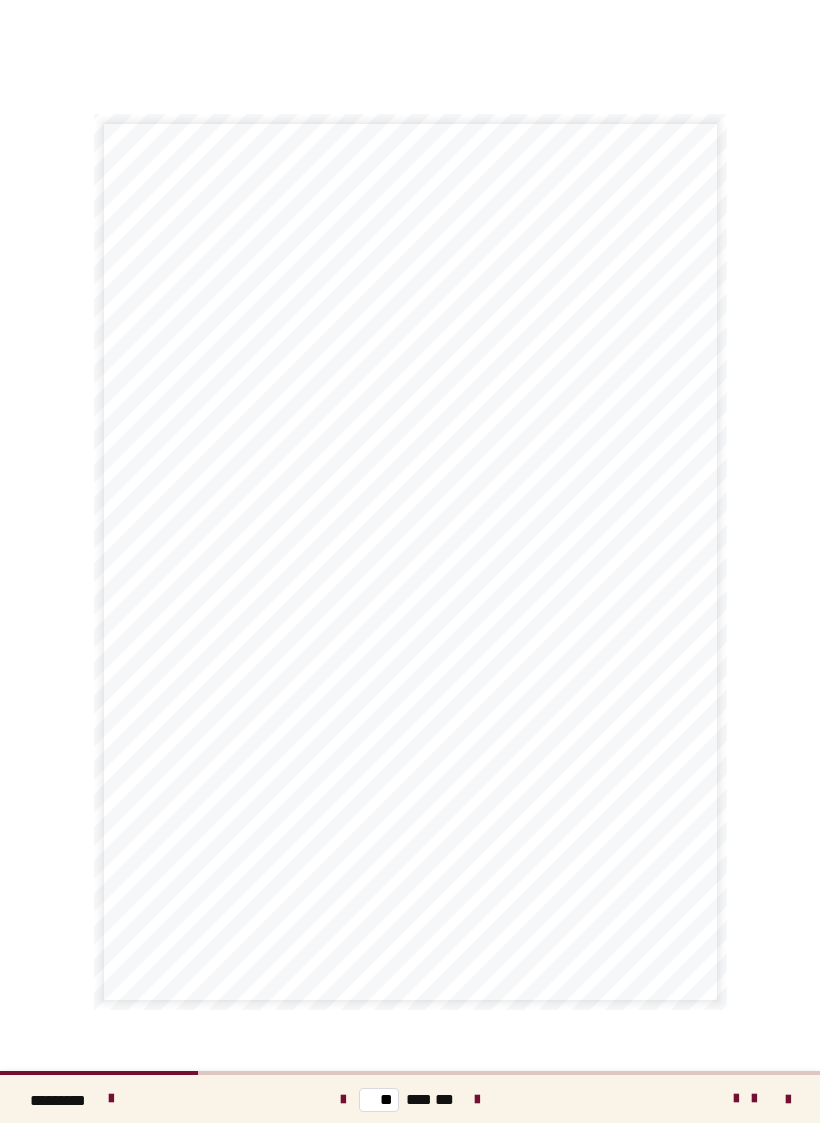 click at bounding box center [477, 1100] 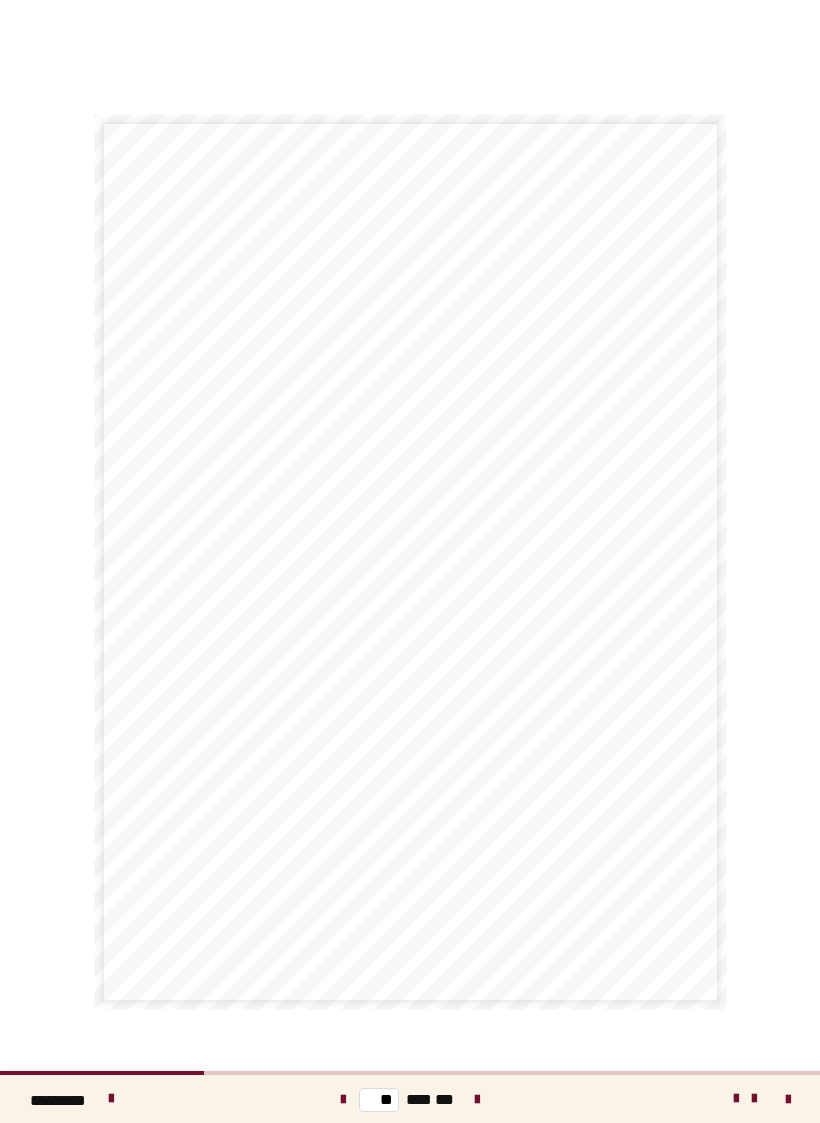 click at bounding box center (477, 1100) 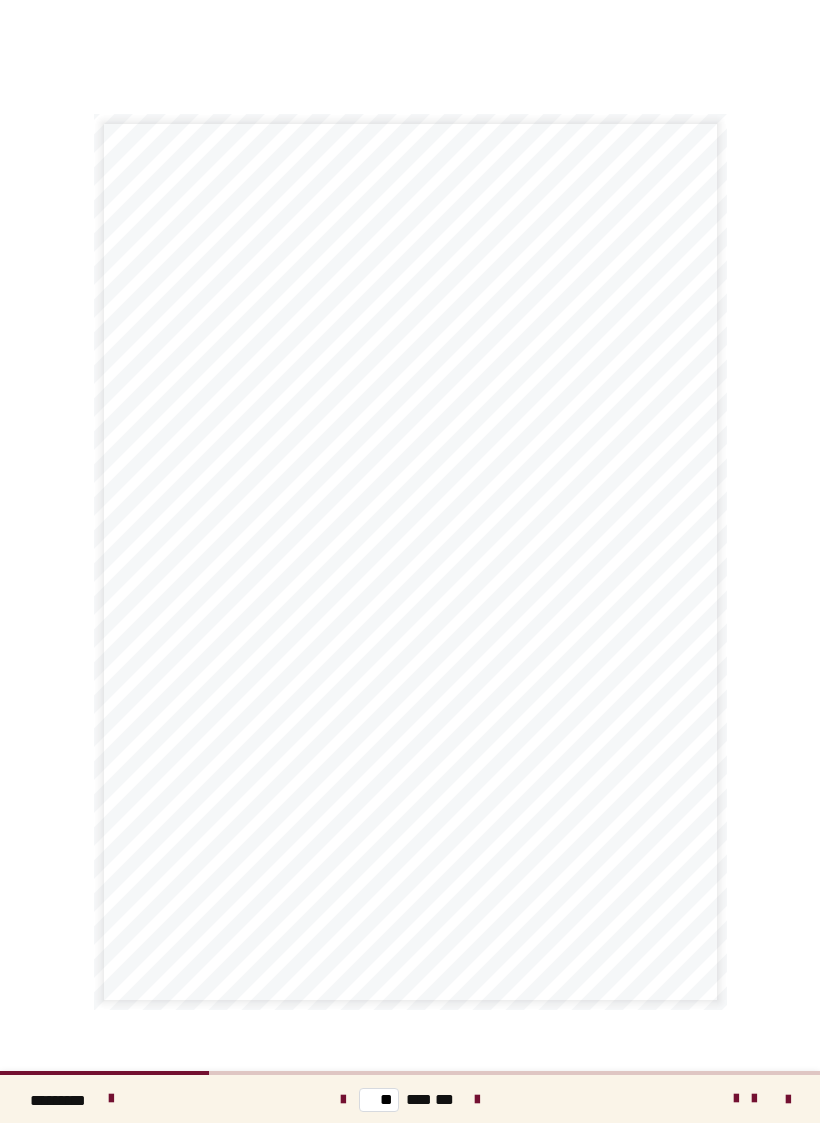 click at bounding box center [477, 1100] 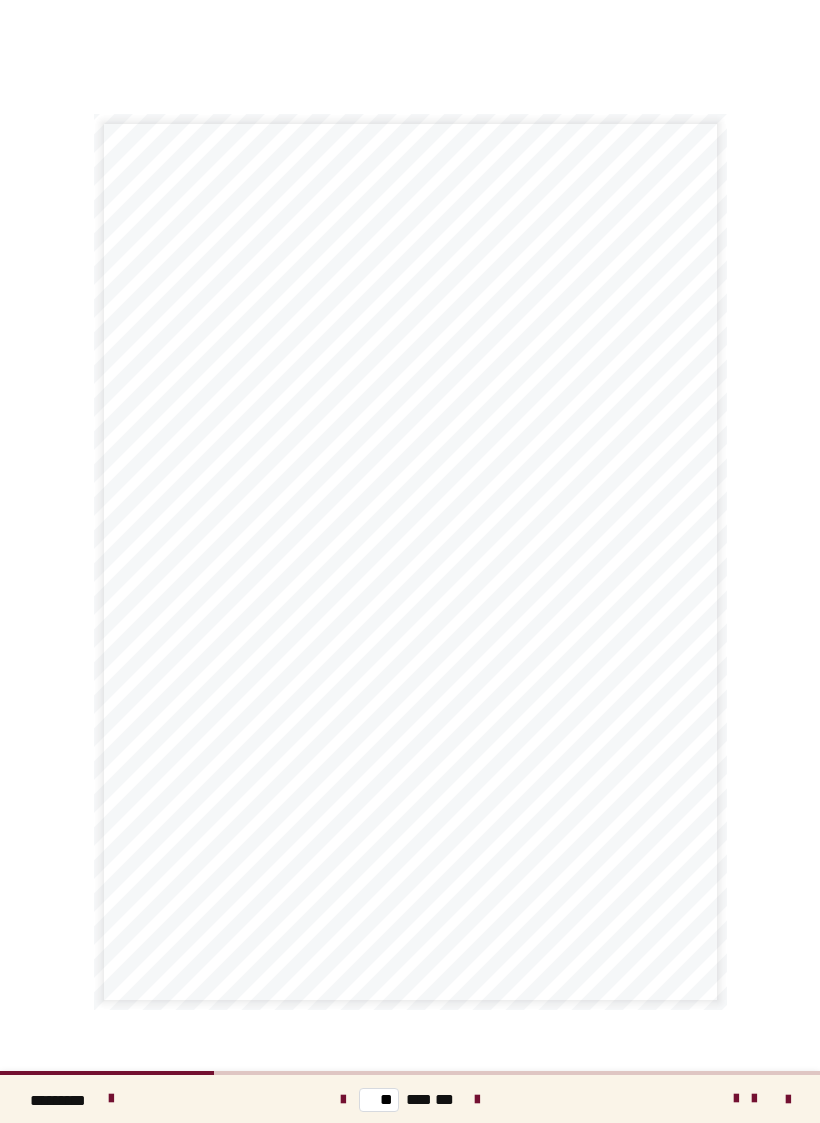 click at bounding box center (477, 1100) 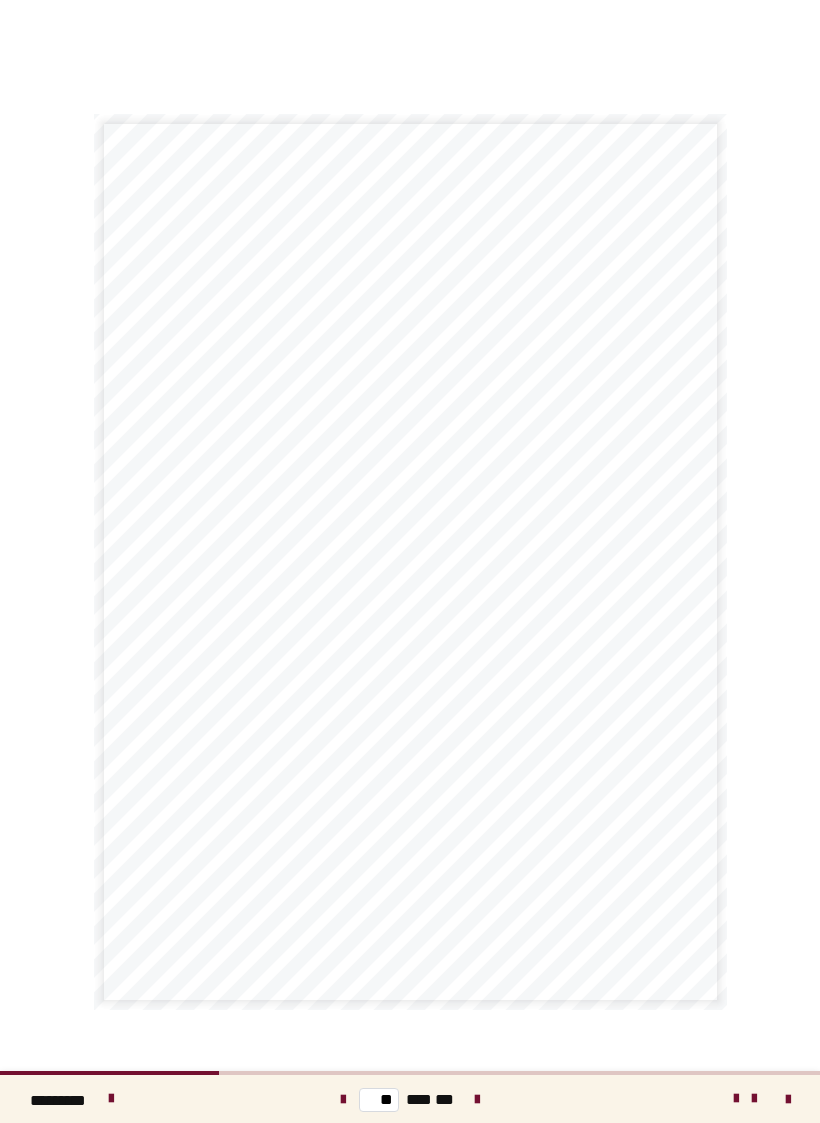 click at bounding box center [477, 1100] 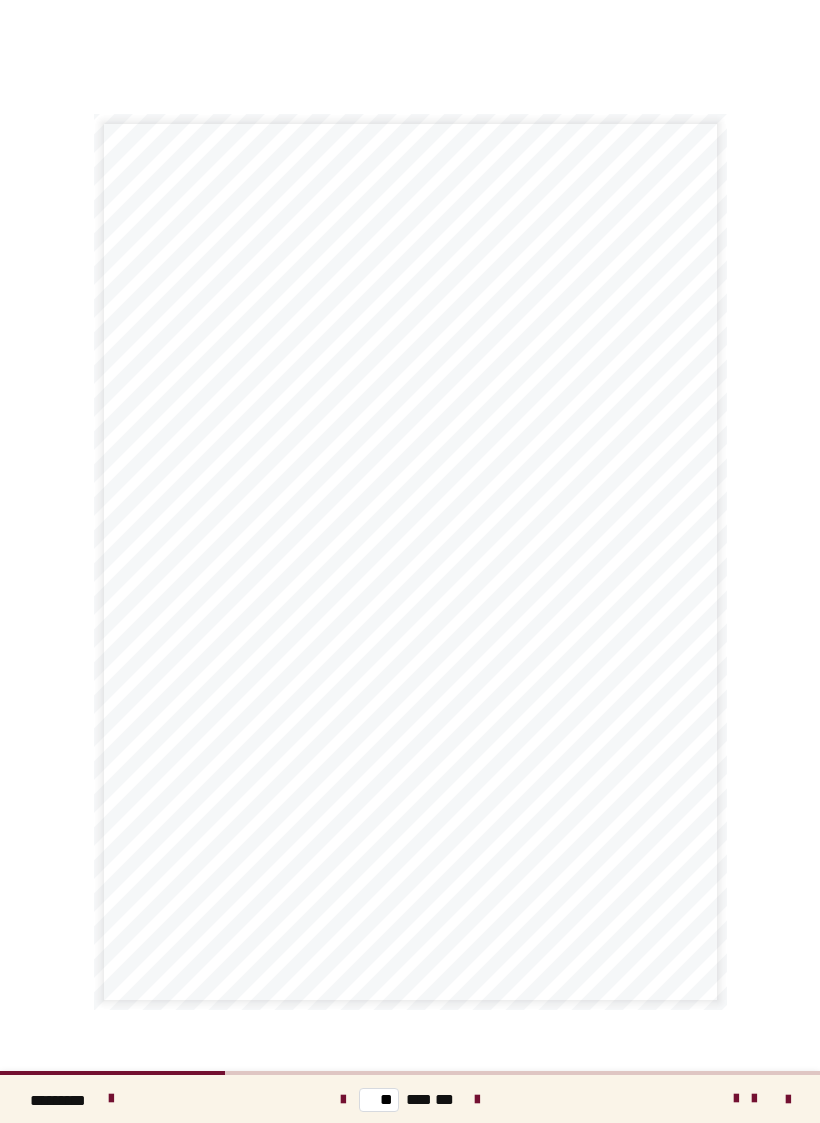 click at bounding box center [477, 1100] 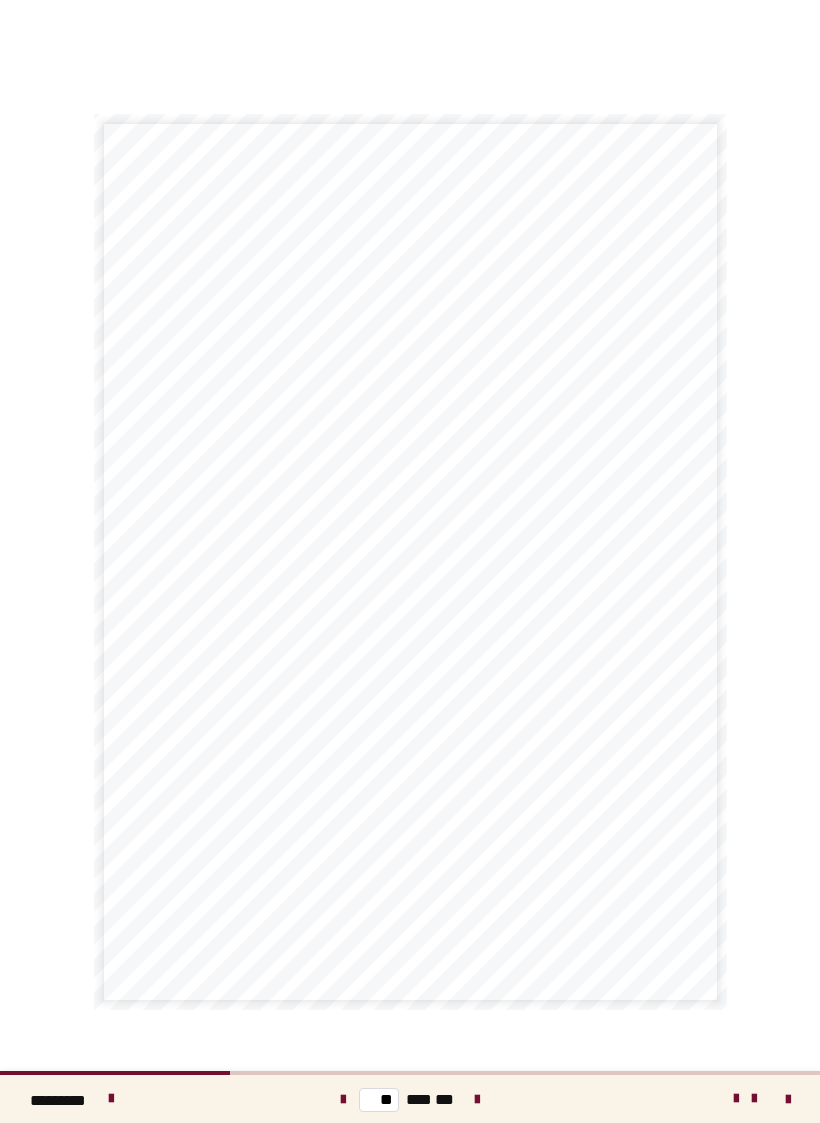 click at bounding box center (477, 1100) 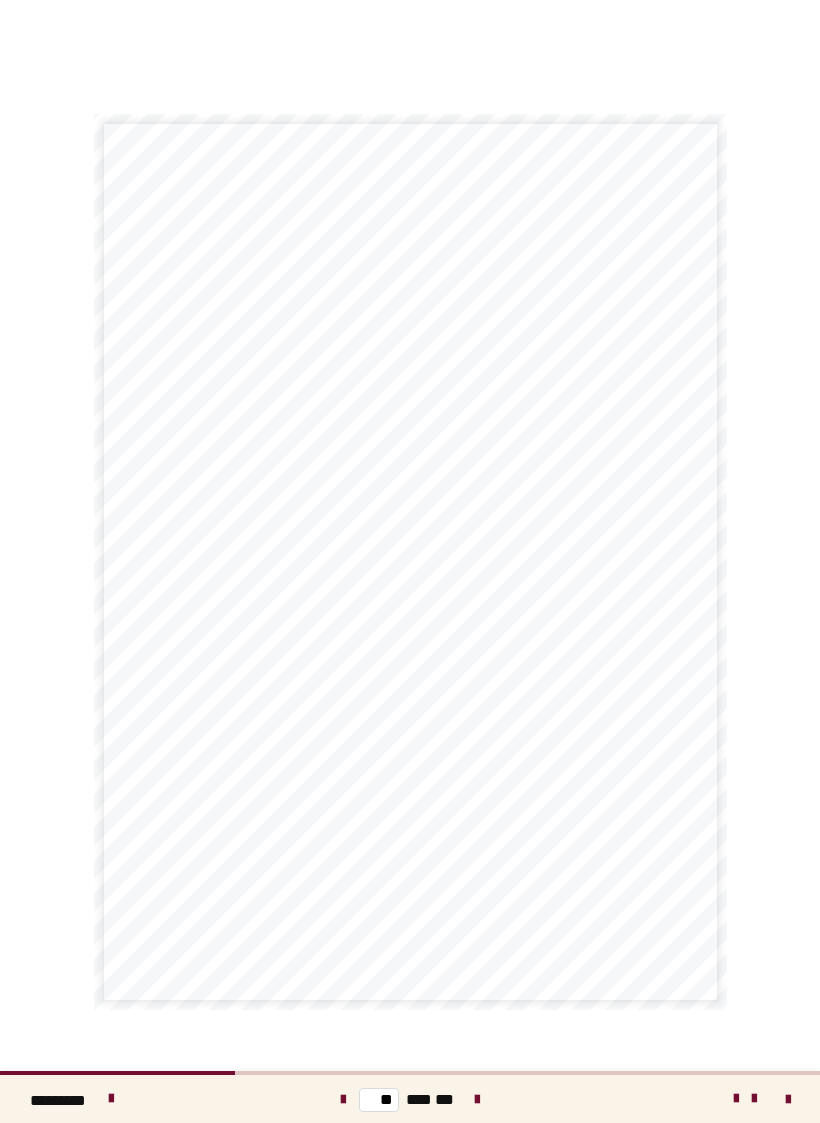 click at bounding box center [477, 1100] 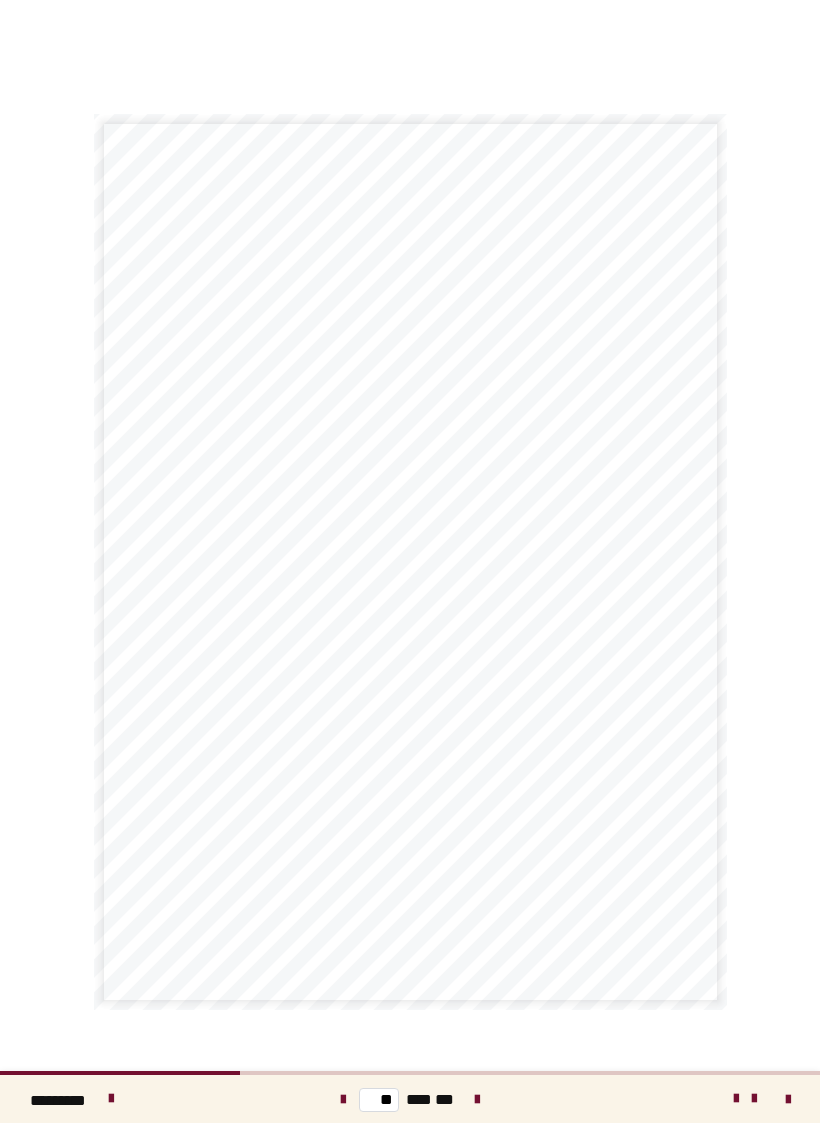 click at bounding box center (477, 1100) 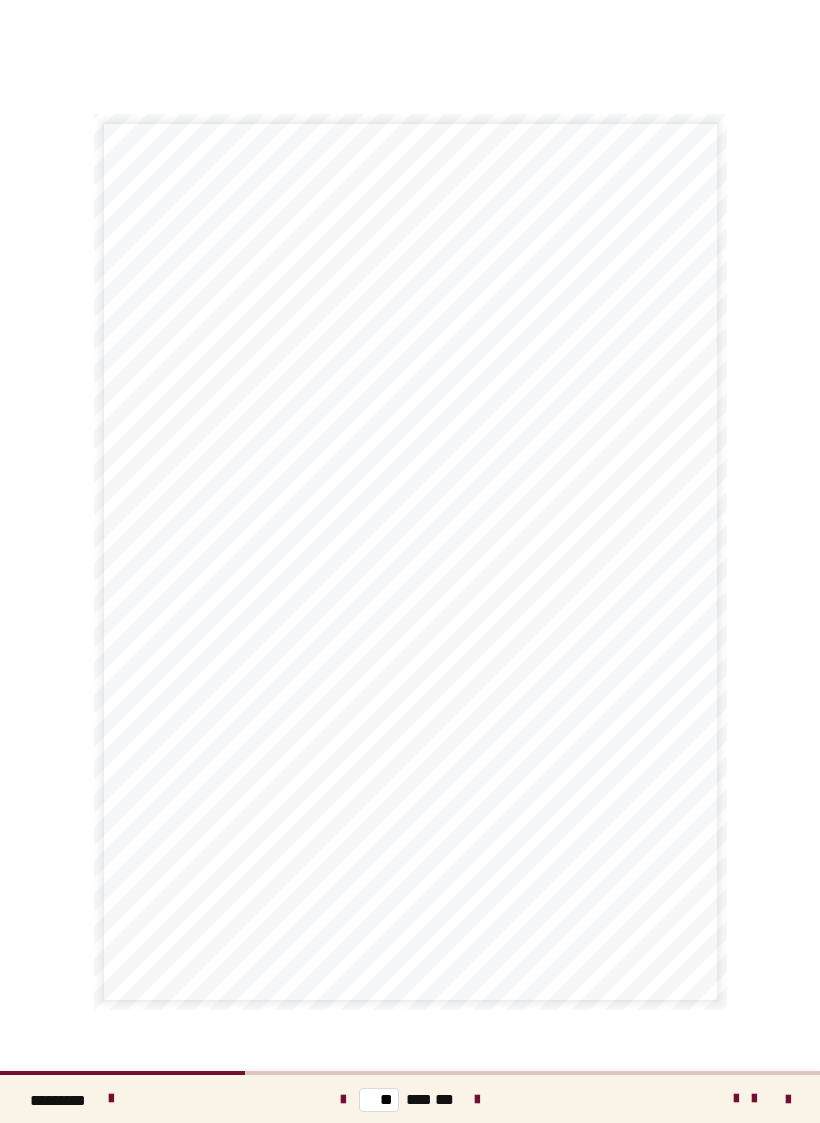 click at bounding box center (477, 1100) 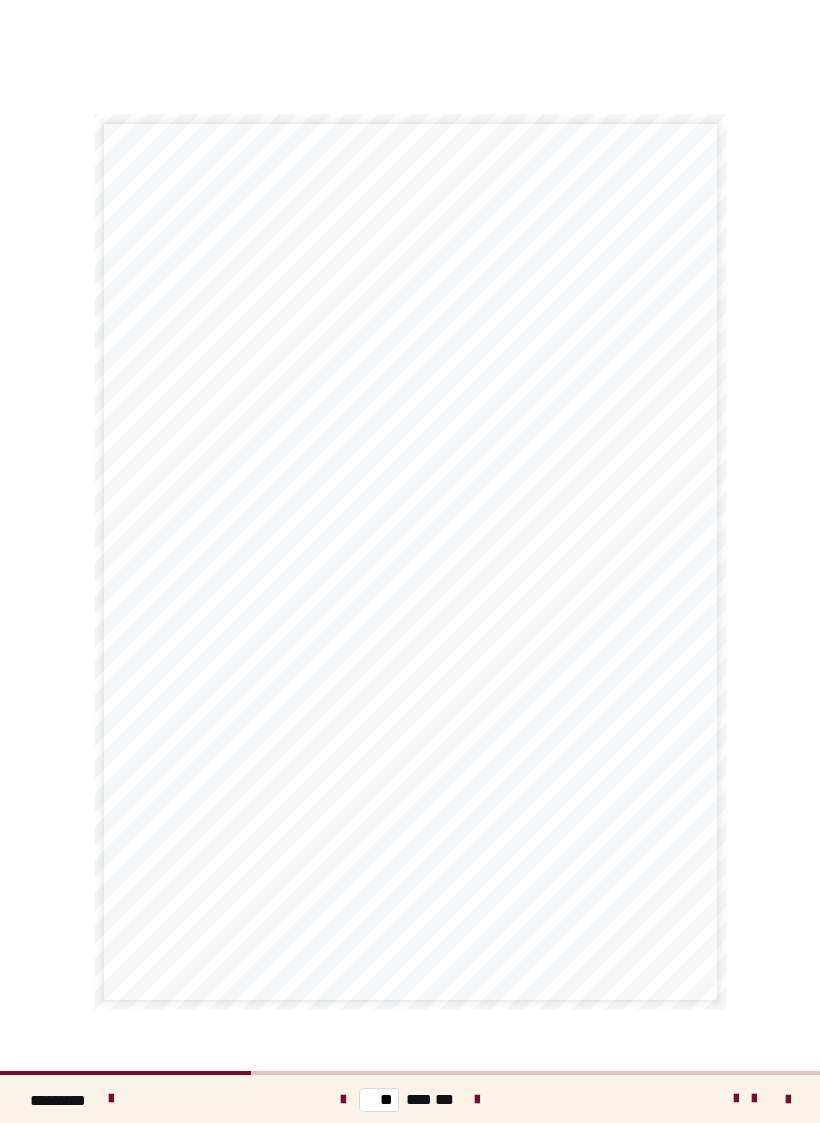 click at bounding box center [343, 1100] 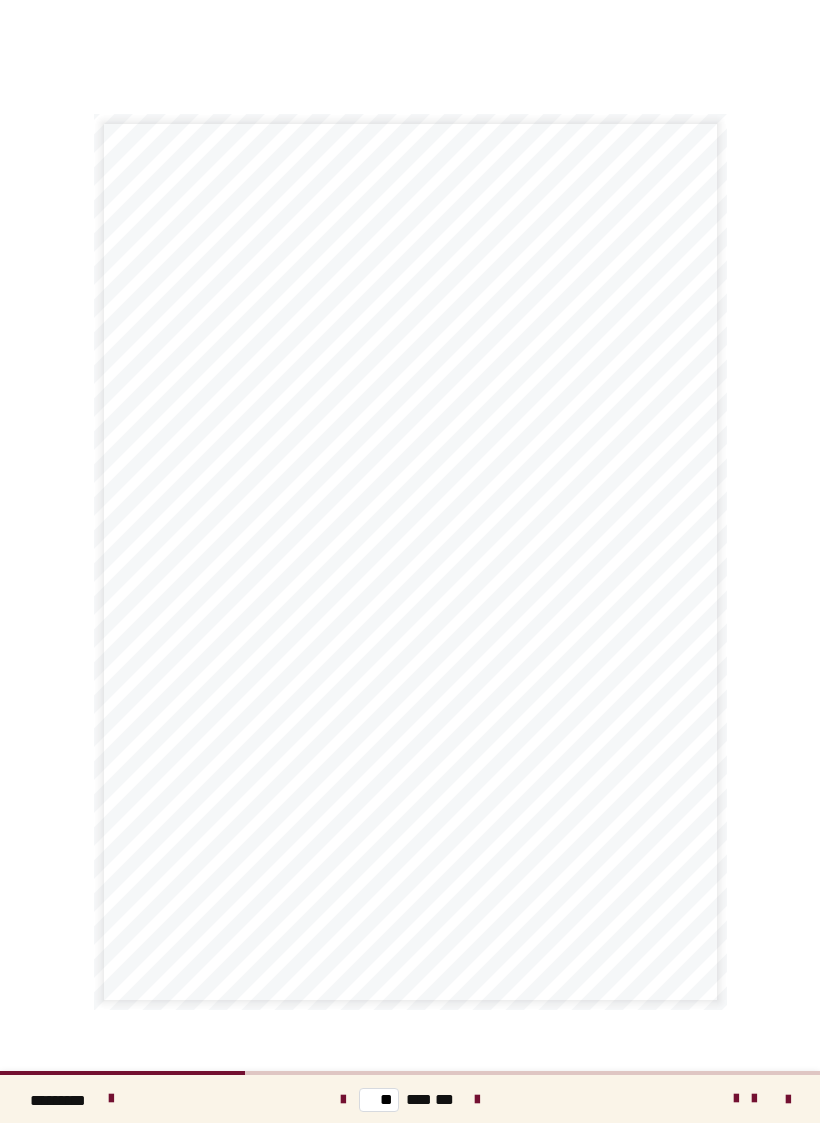 click at bounding box center [343, 1099] 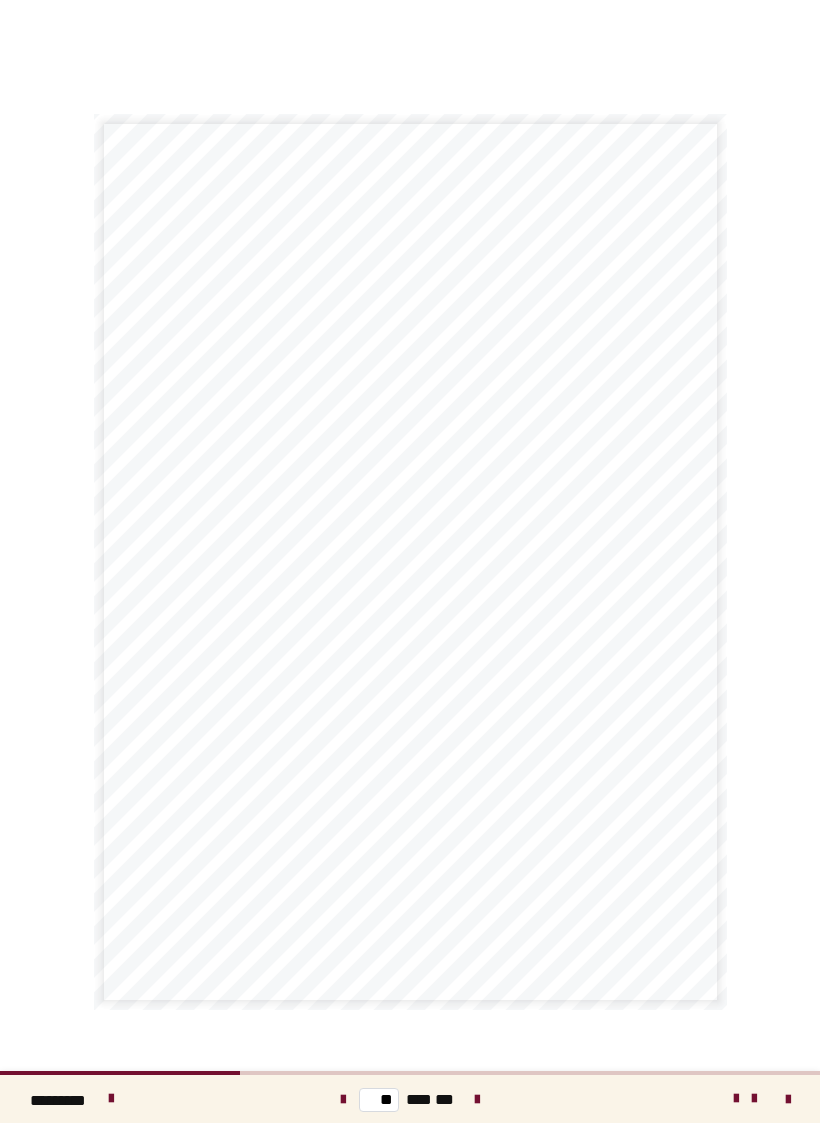 click at bounding box center (477, 1100) 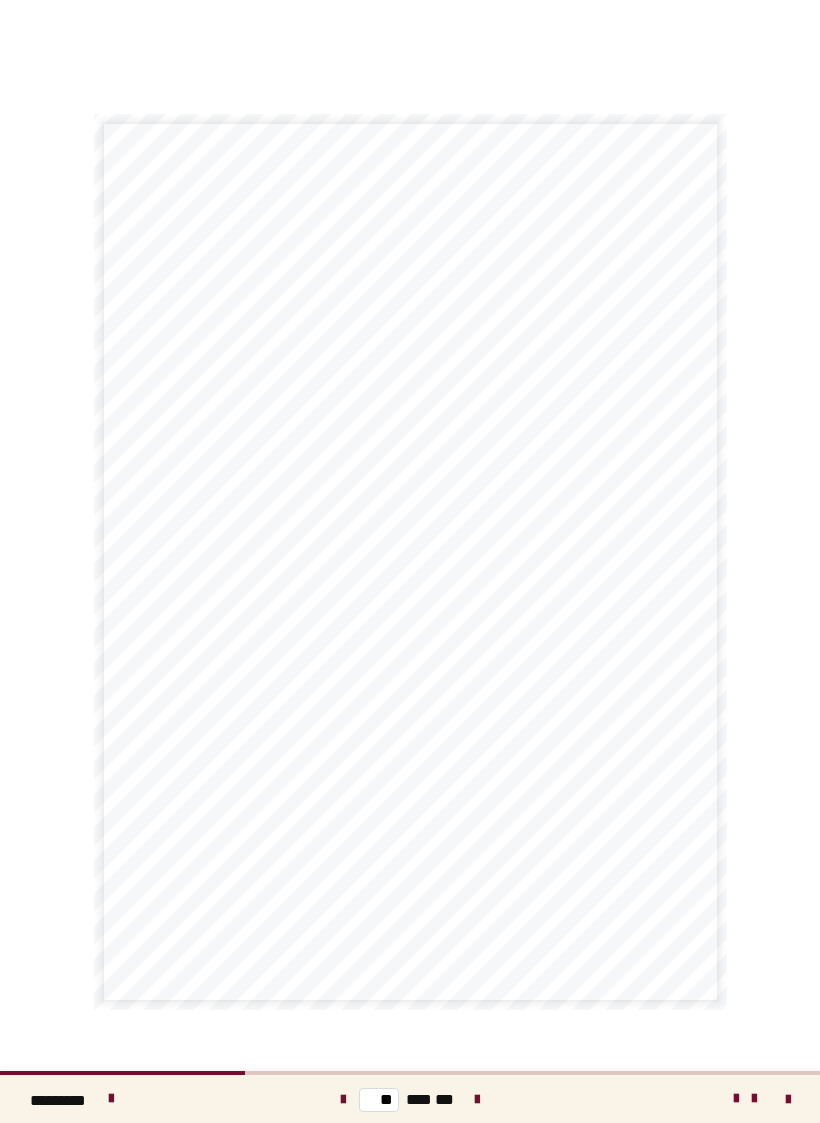 click at bounding box center (477, 1100) 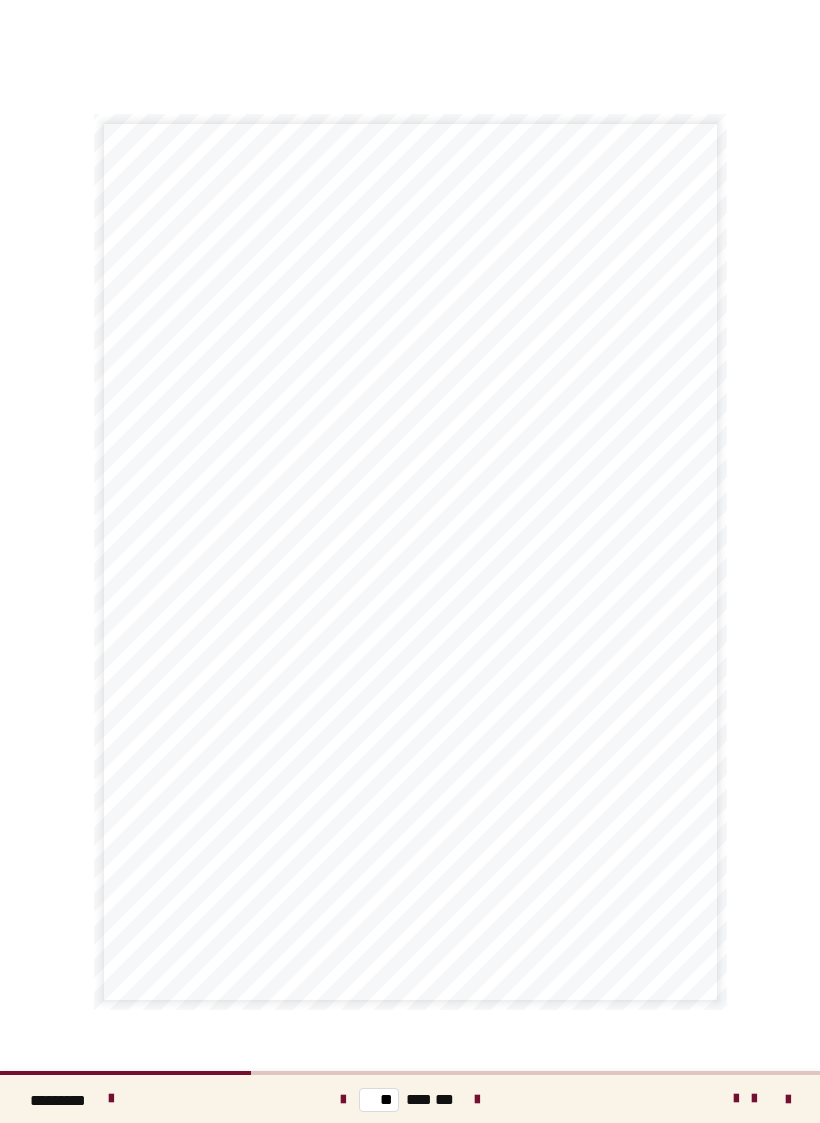 click at bounding box center (477, 1099) 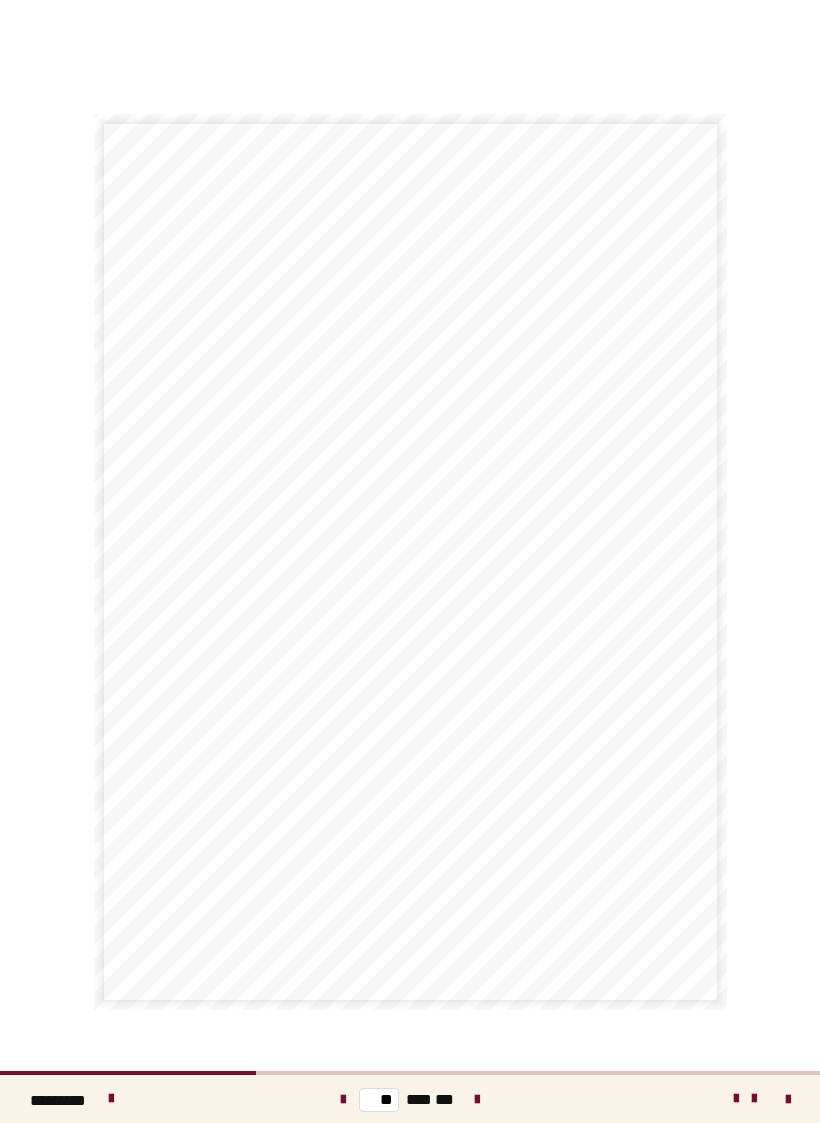 click at bounding box center [477, 1099] 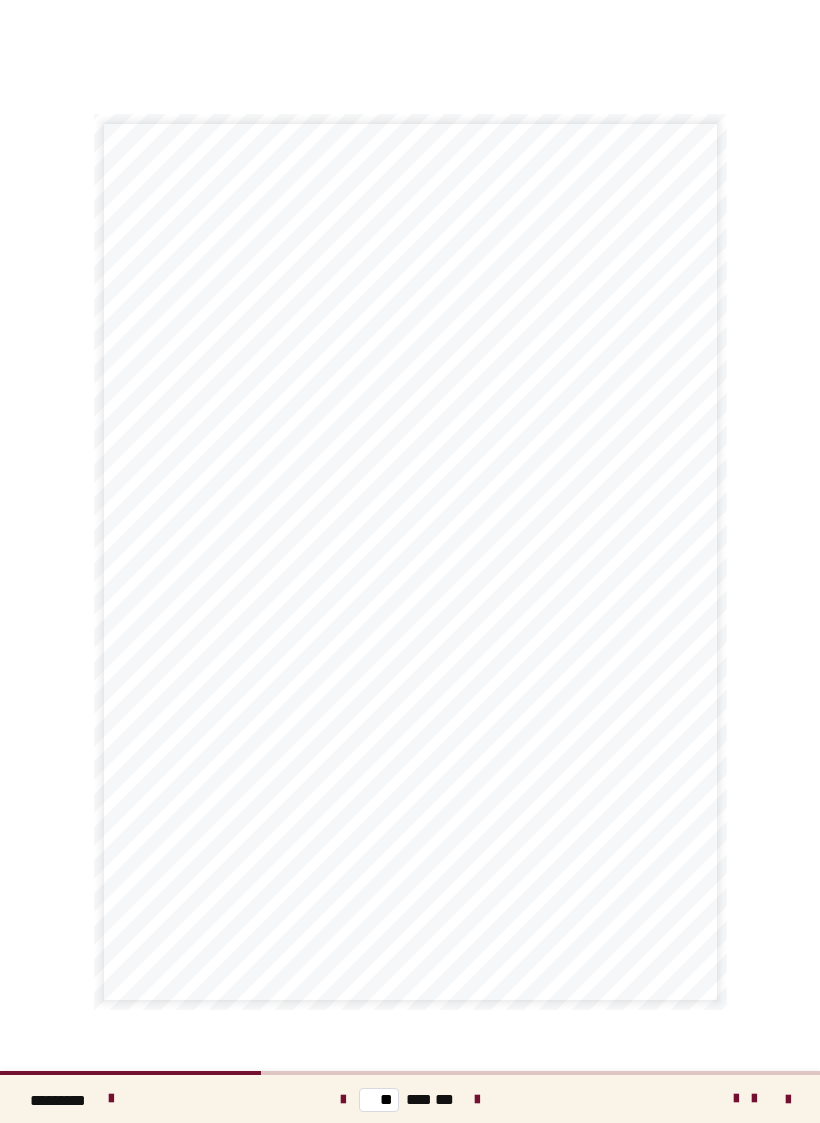 click at bounding box center (477, 1099) 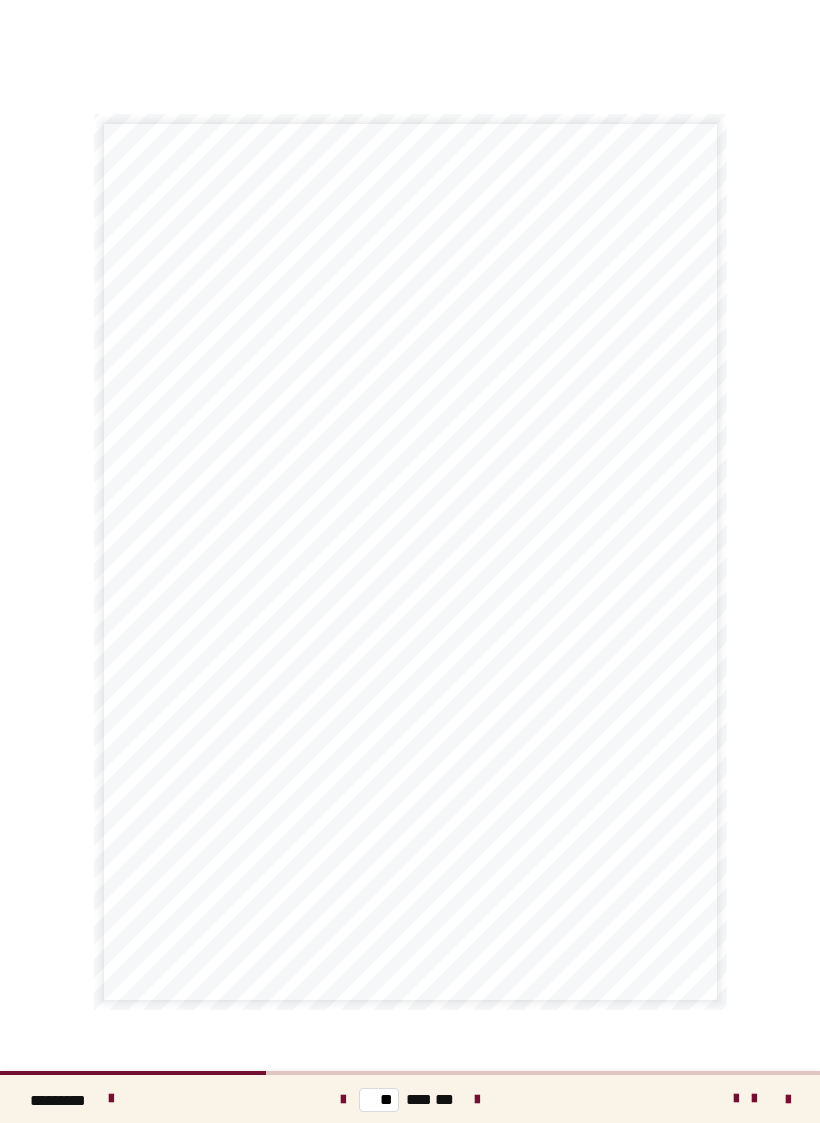 click at bounding box center (477, 1099) 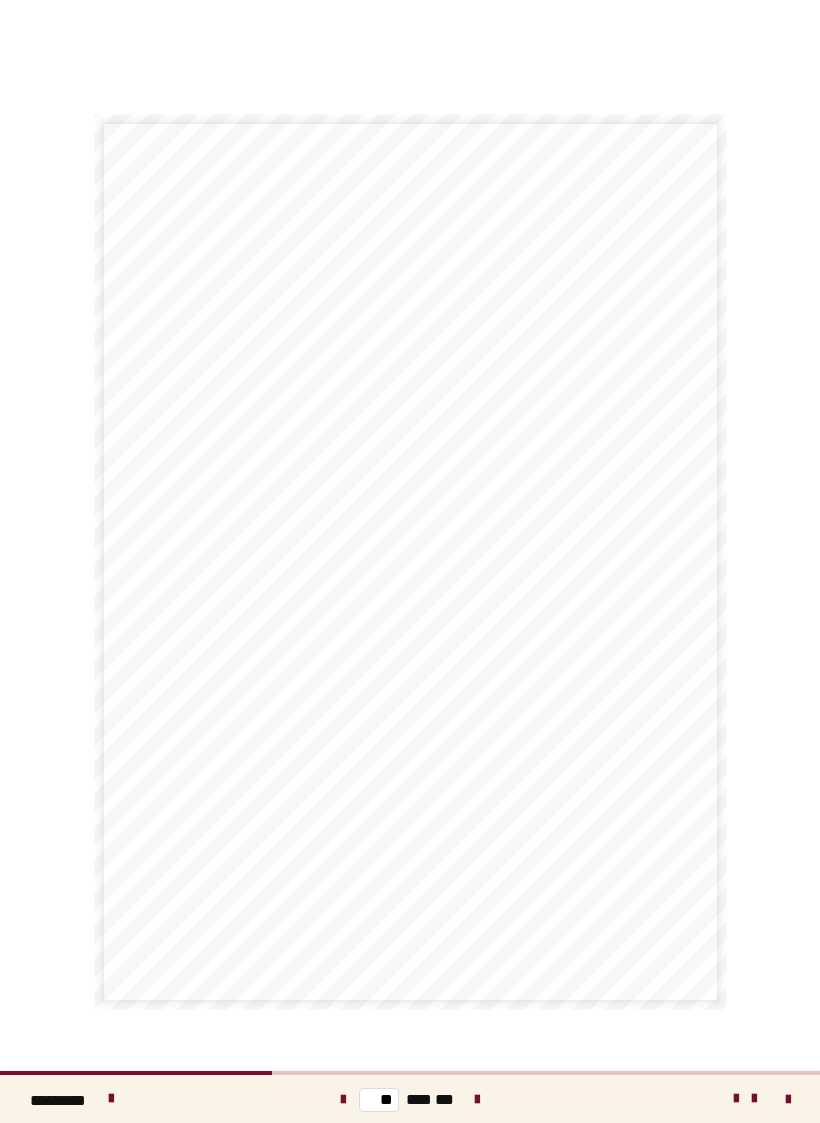 click at bounding box center [477, 1099] 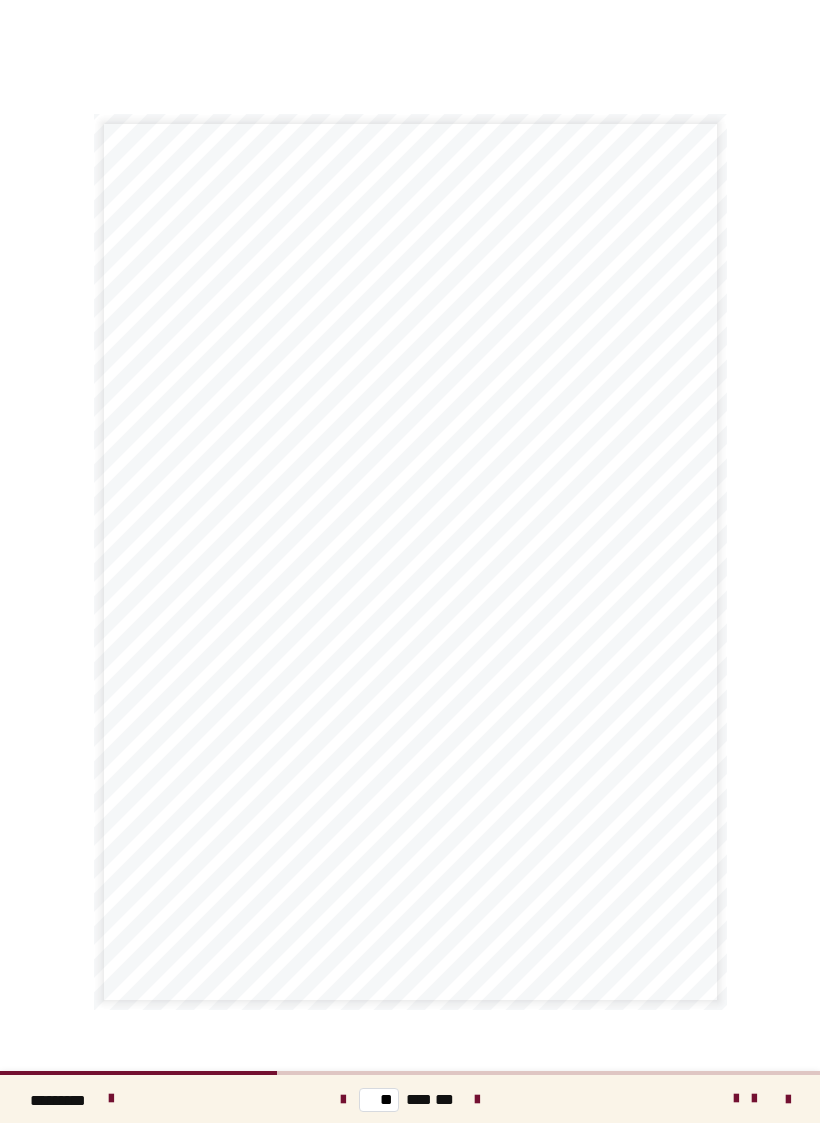 click at bounding box center (477, 1099) 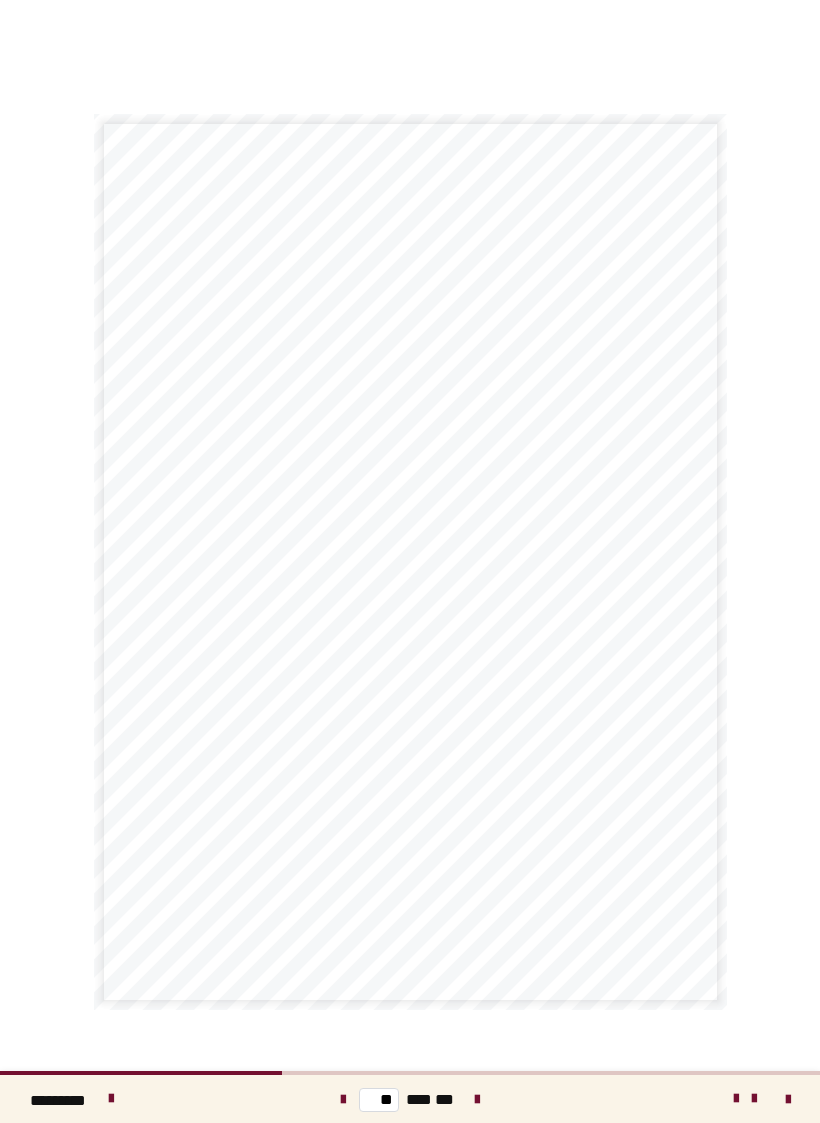 click on "** *** ***" at bounding box center (410, 1099) 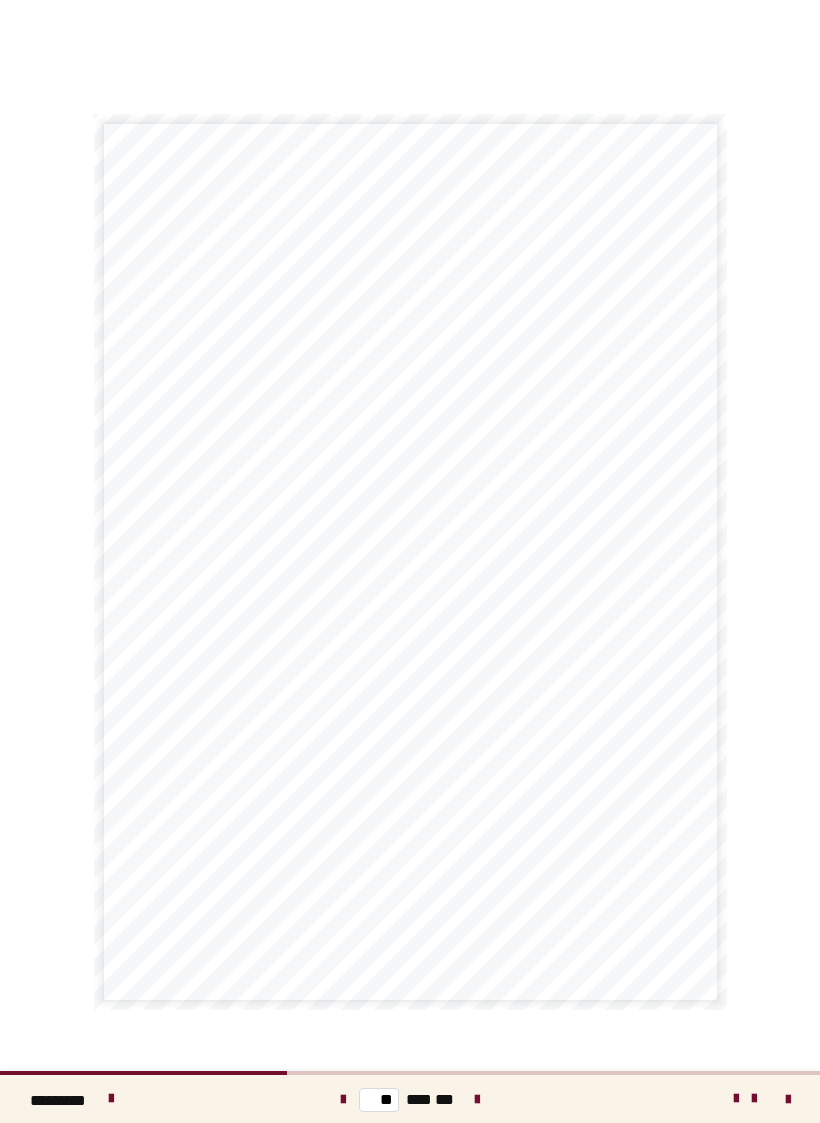 click at bounding box center (343, 1100) 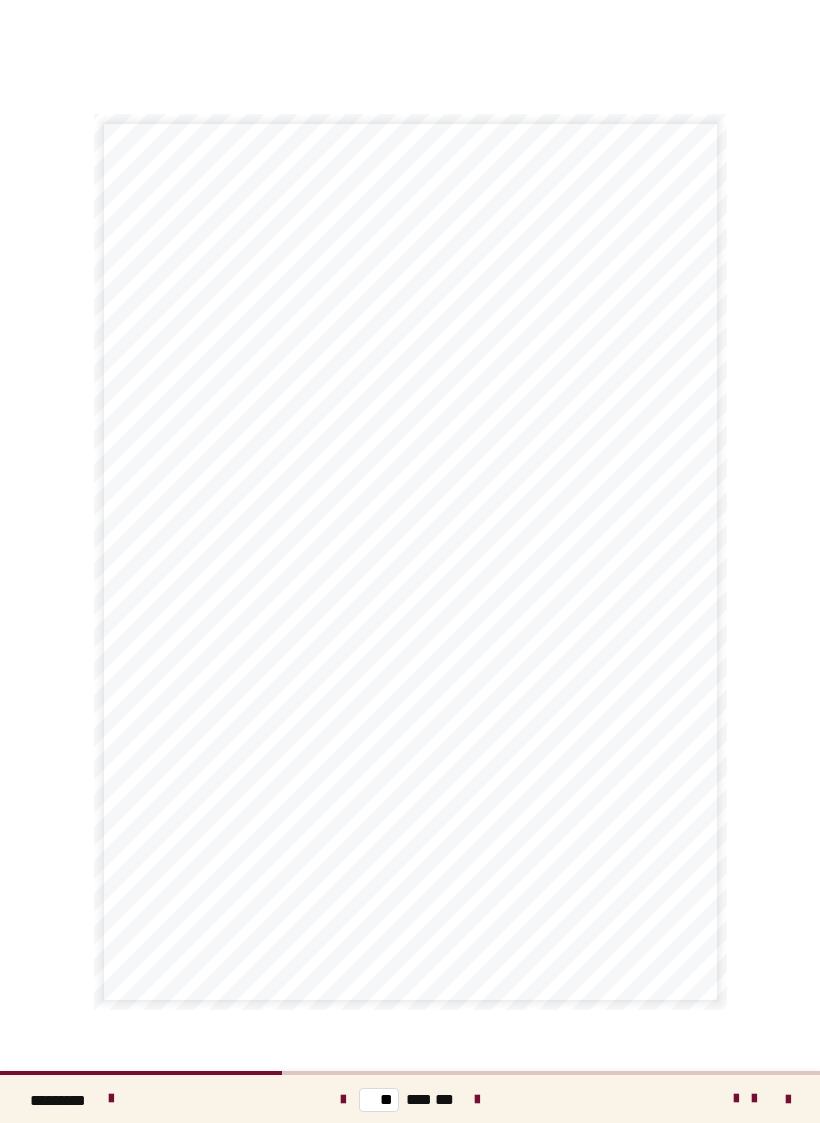 click at bounding box center [477, 1100] 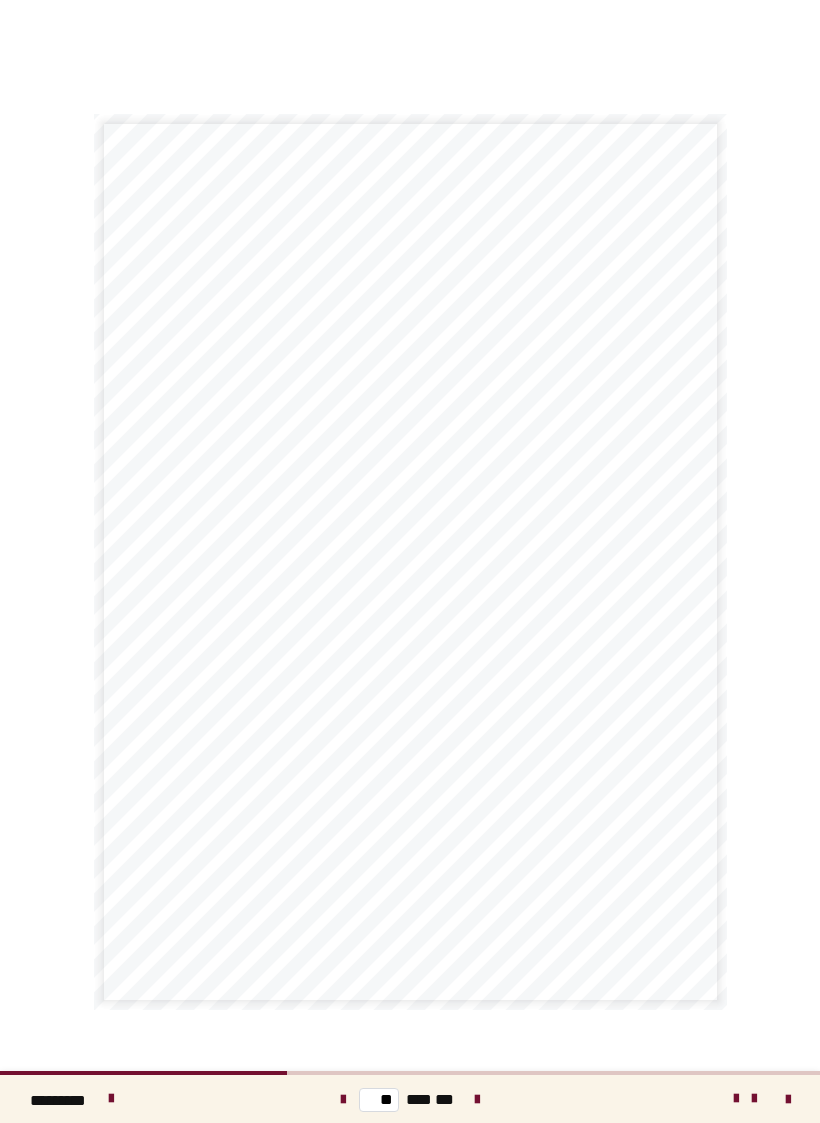 click at bounding box center [477, 1100] 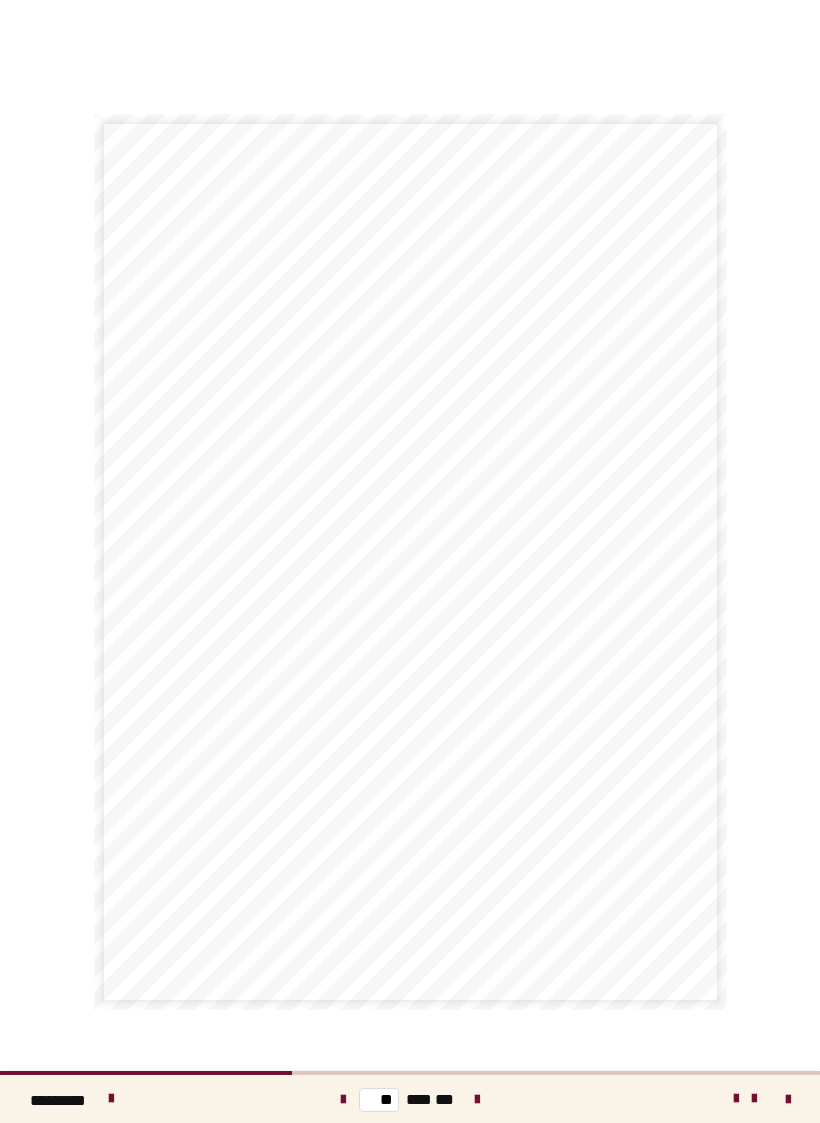 click at bounding box center [477, 1100] 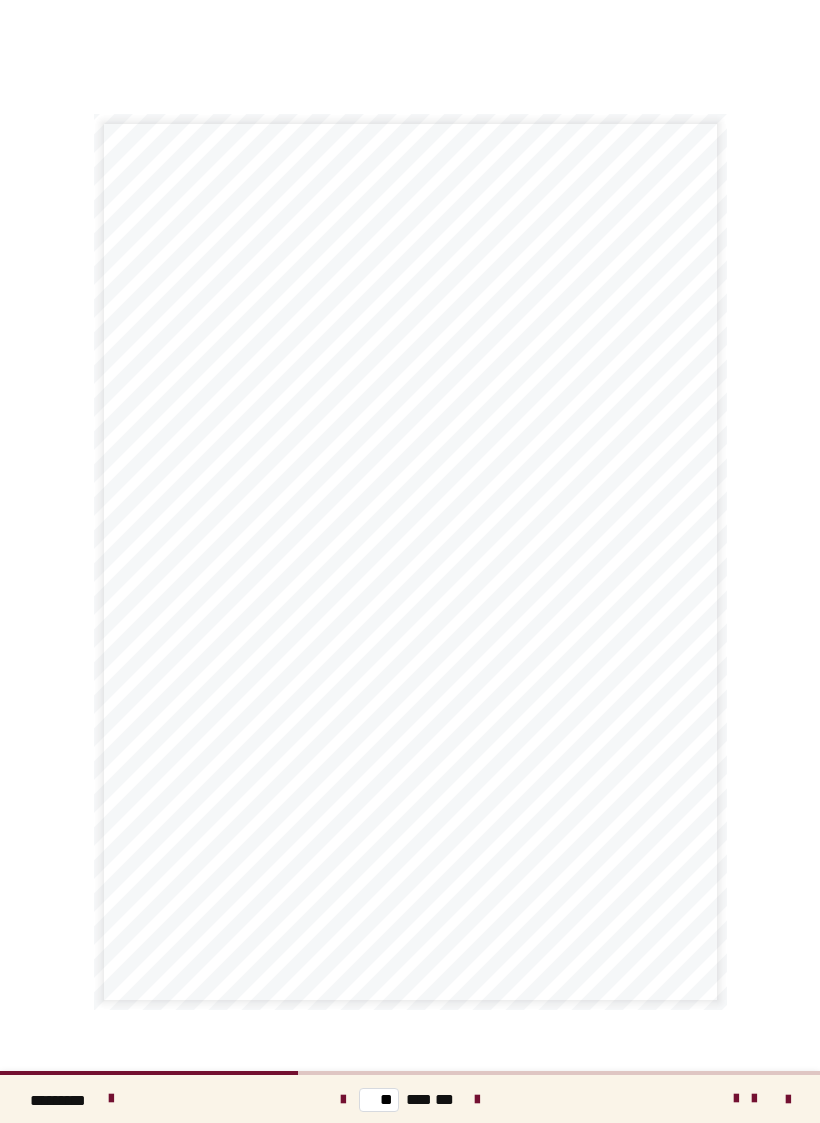 click at bounding box center [477, 1100] 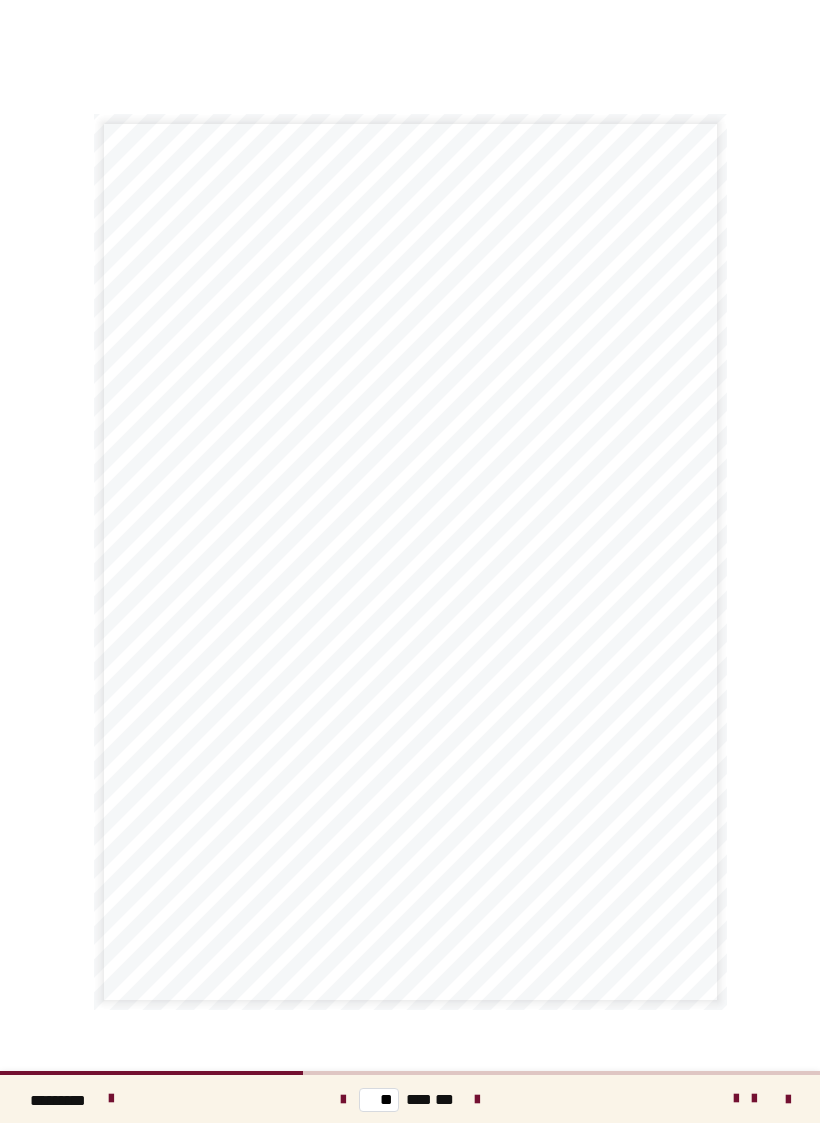 click at bounding box center [477, 1099] 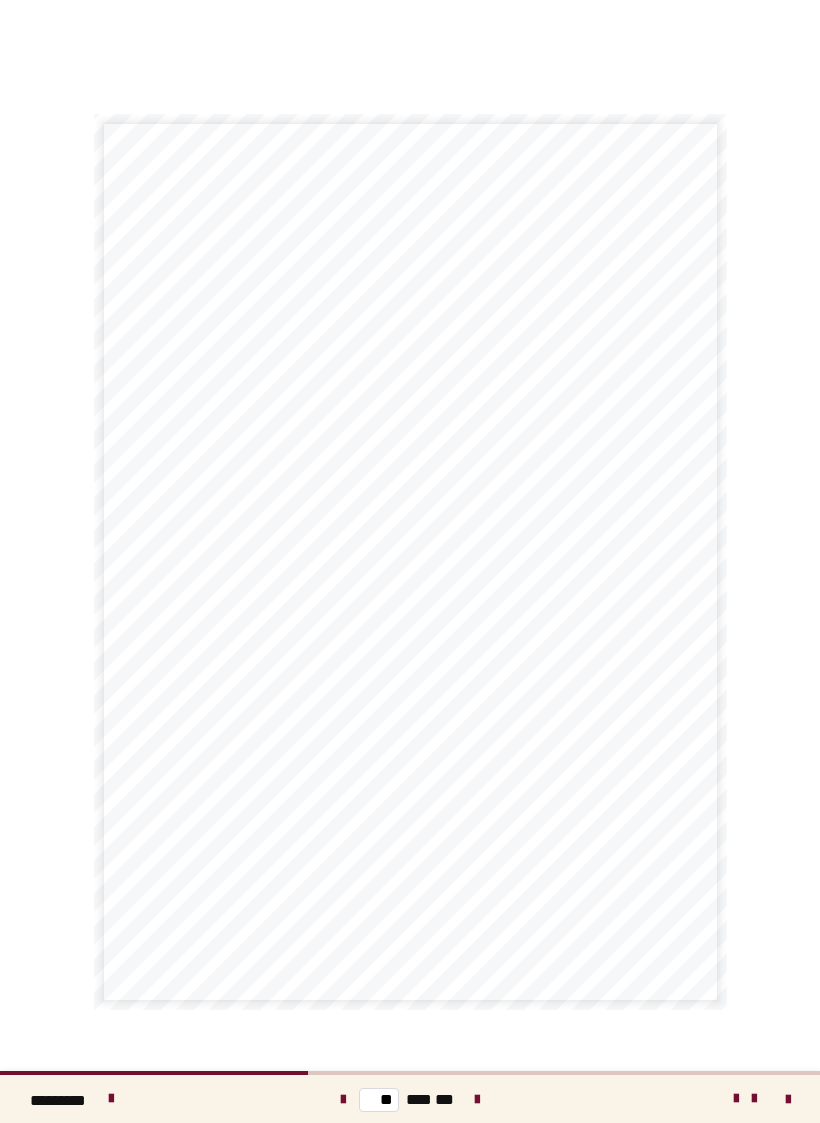 click at bounding box center [477, 1100] 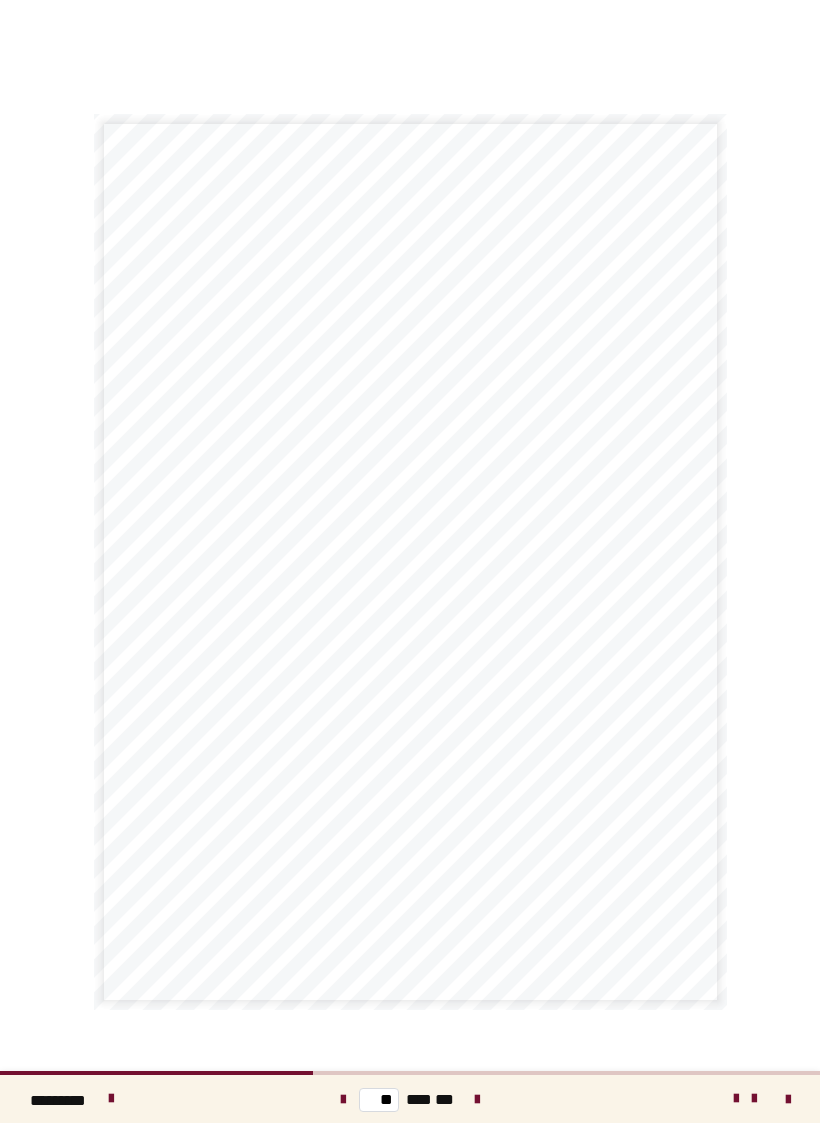 click at bounding box center (477, 1100) 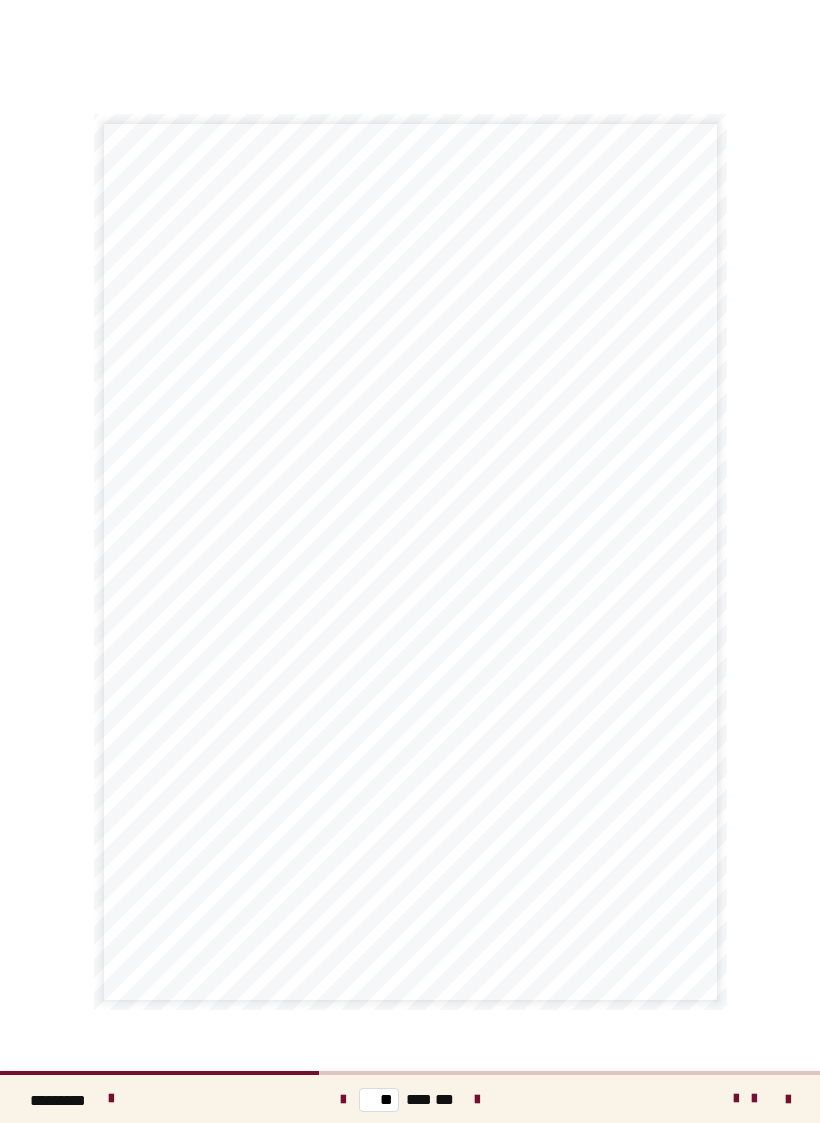 click at bounding box center [477, 1100] 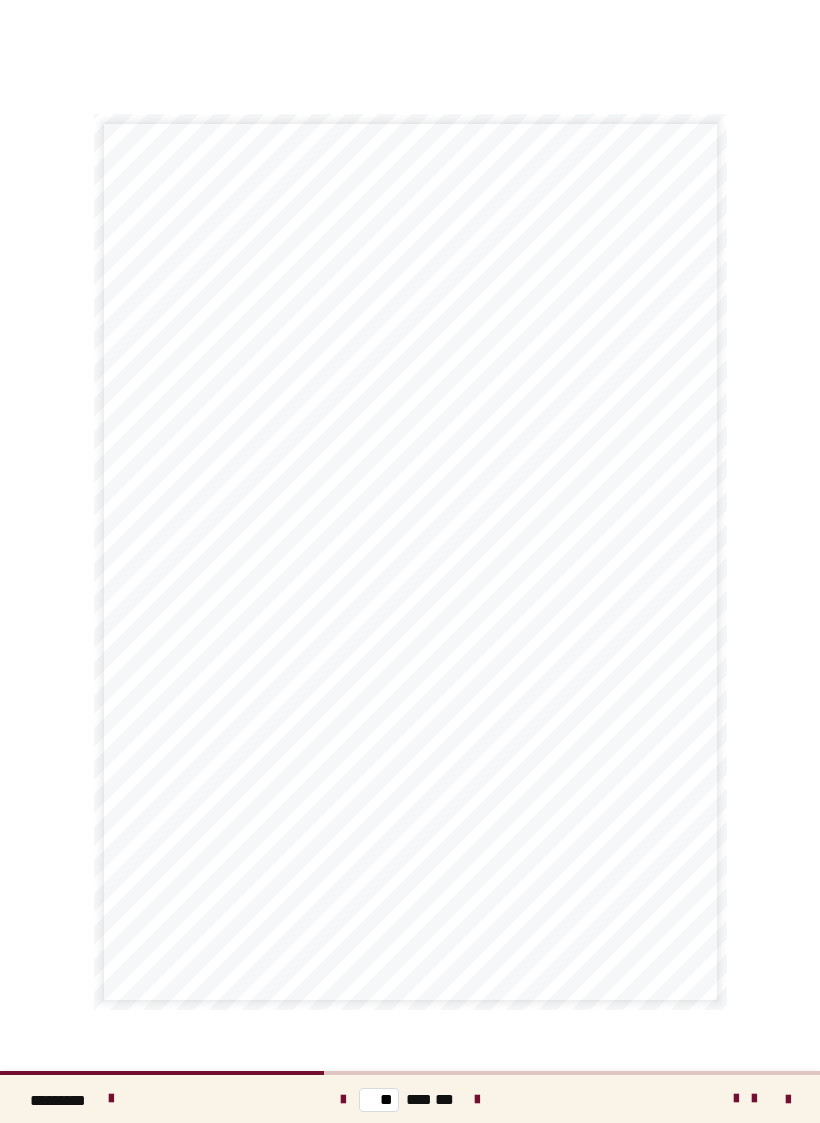 click at bounding box center (477, 1100) 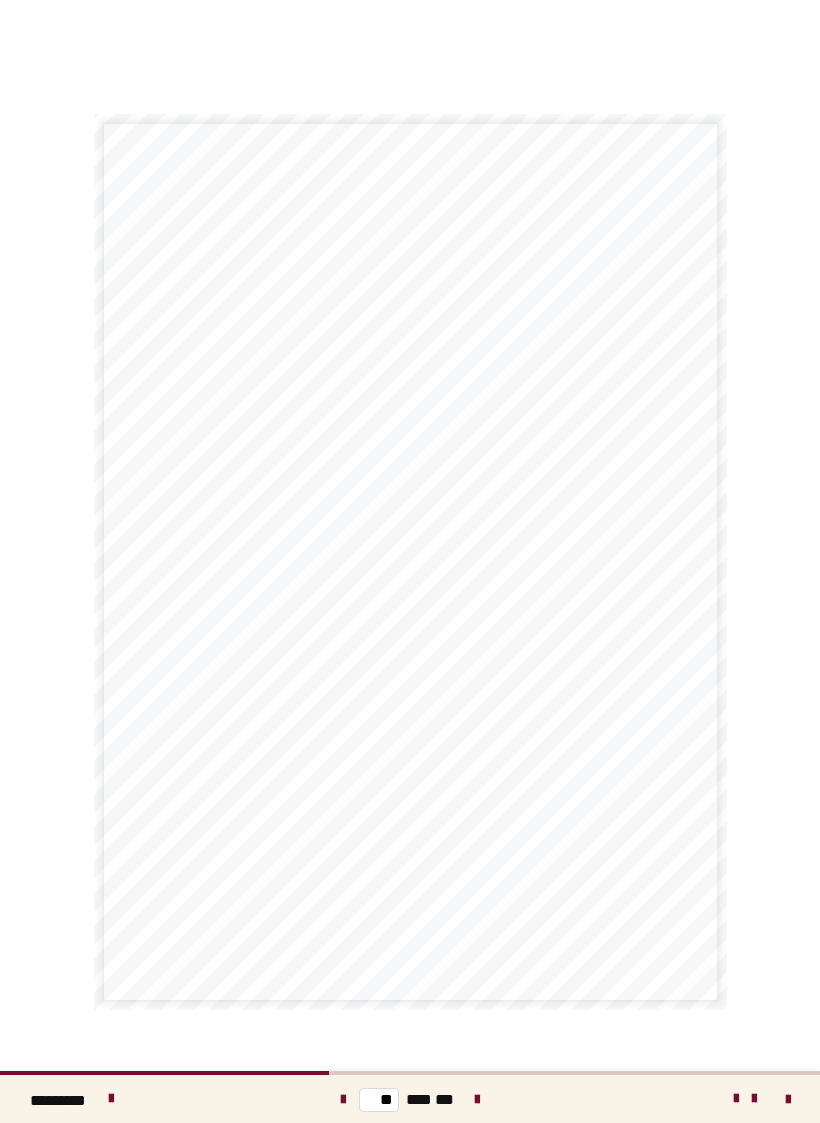 click at bounding box center [477, 1100] 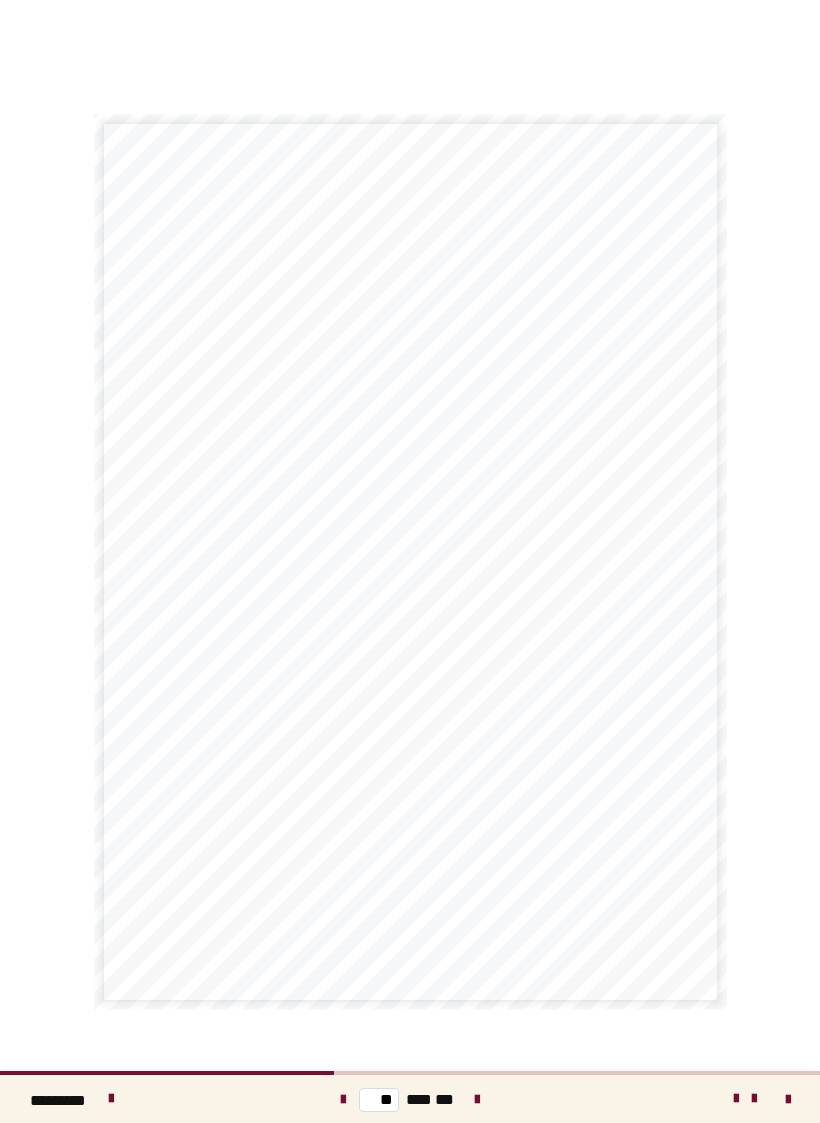 click at bounding box center (477, 1099) 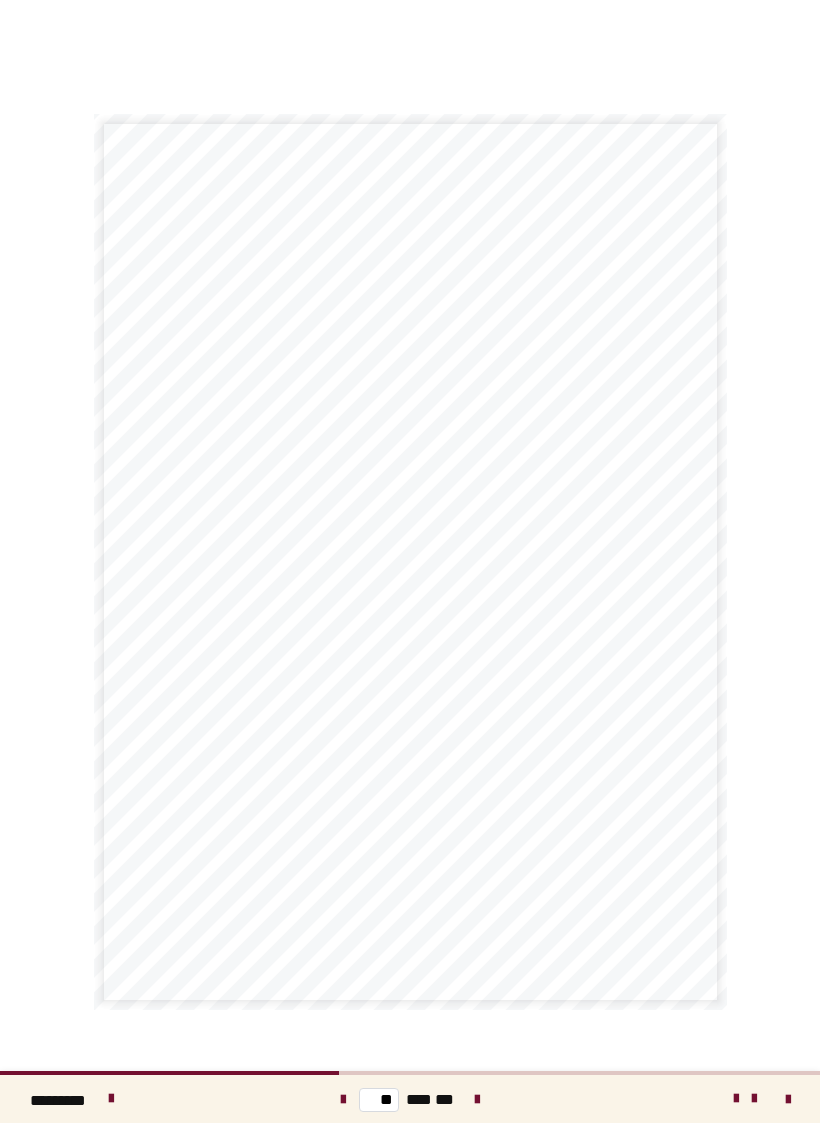 click at bounding box center (477, 1100) 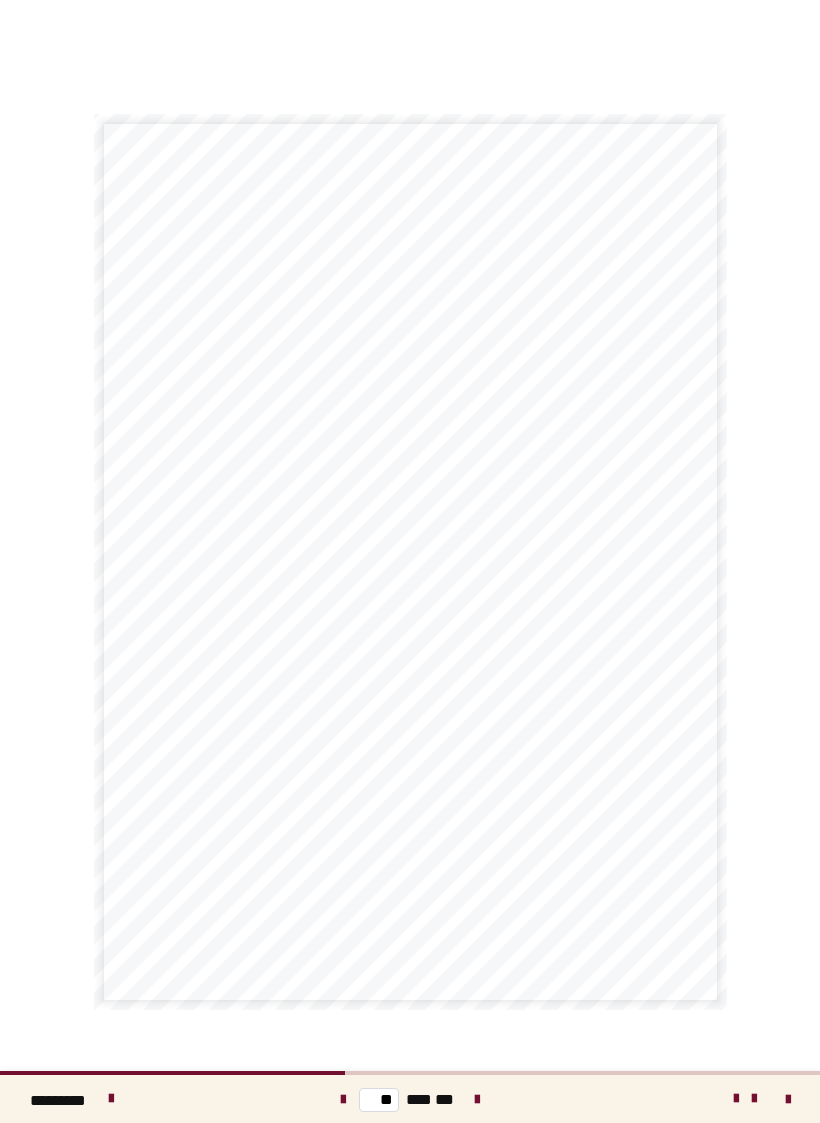click at bounding box center (477, 1099) 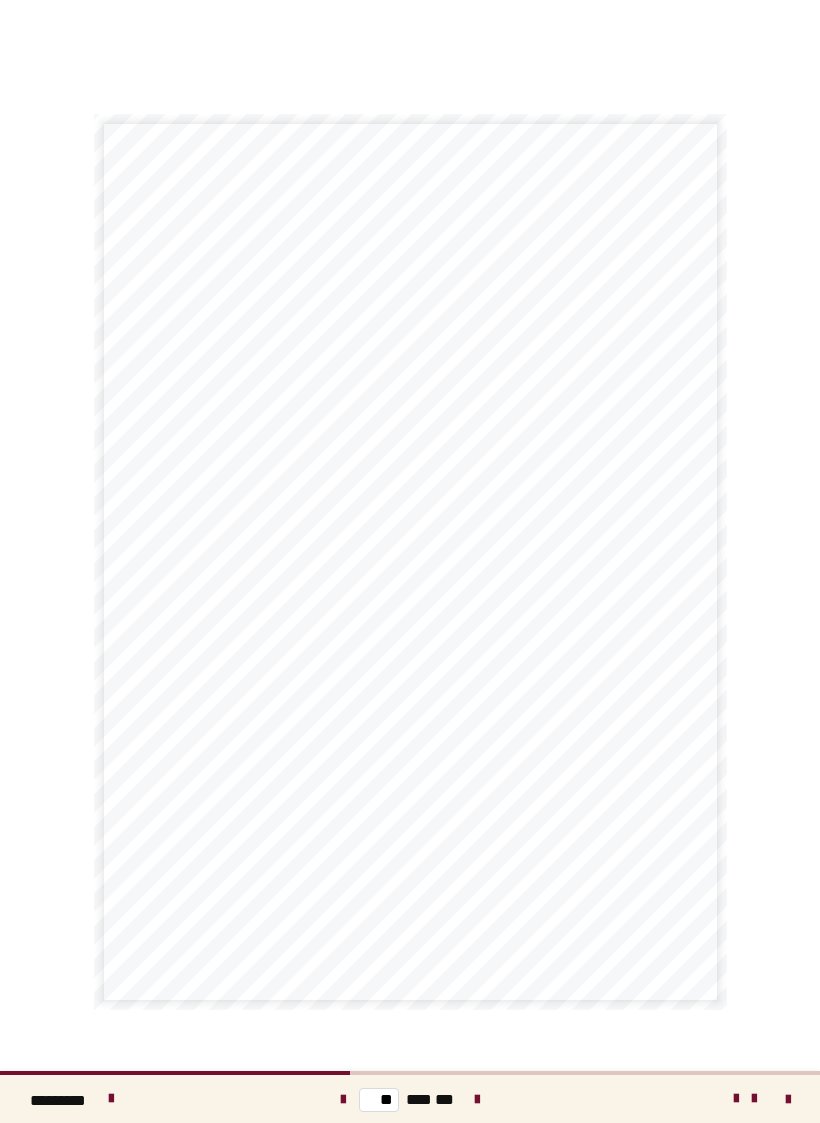 click at bounding box center [477, 1099] 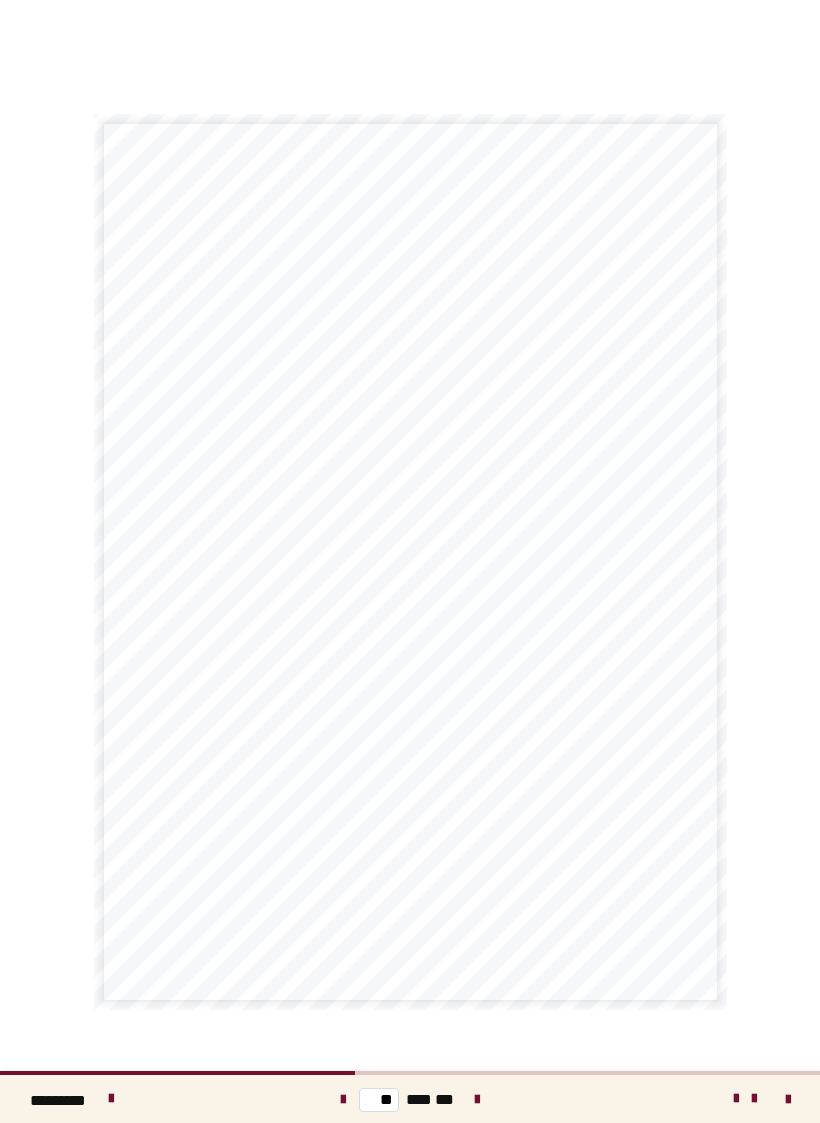 click at bounding box center [343, 1100] 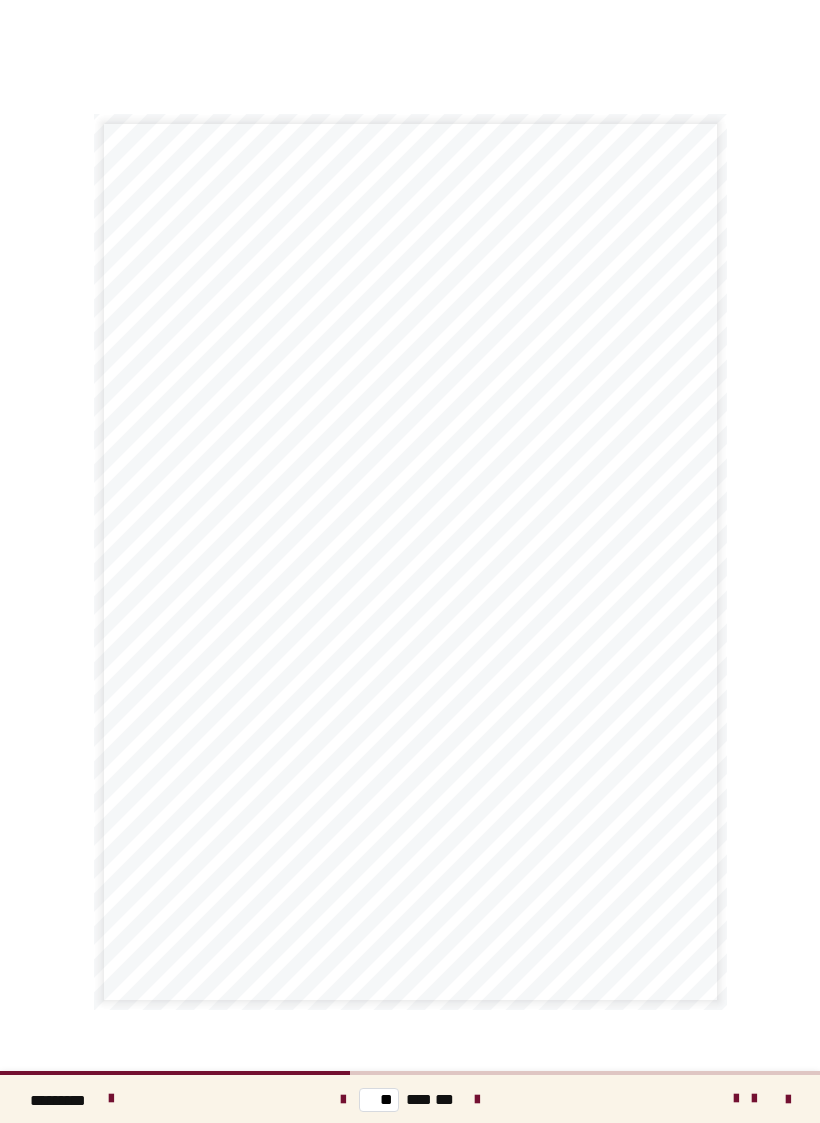 click at bounding box center (477, 1100) 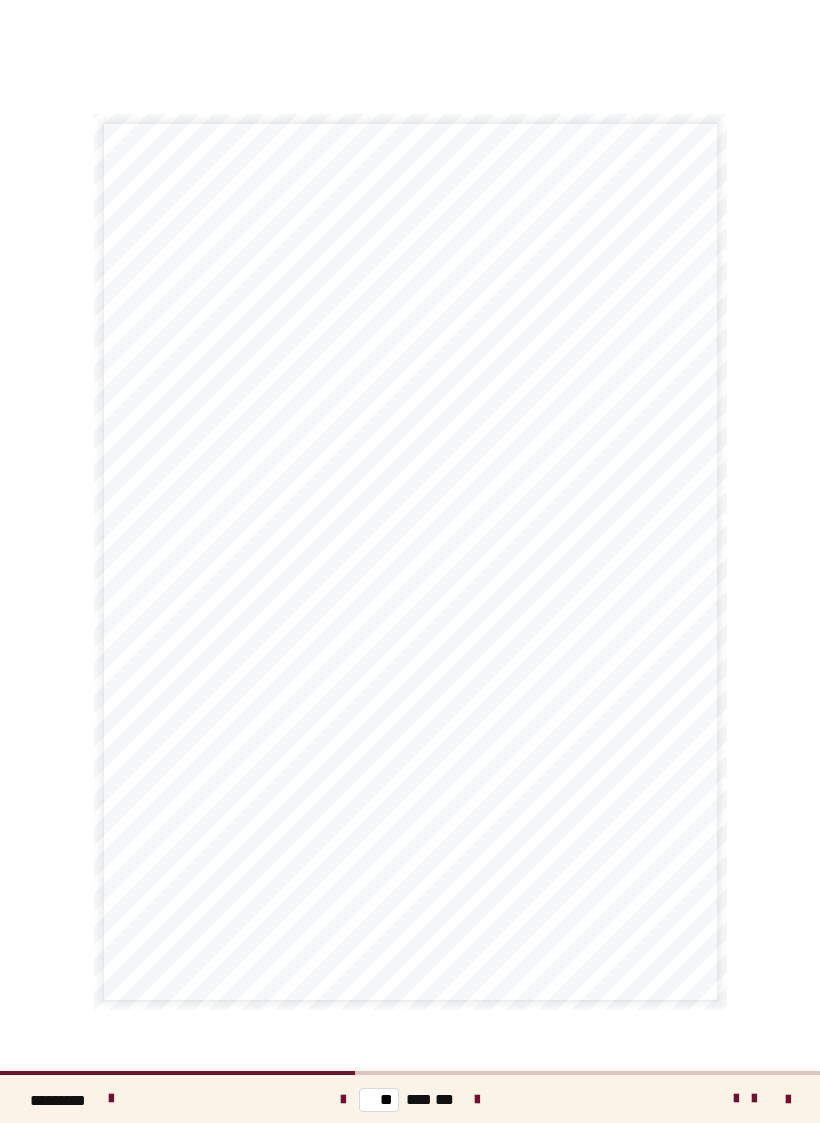 click at bounding box center (477, 1100) 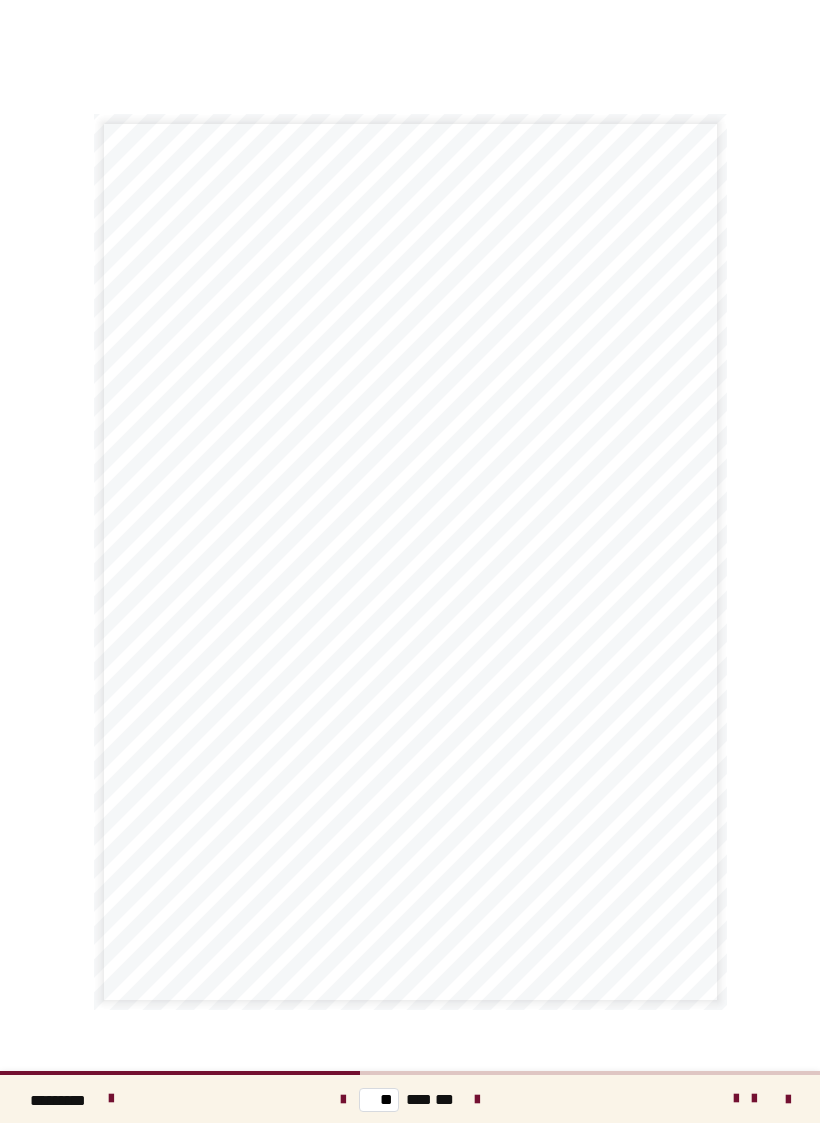 click at bounding box center [477, 1100] 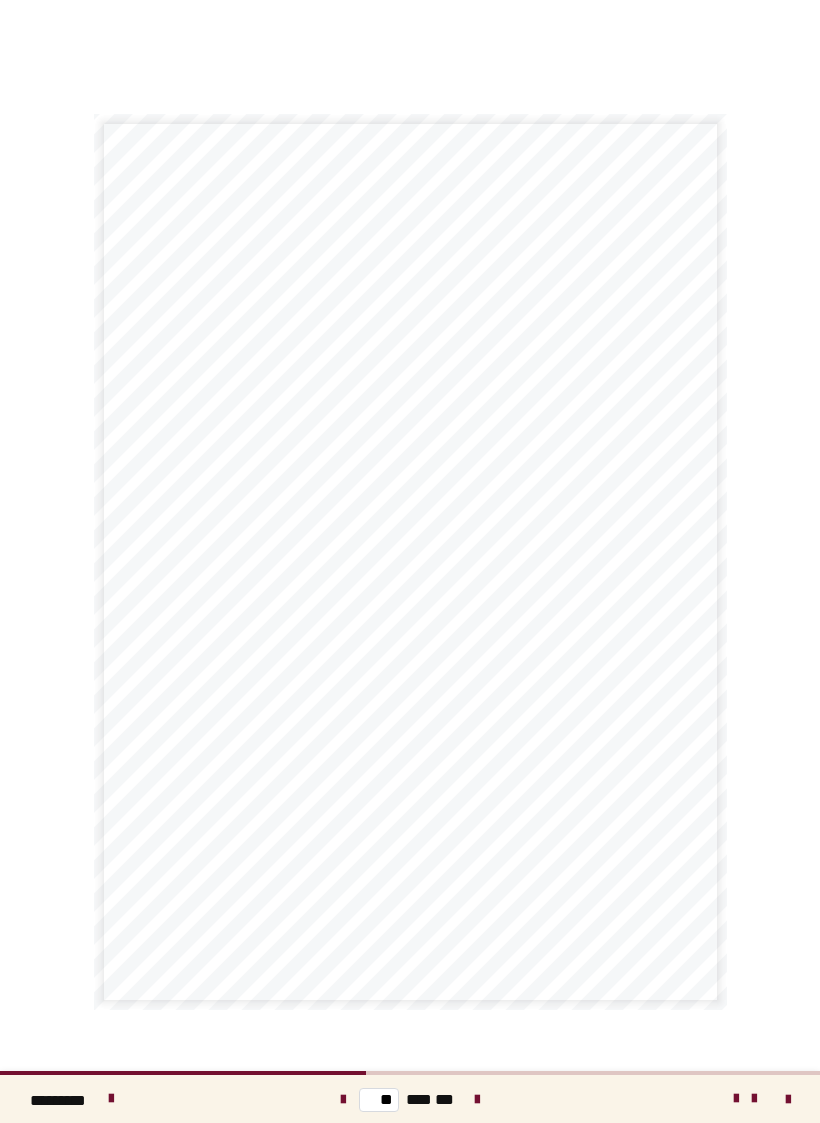 click at bounding box center (477, 1099) 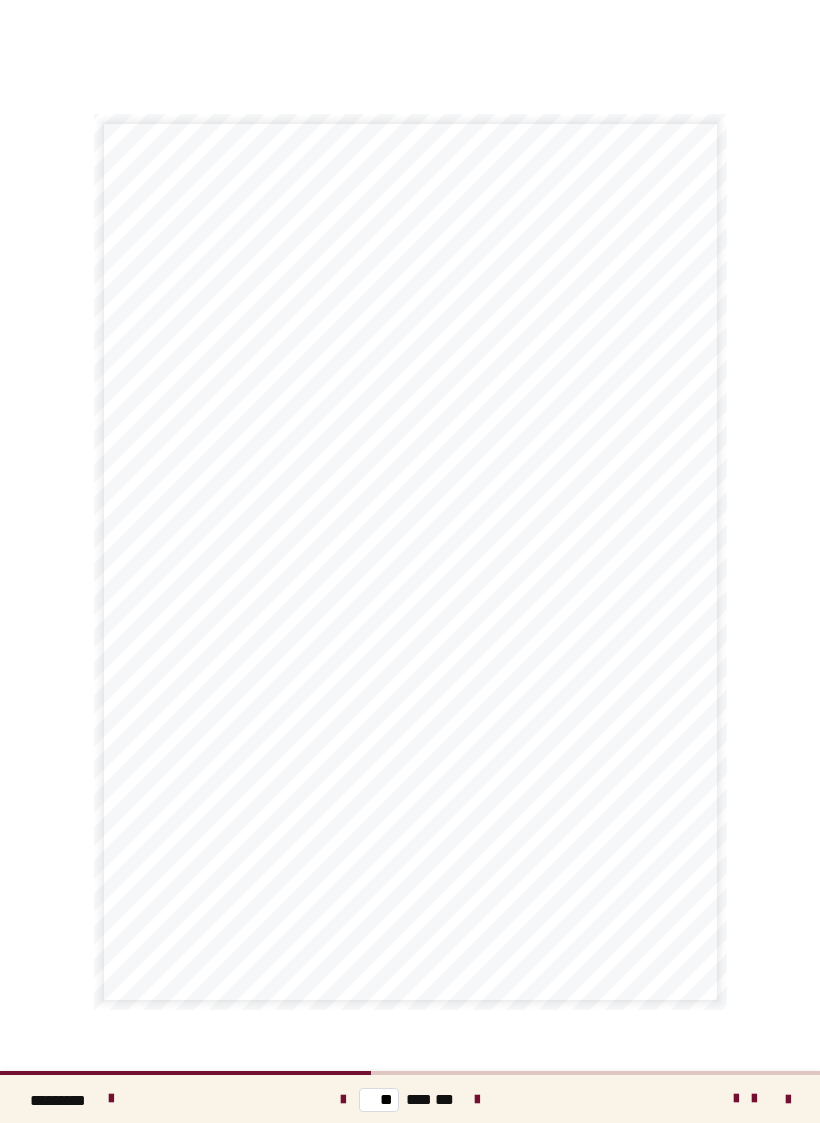 click at bounding box center (477, 1099) 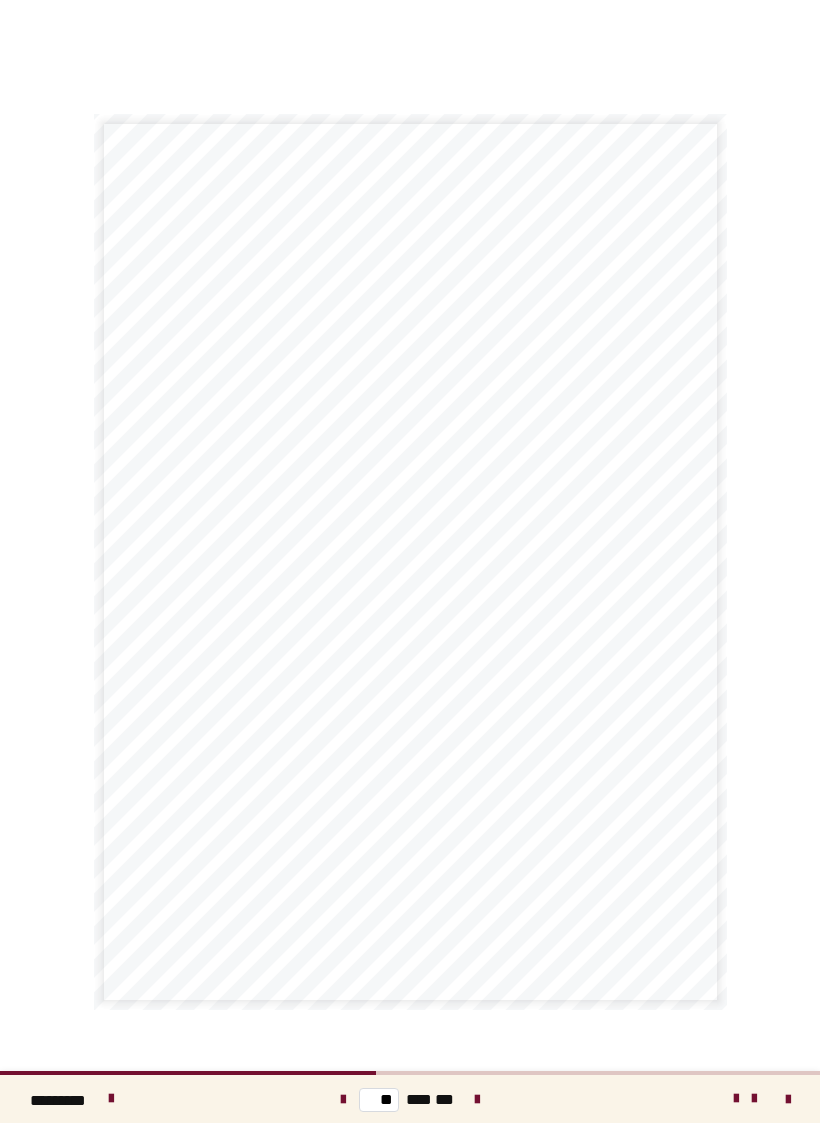 click at bounding box center [477, 1100] 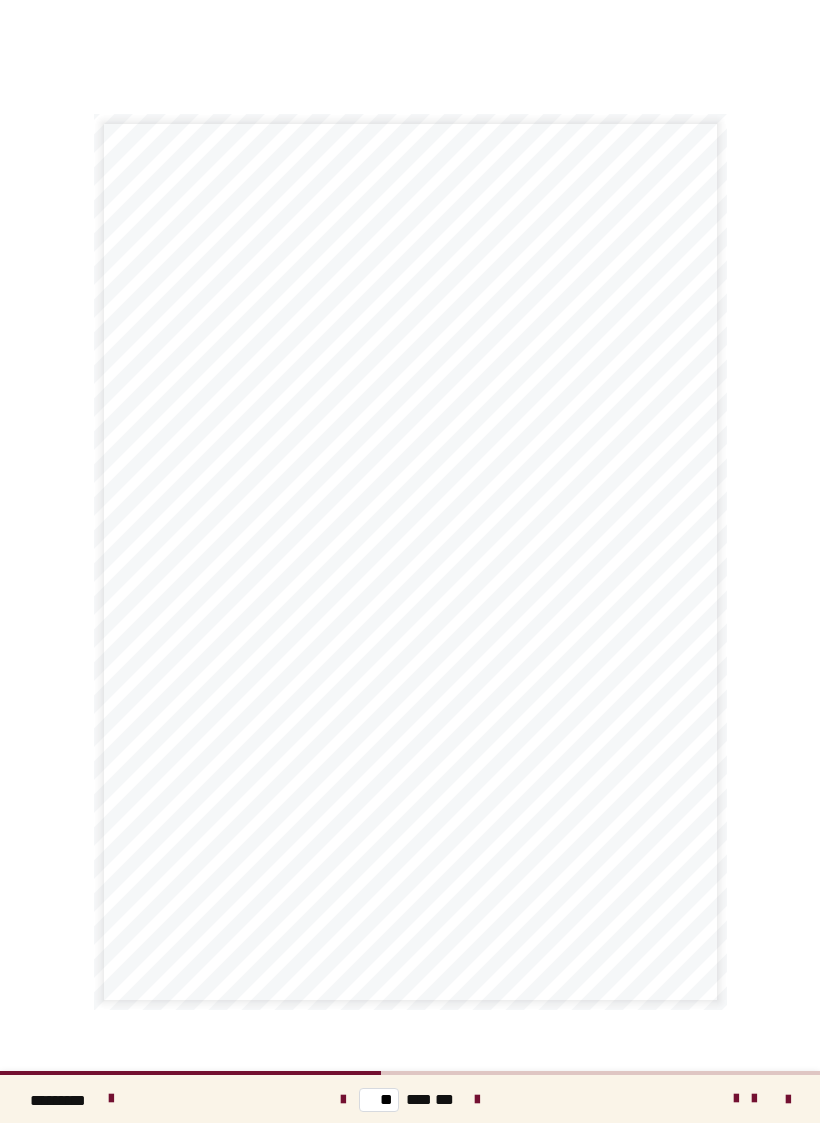 click at bounding box center [477, 1100] 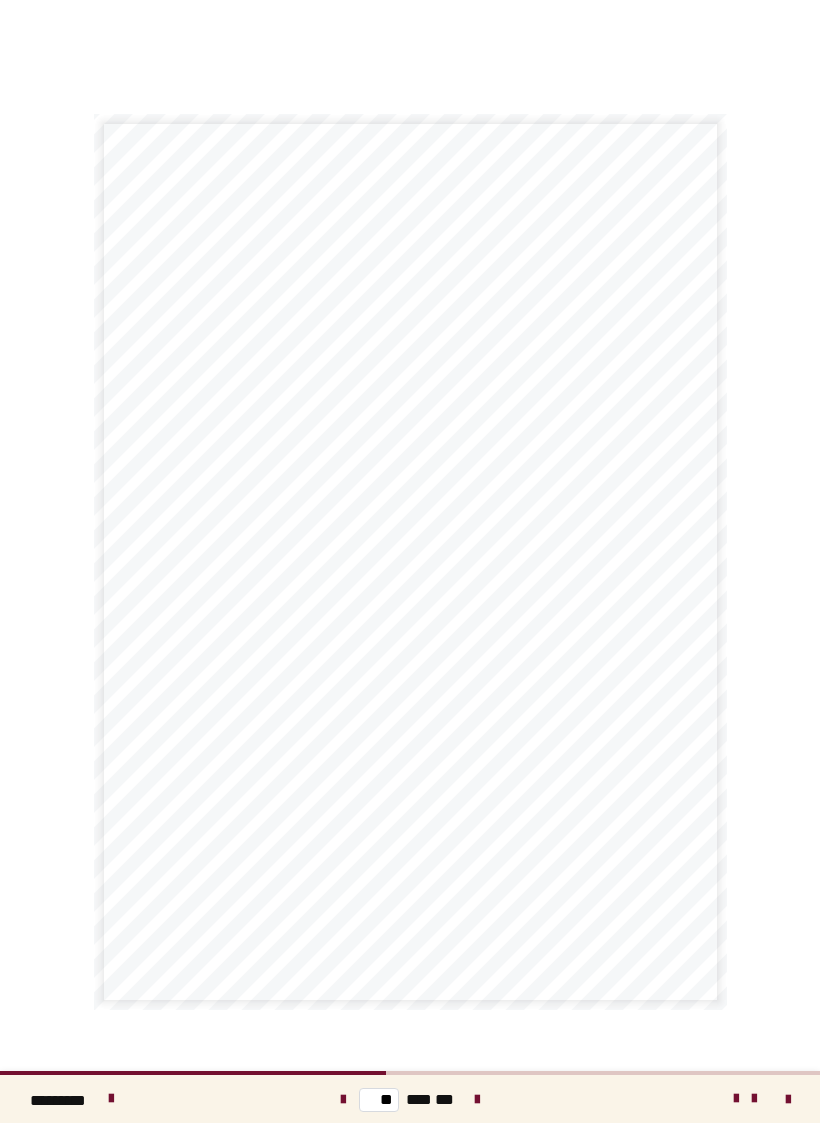 click at bounding box center (477, 1099) 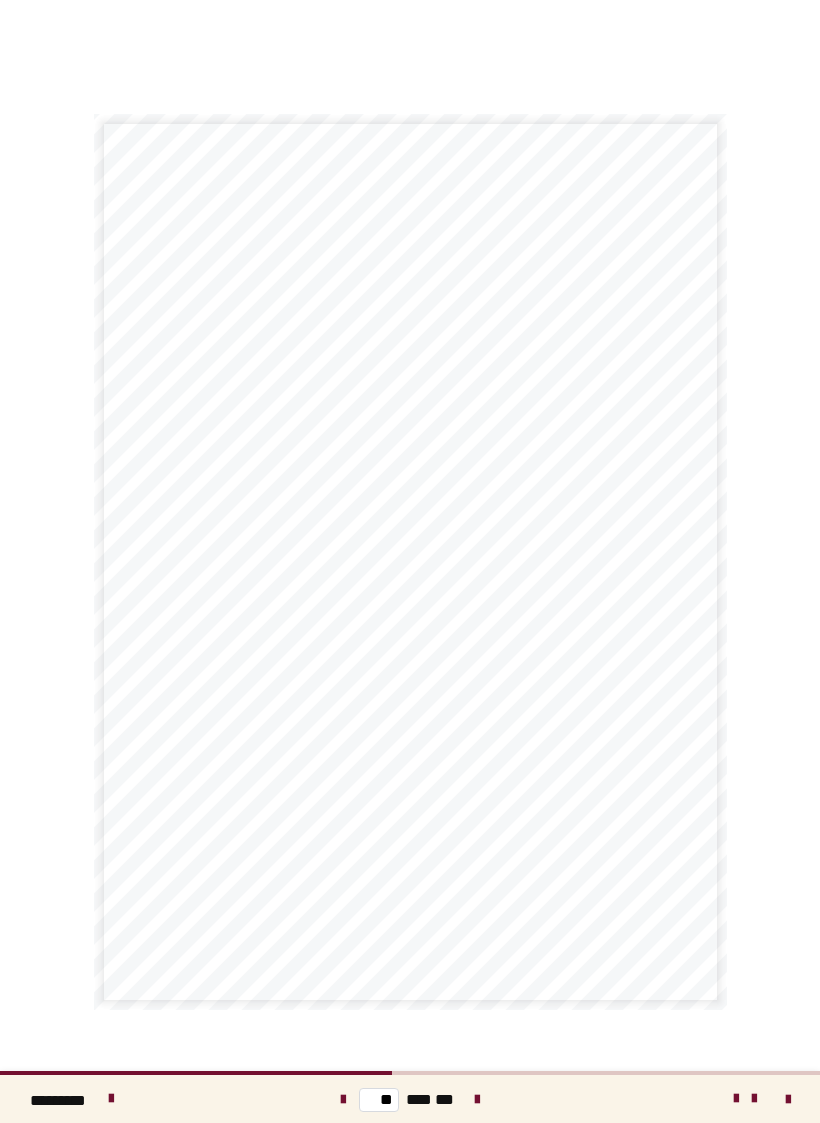 click at bounding box center [477, 1099] 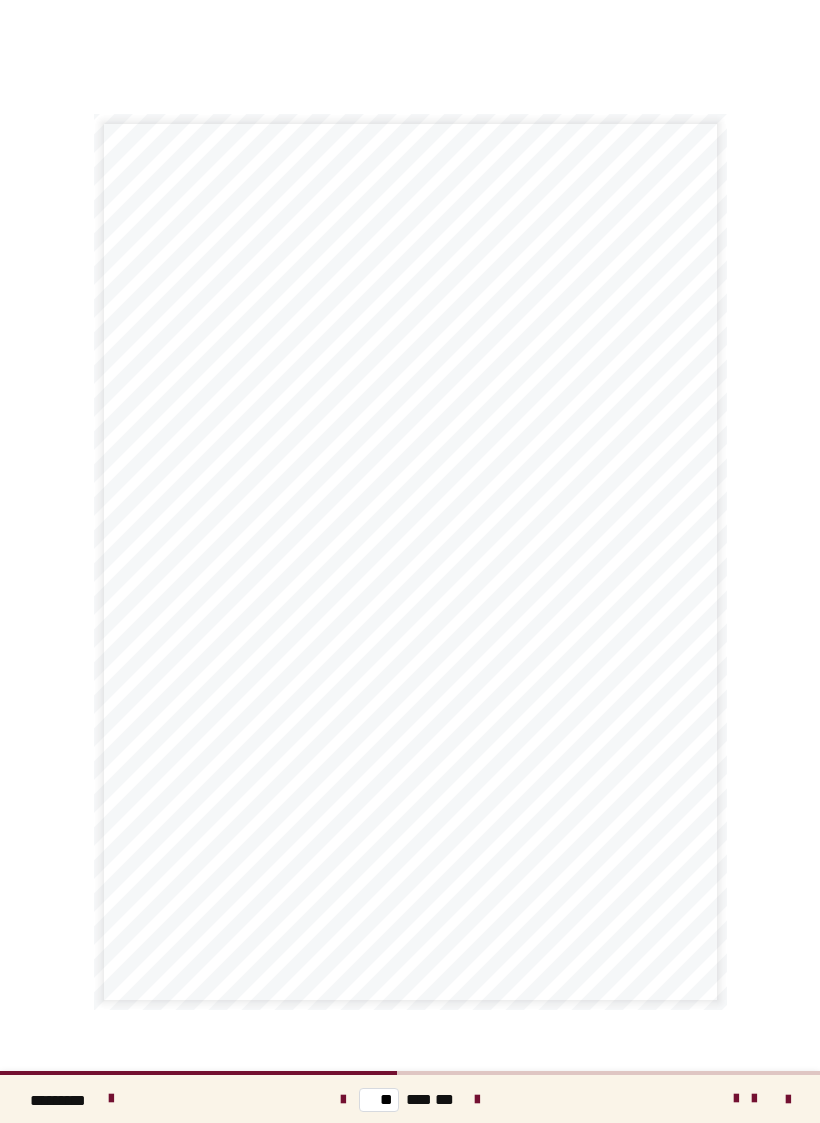 click at bounding box center (477, 1099) 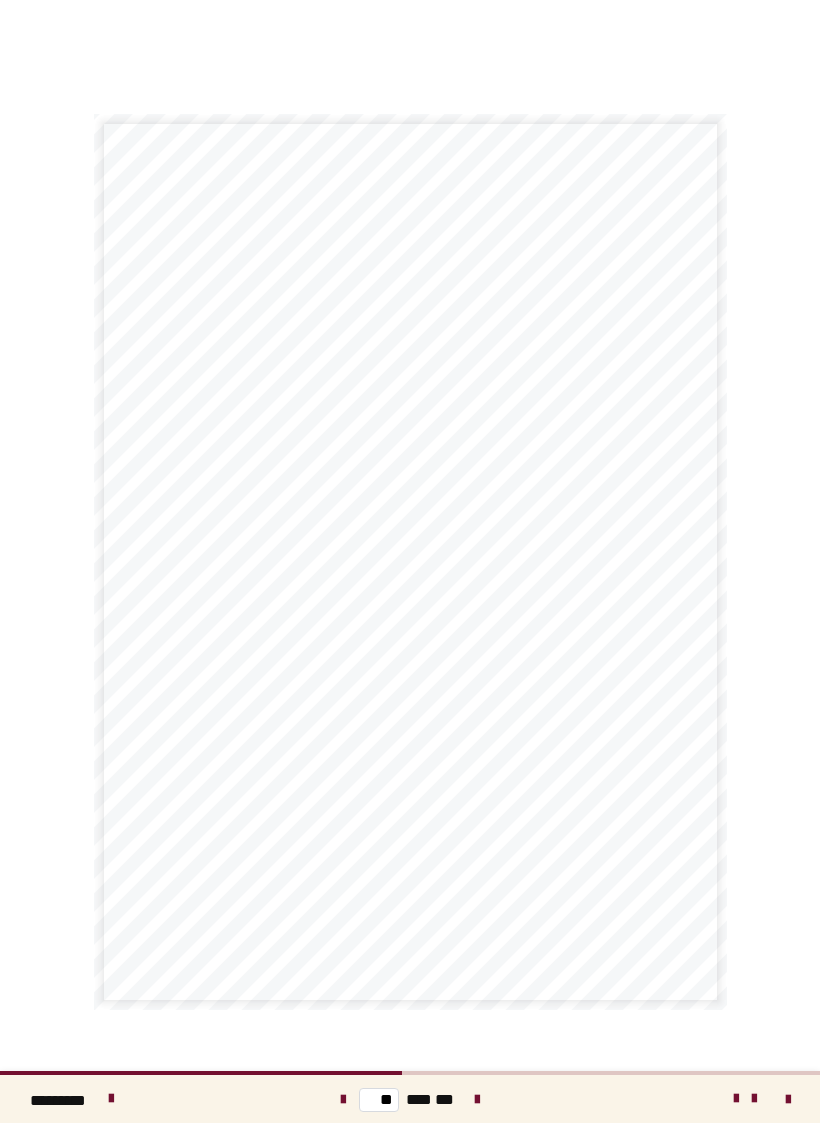 click at bounding box center [477, 1099] 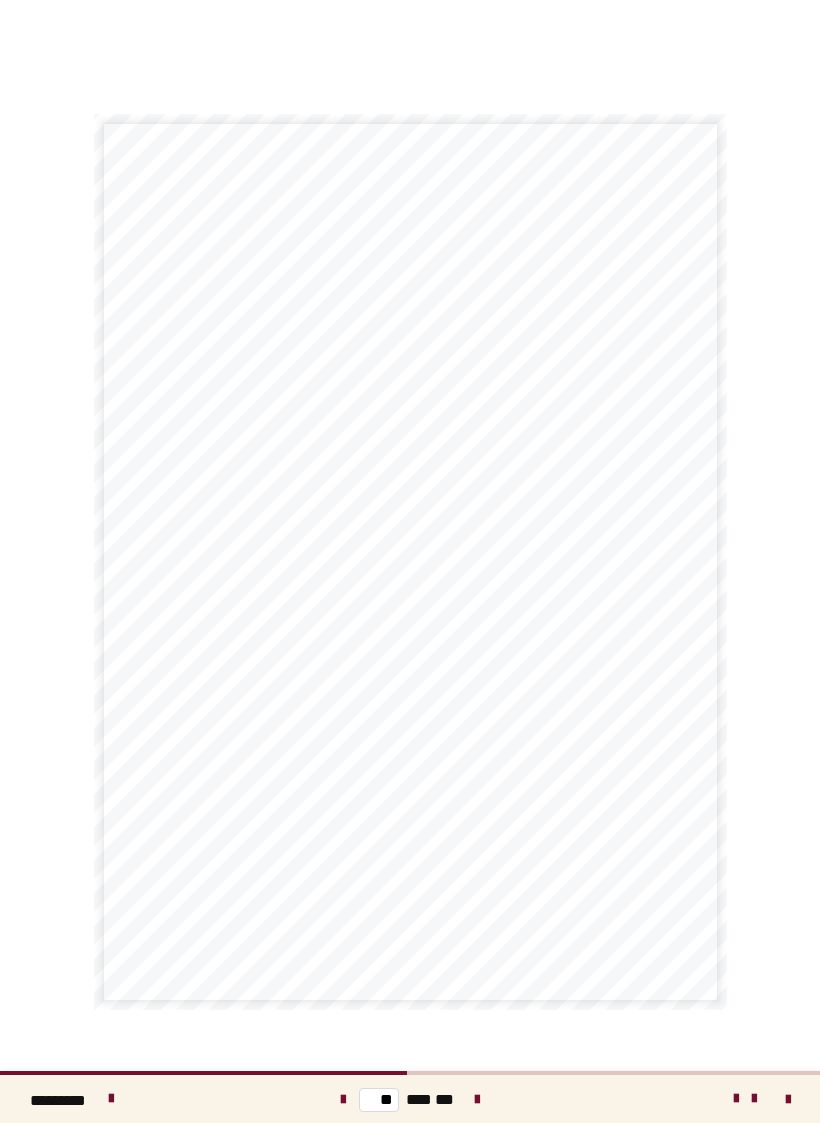click at bounding box center (477, 1099) 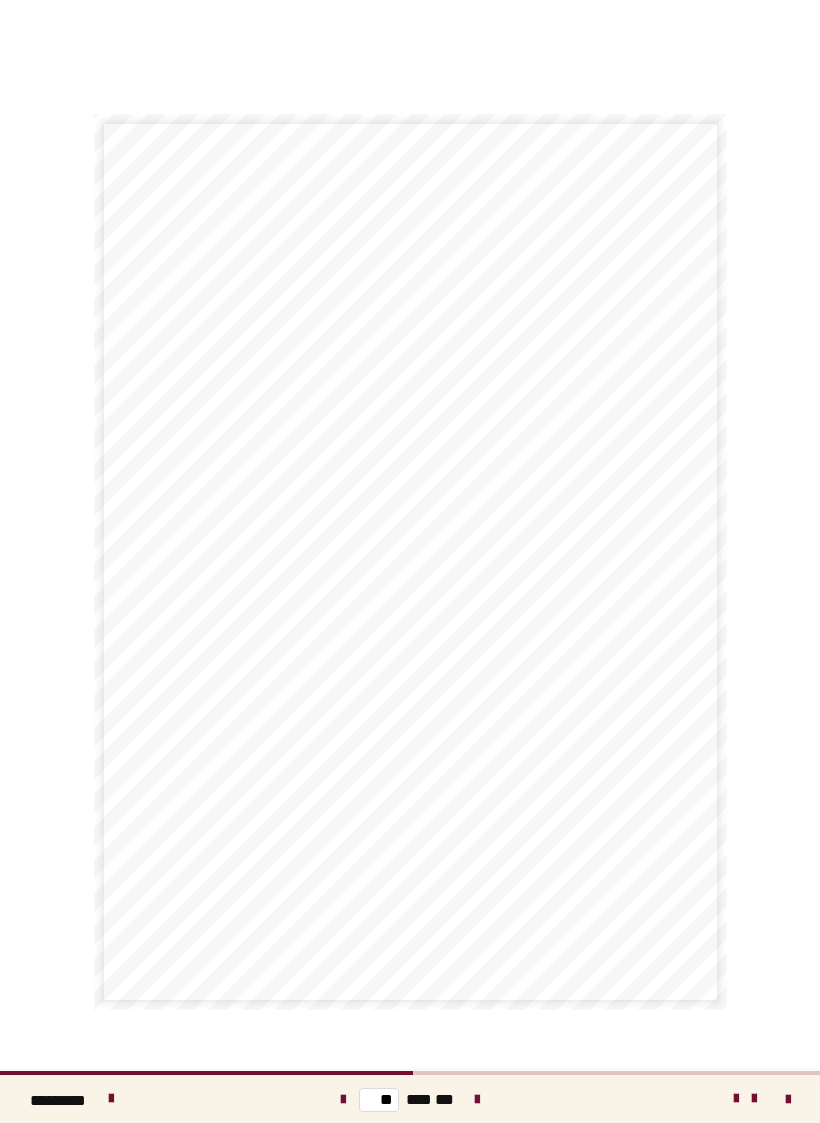 click at bounding box center [343, 1099] 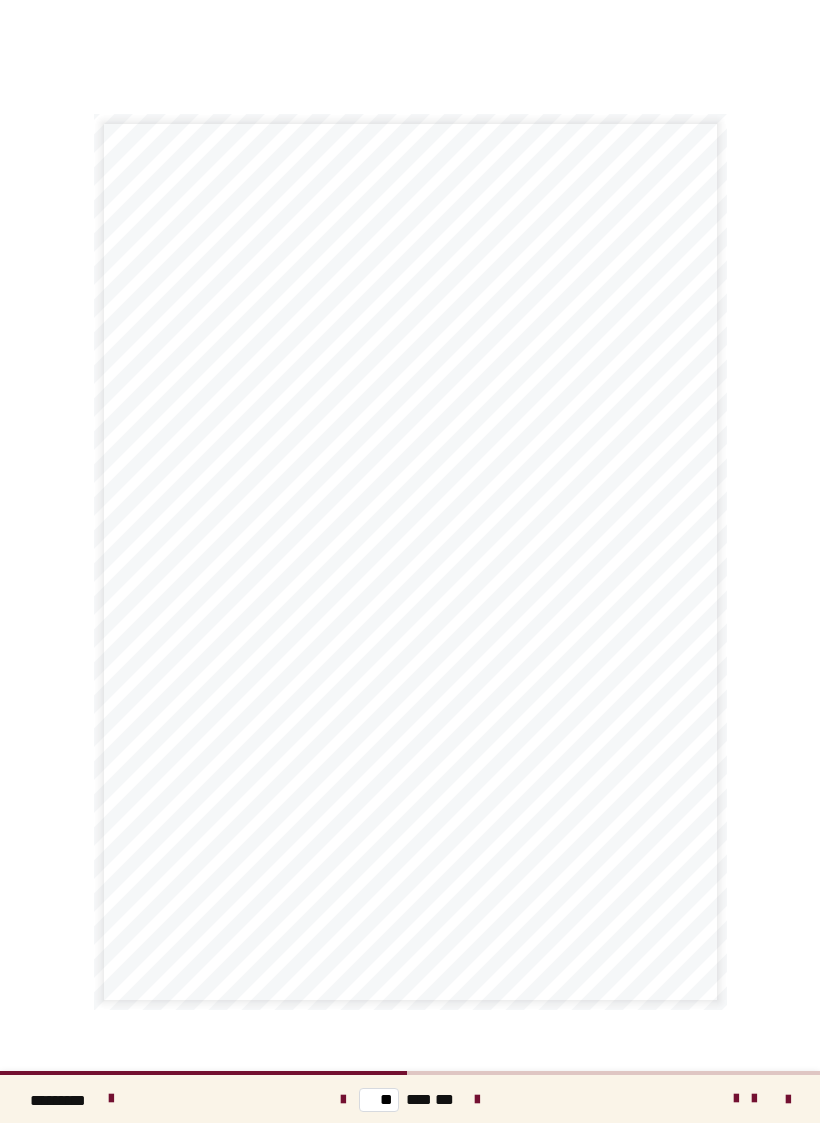 click at bounding box center (477, 1100) 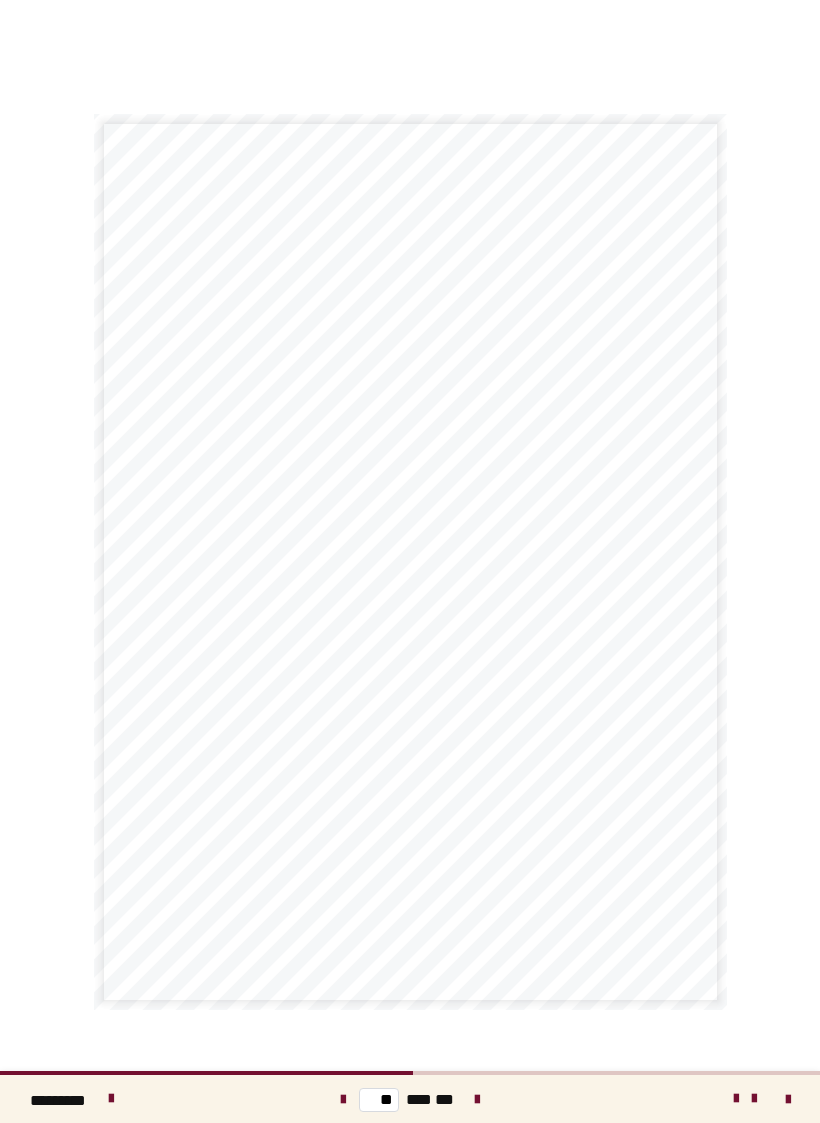click at bounding box center (477, 1099) 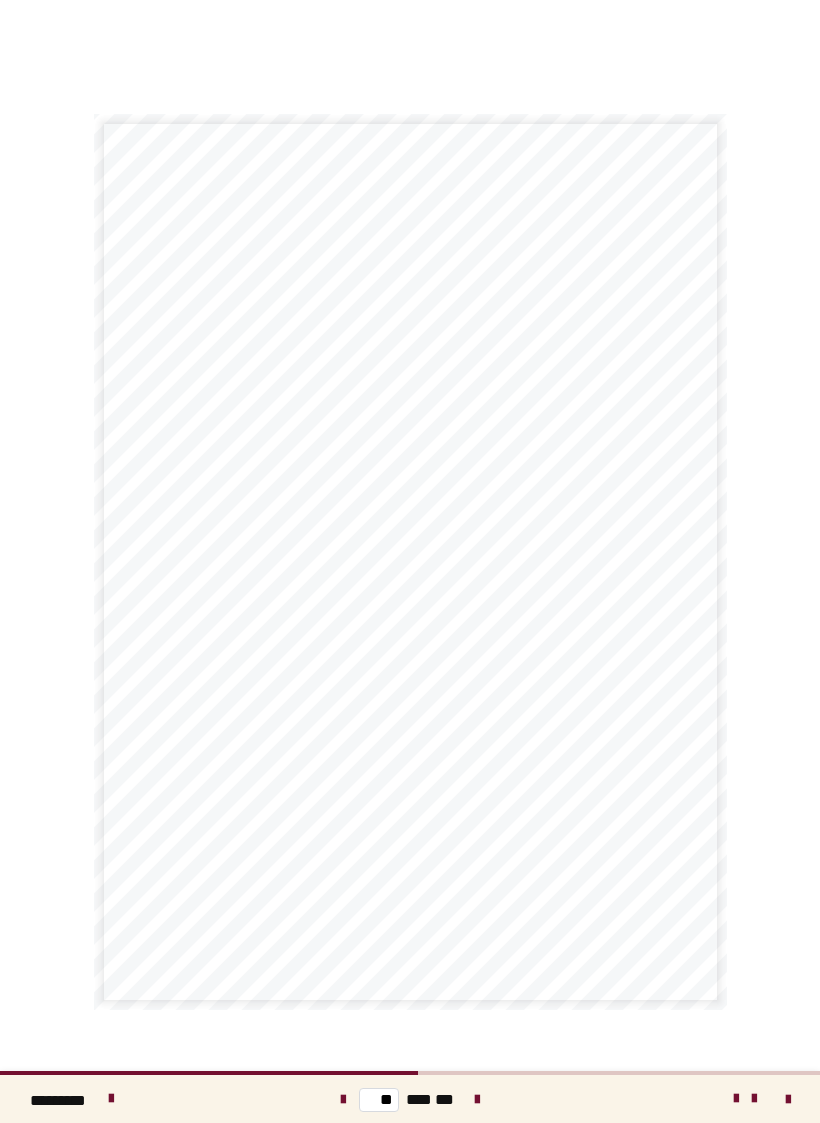 click at bounding box center (477, 1099) 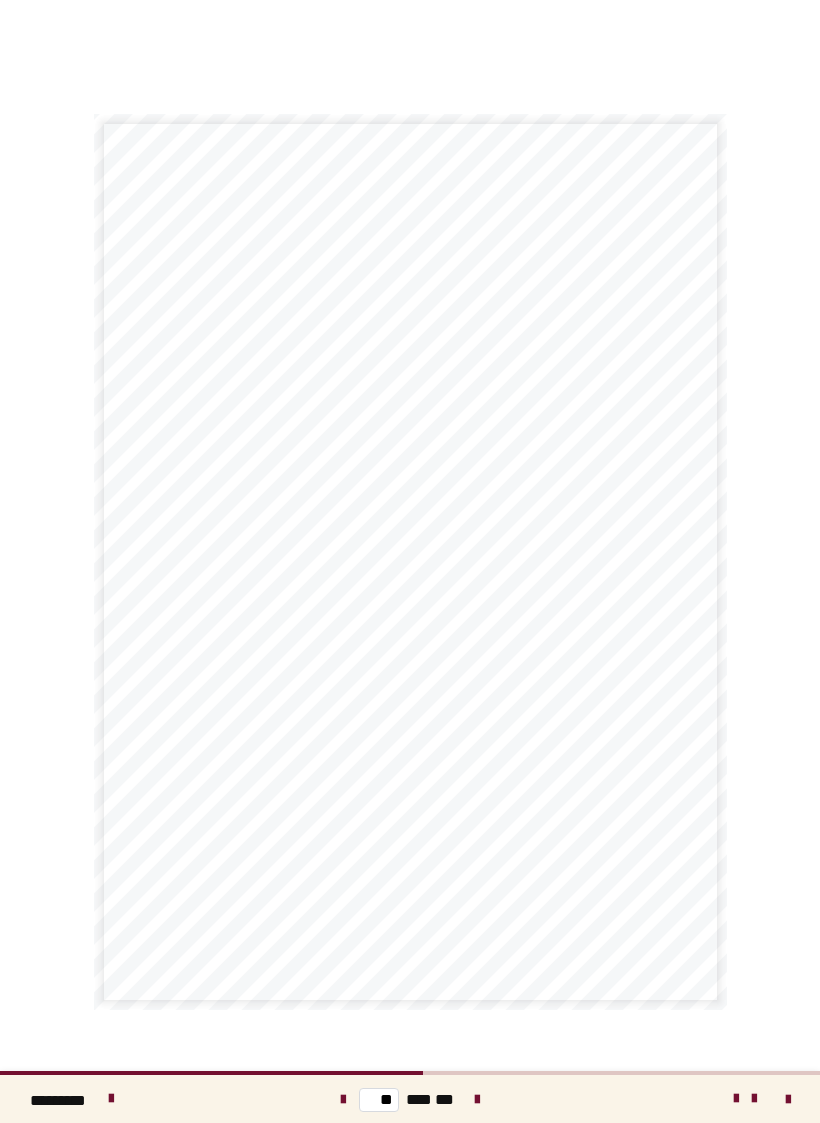click at bounding box center [477, 1099] 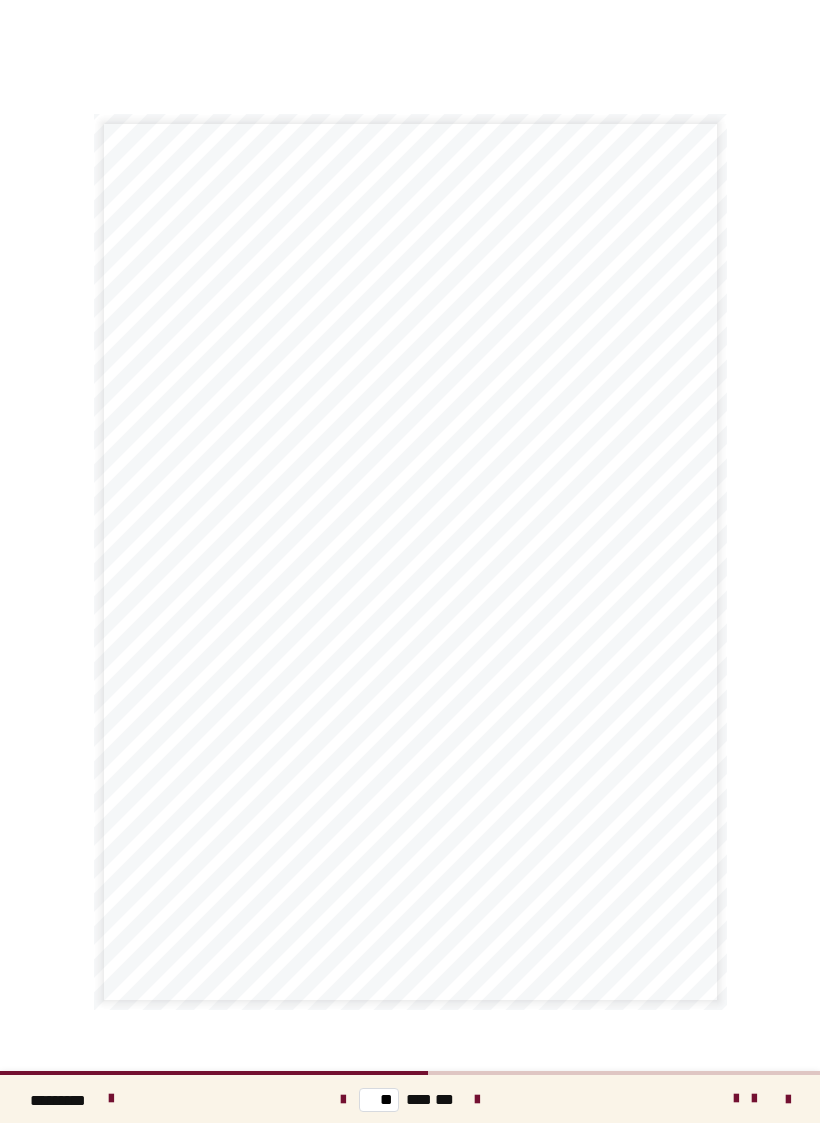 click at bounding box center [477, 1099] 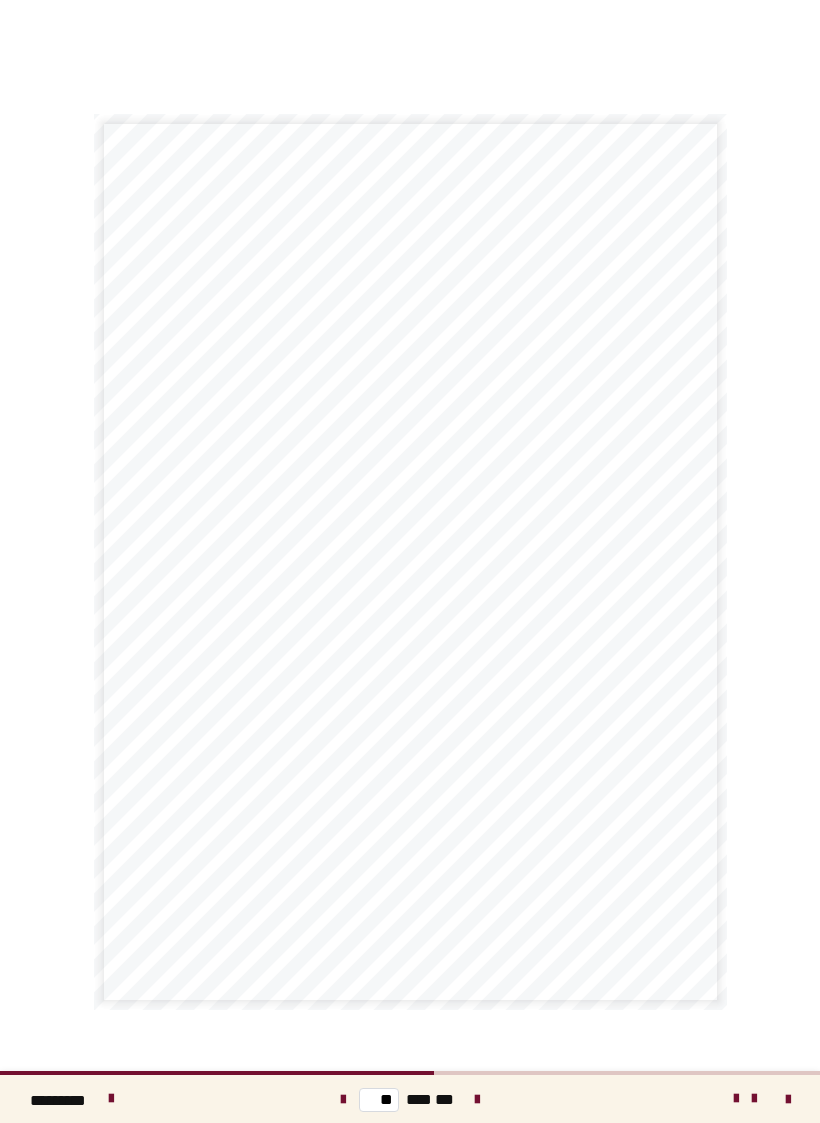 click at bounding box center [477, 1099] 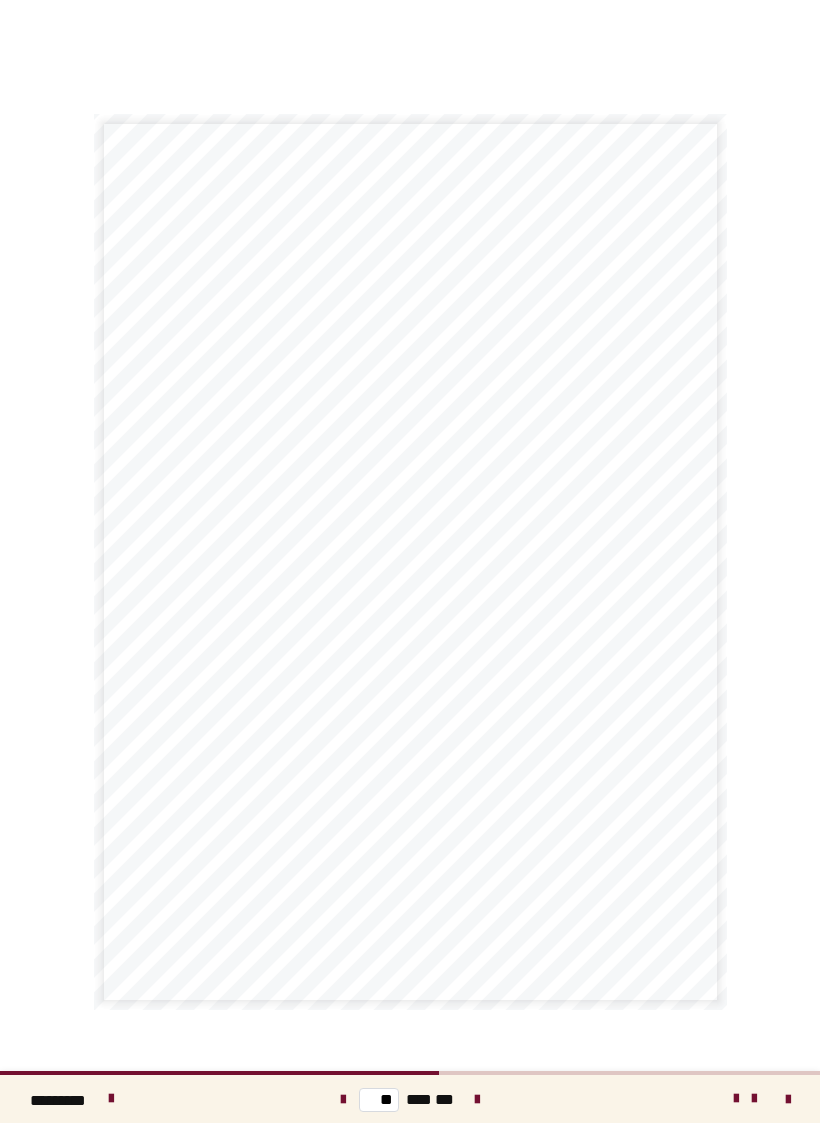 click at bounding box center [477, 1099] 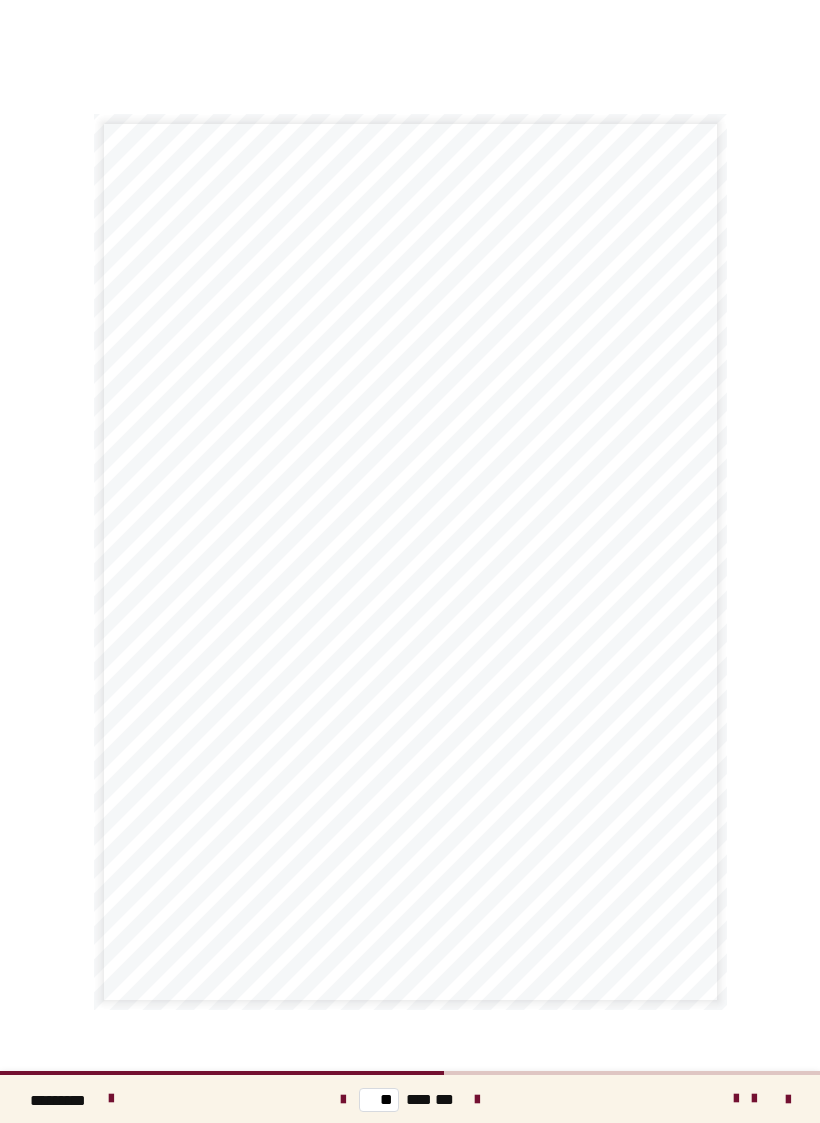 click on "** *** ***" at bounding box center [410, 1099] 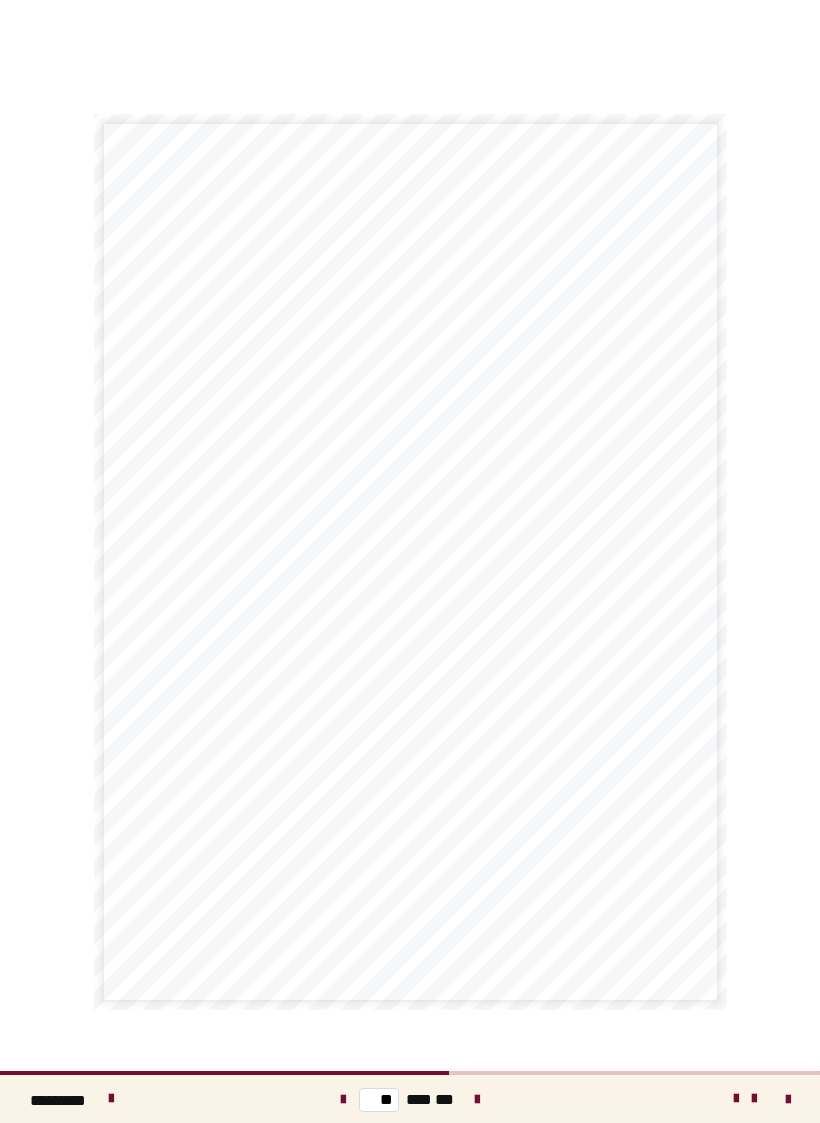click at bounding box center (477, 1100) 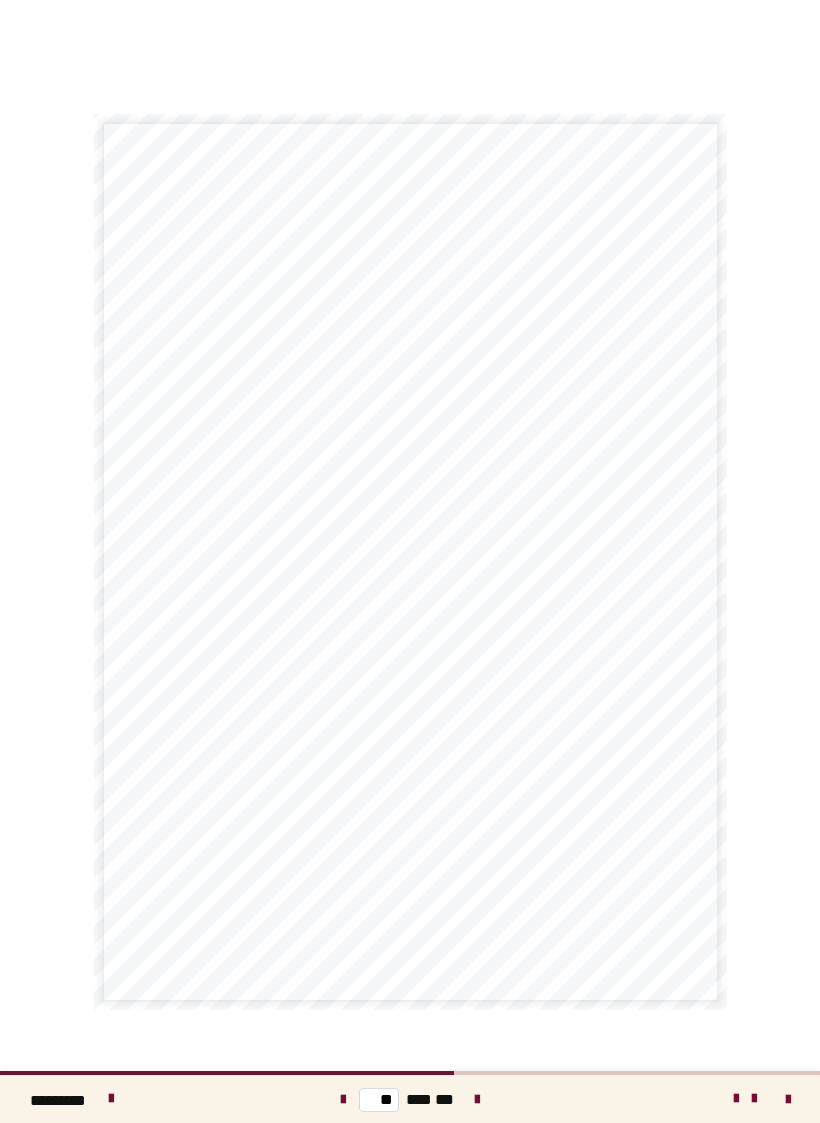 click at bounding box center [477, 1100] 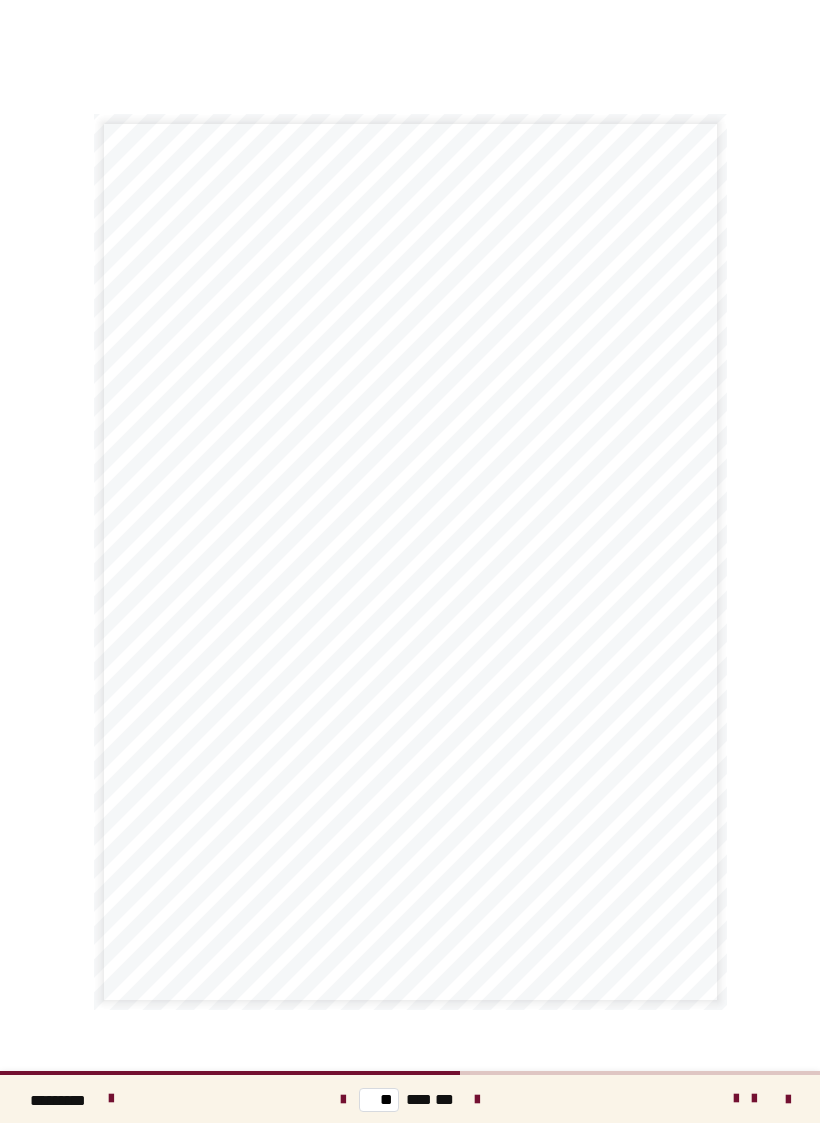 click at bounding box center [477, 1099] 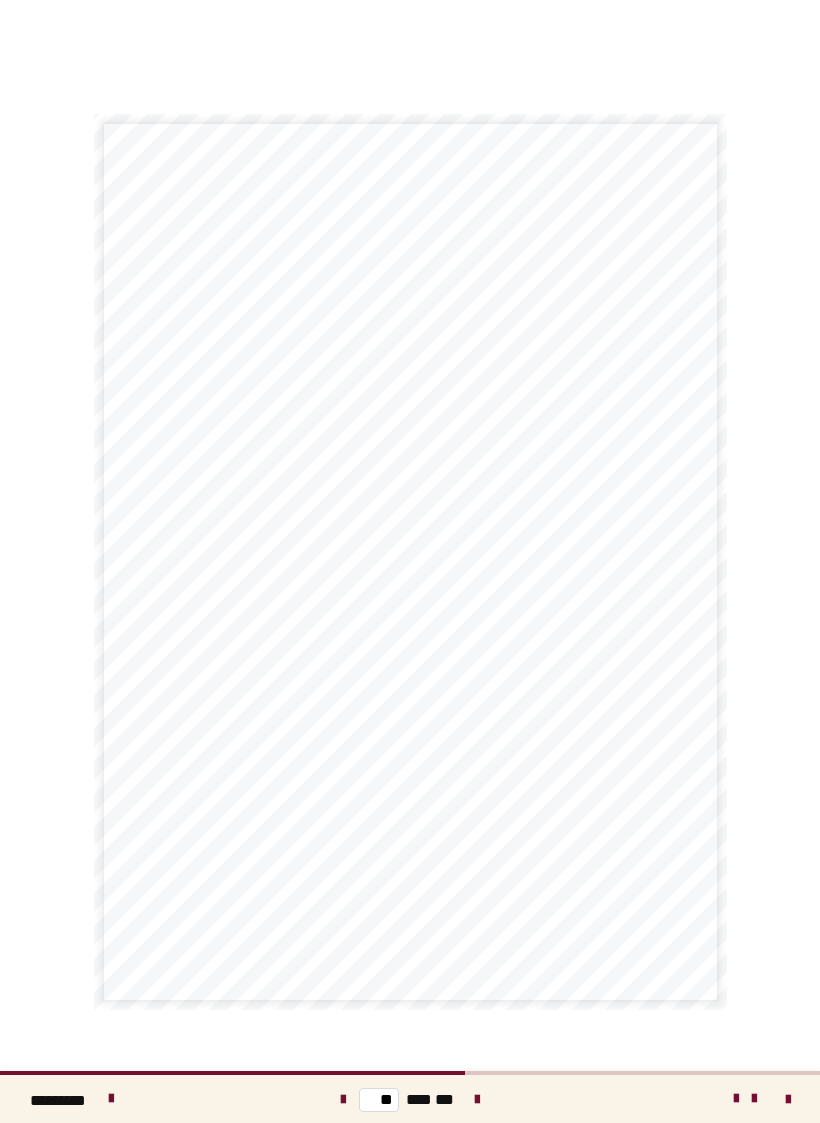 click at bounding box center [477, 1099] 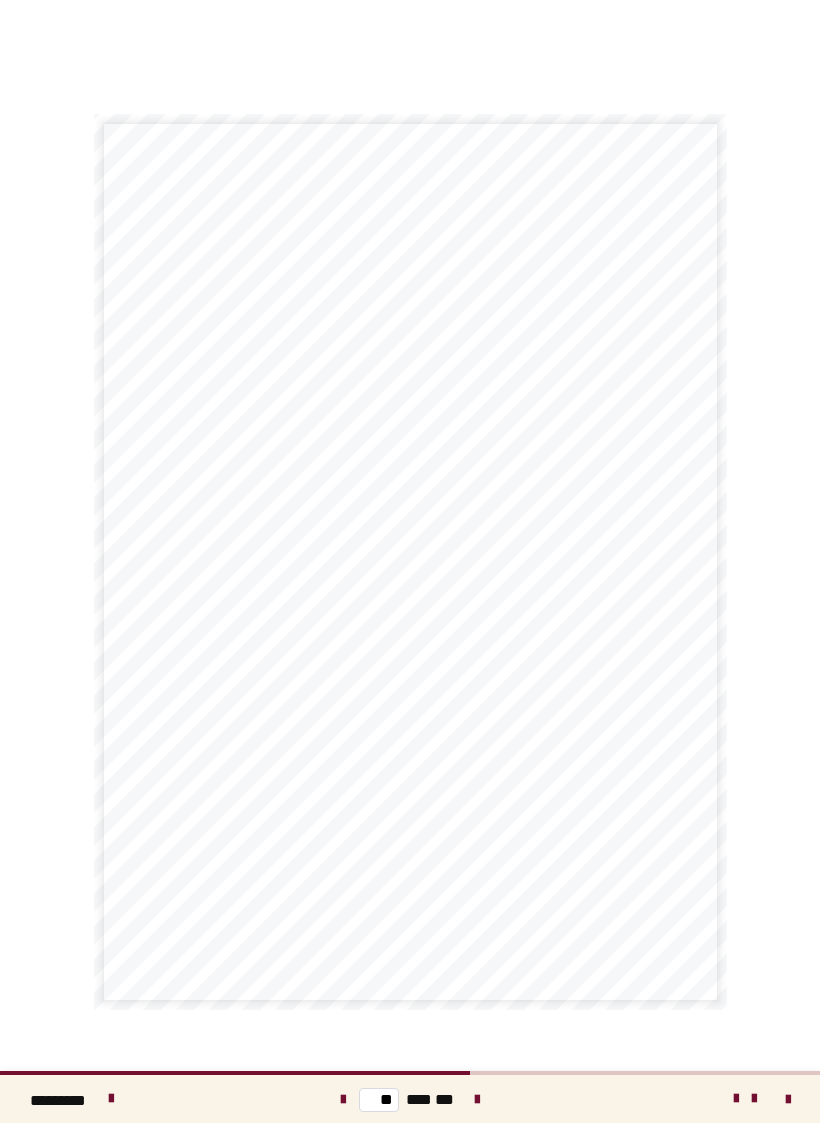 click on "** *** ***" at bounding box center [410, 1099] 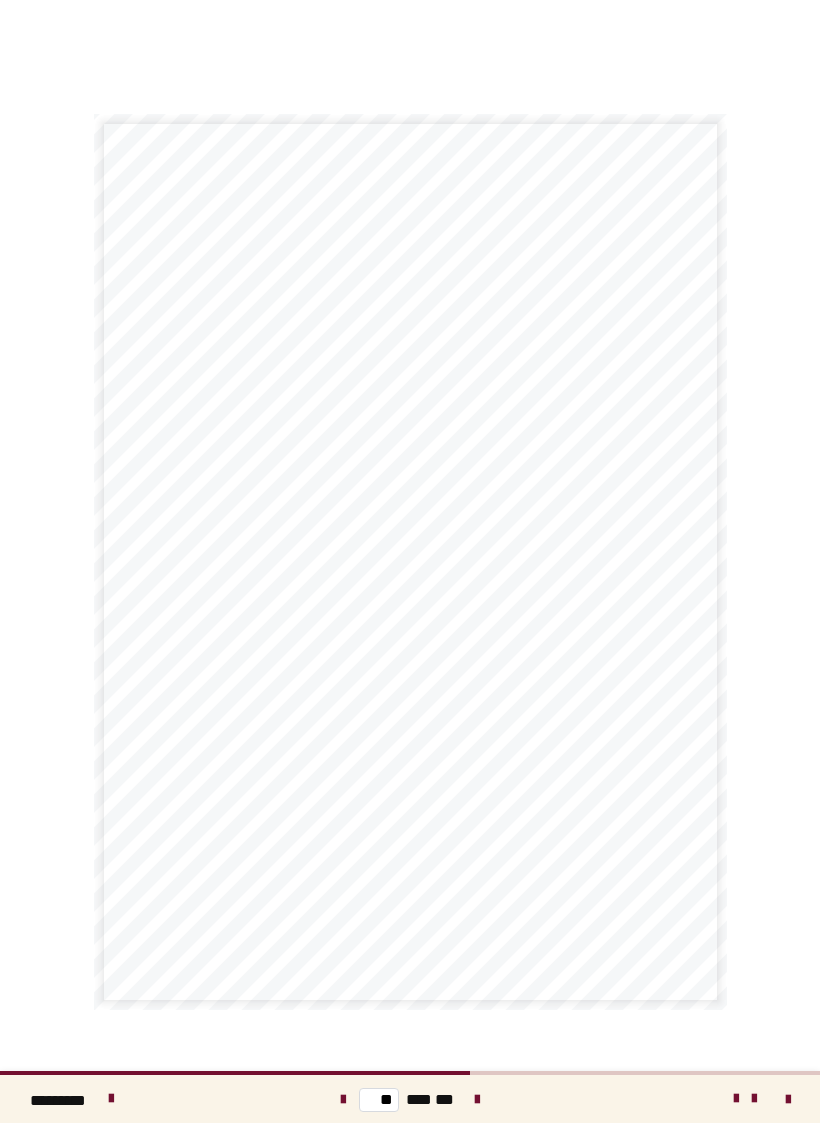 click at bounding box center (477, 1100) 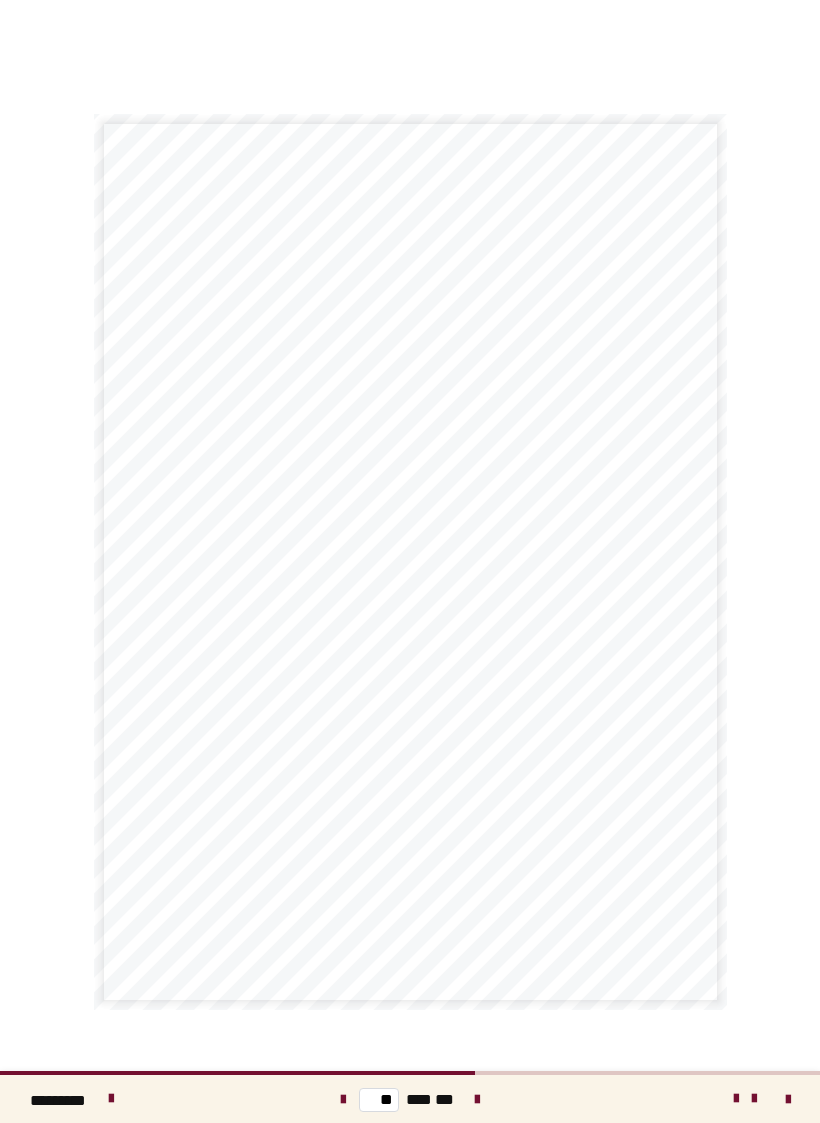 click at bounding box center (477, 1100) 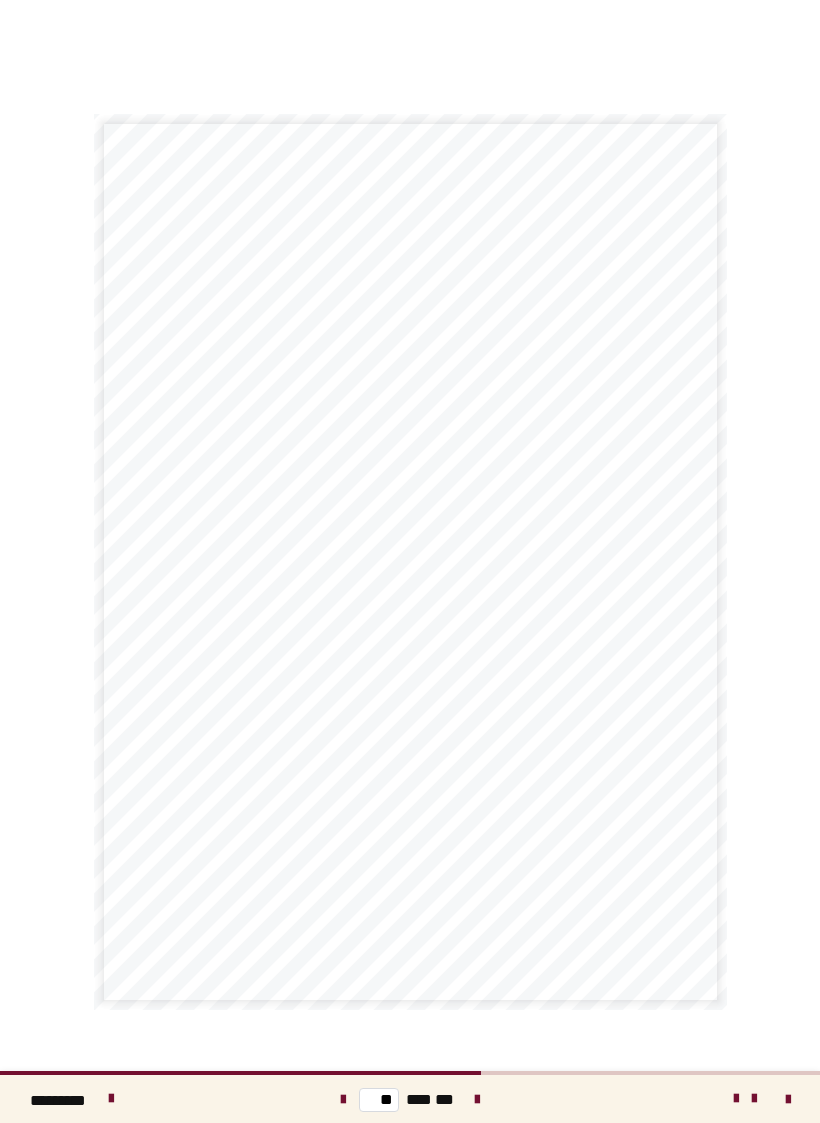 click at bounding box center (477, 1099) 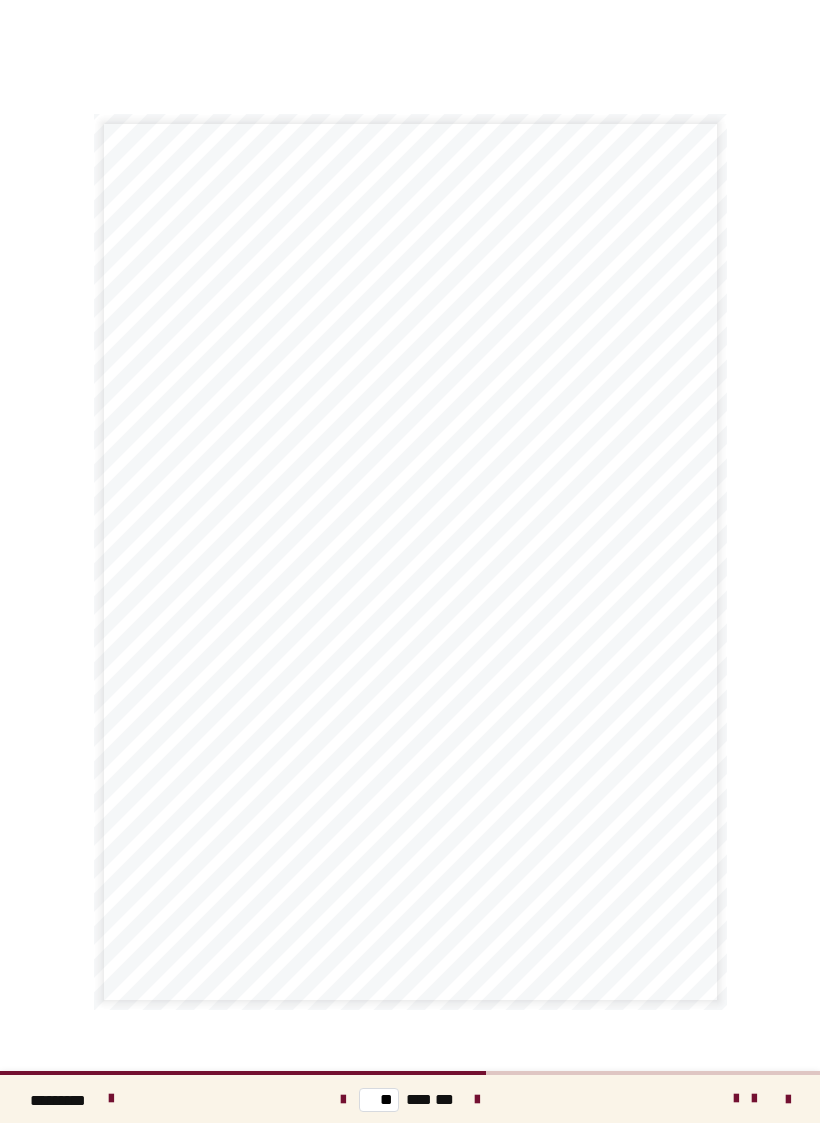 click at bounding box center [477, 1099] 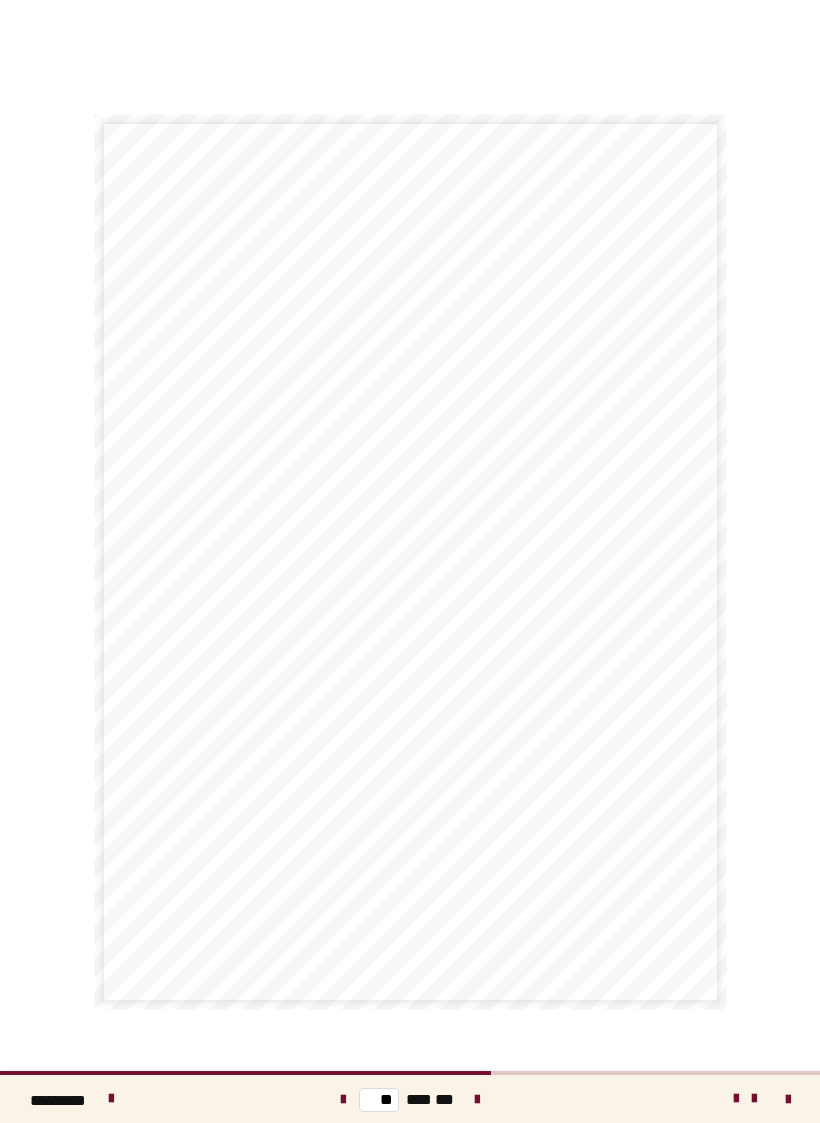 click at bounding box center [343, 1100] 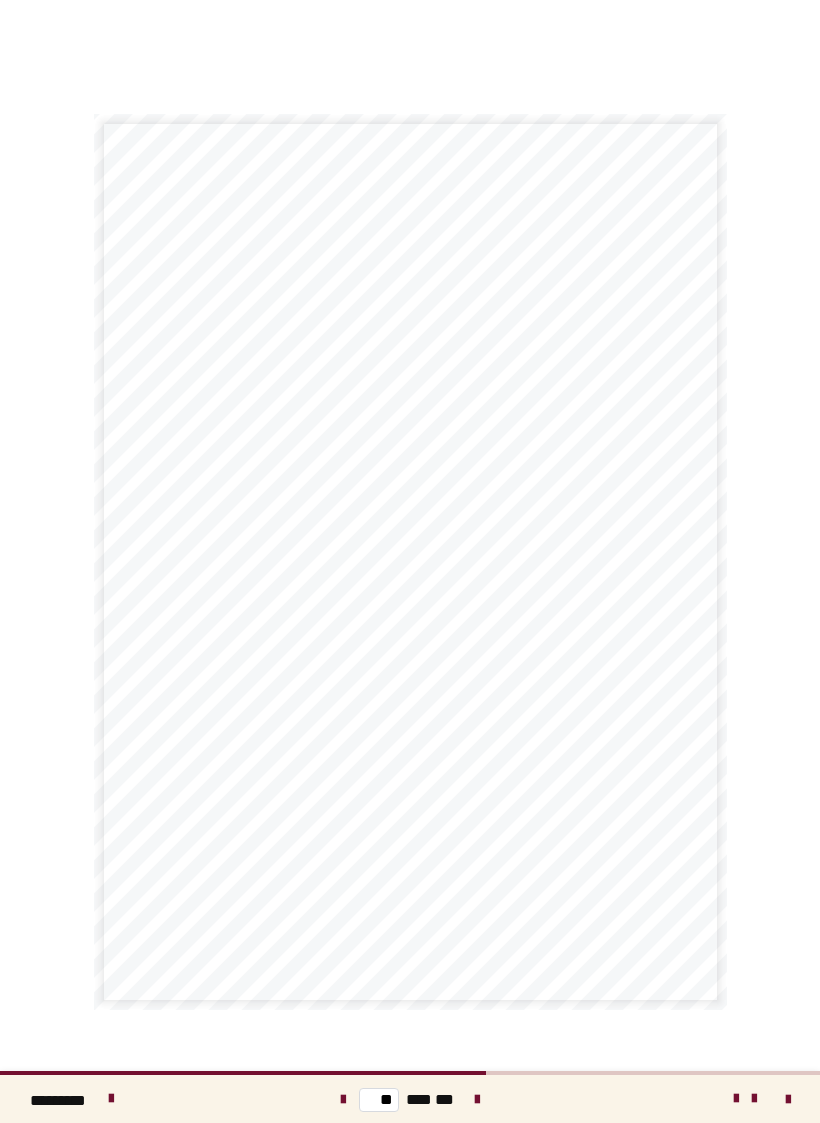 click at bounding box center (477, 1100) 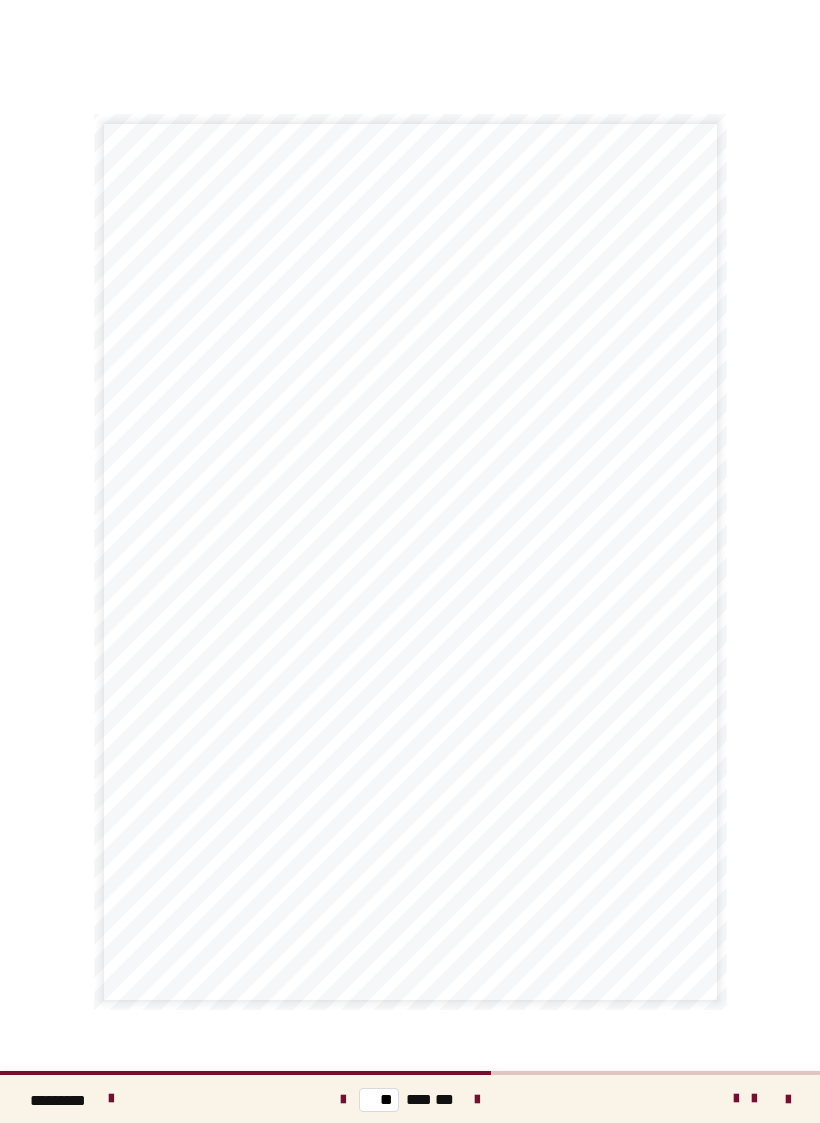 click at bounding box center (477, 1100) 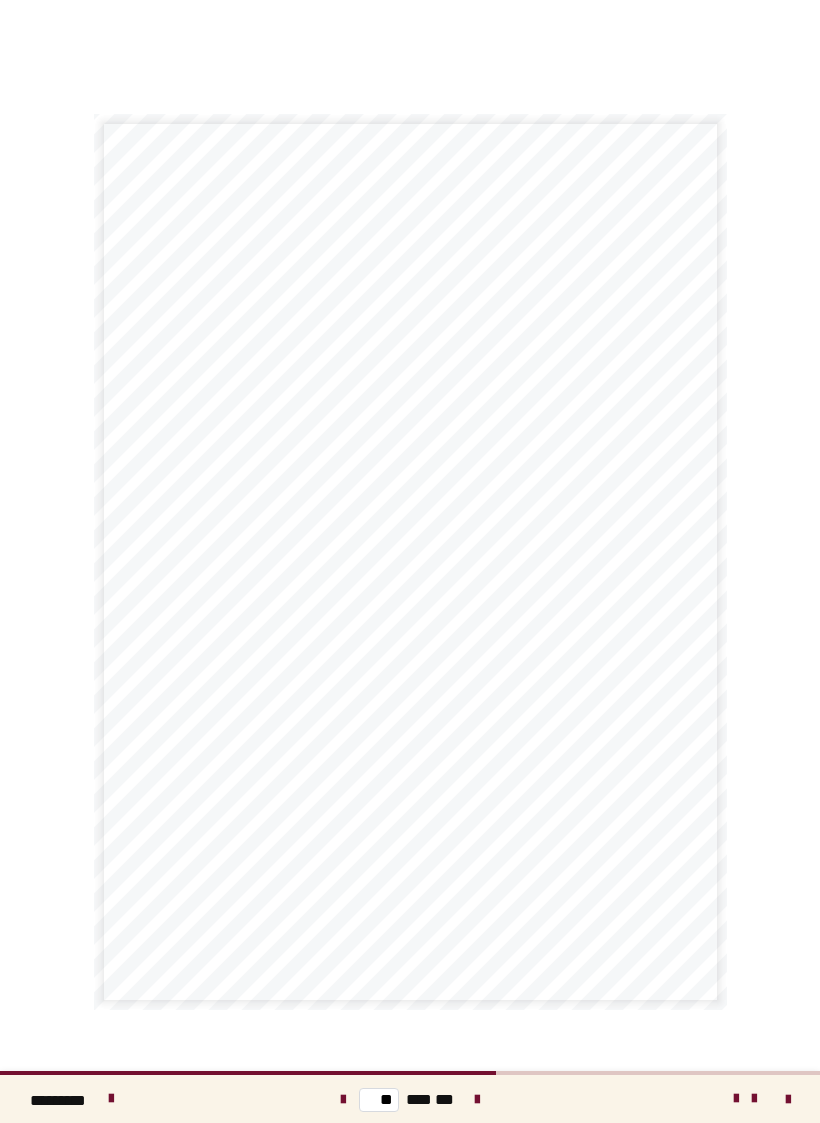 click at bounding box center [343, 1099] 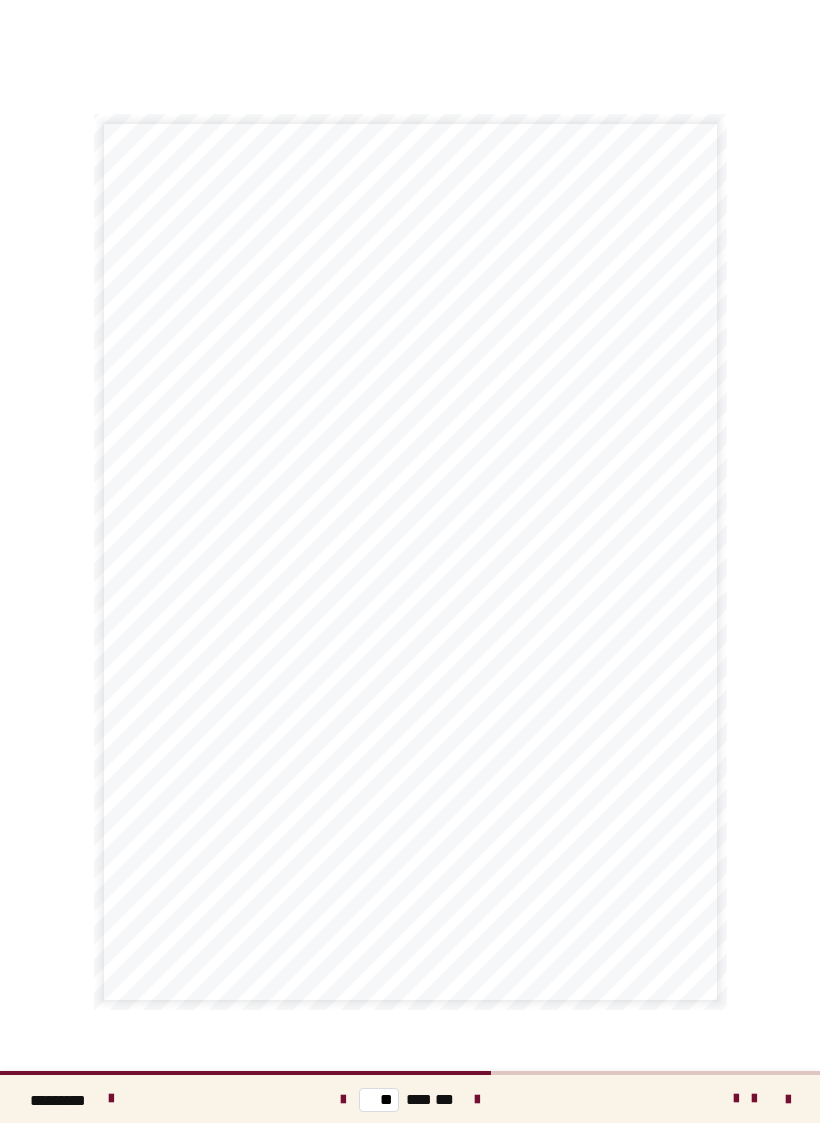 click at bounding box center (477, 1100) 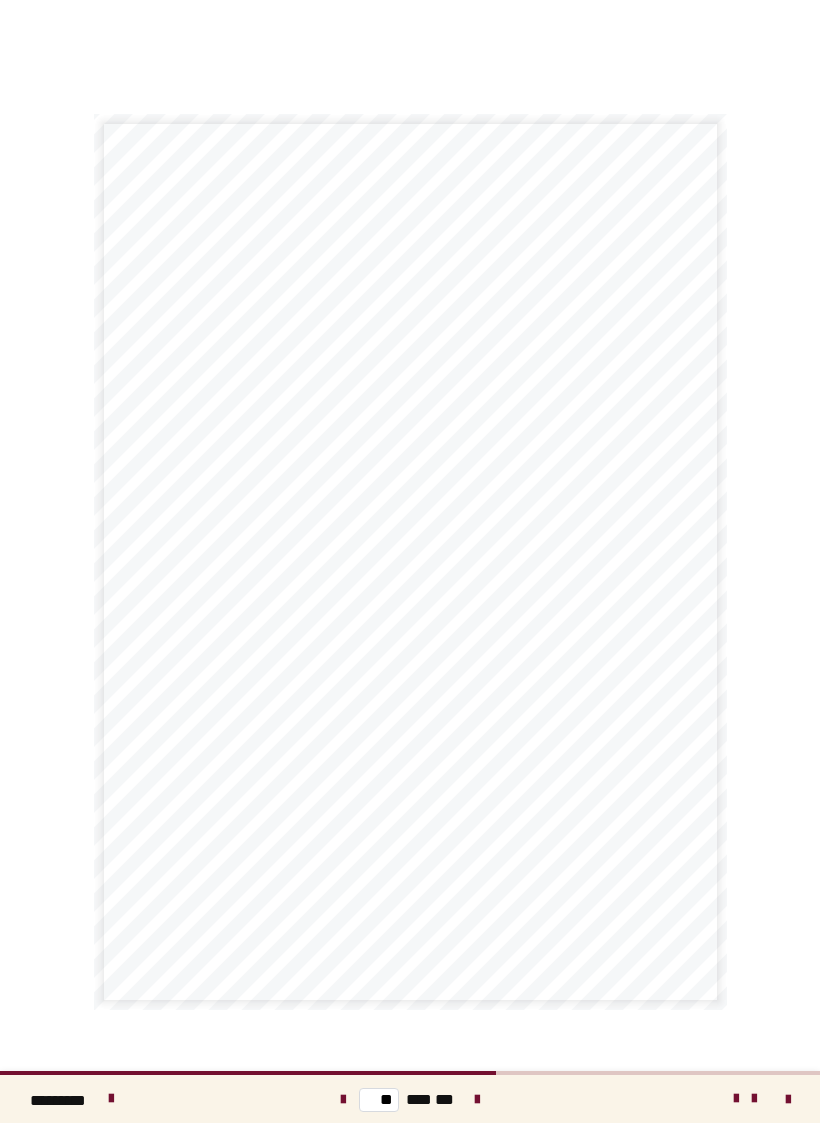 click at bounding box center [477, 1100] 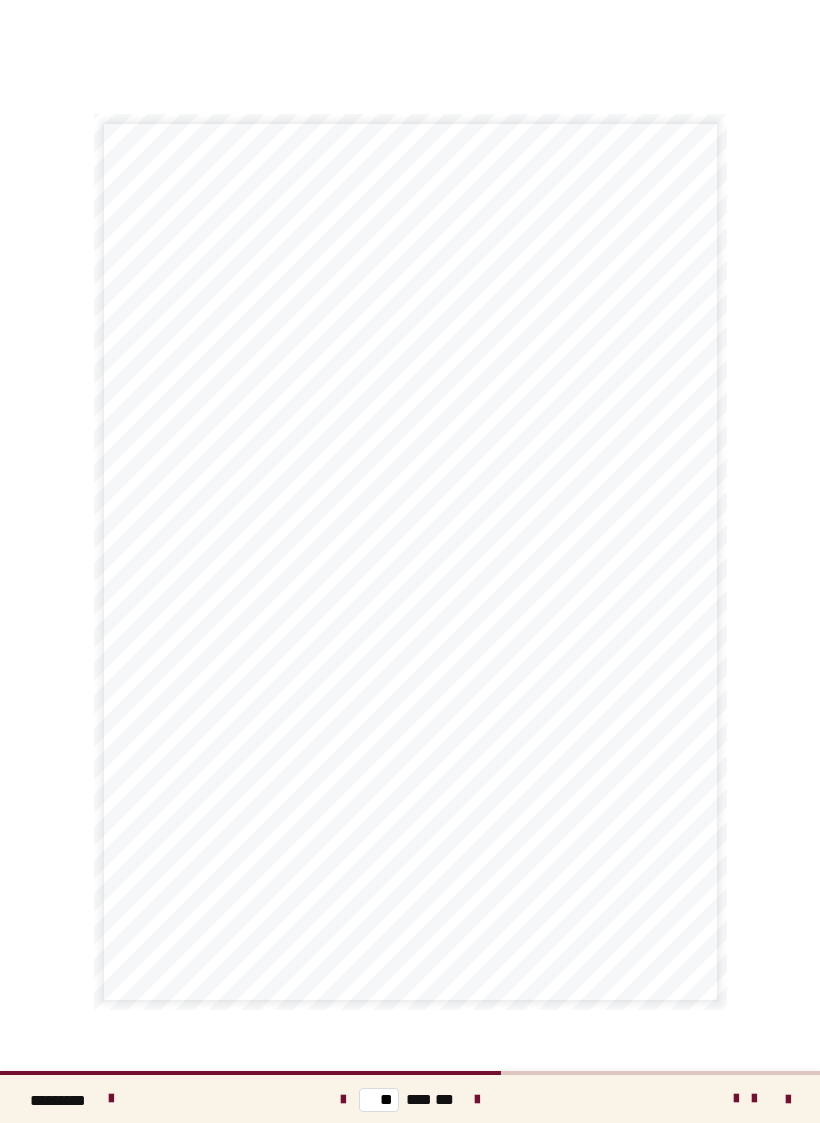 click at bounding box center (477, 1100) 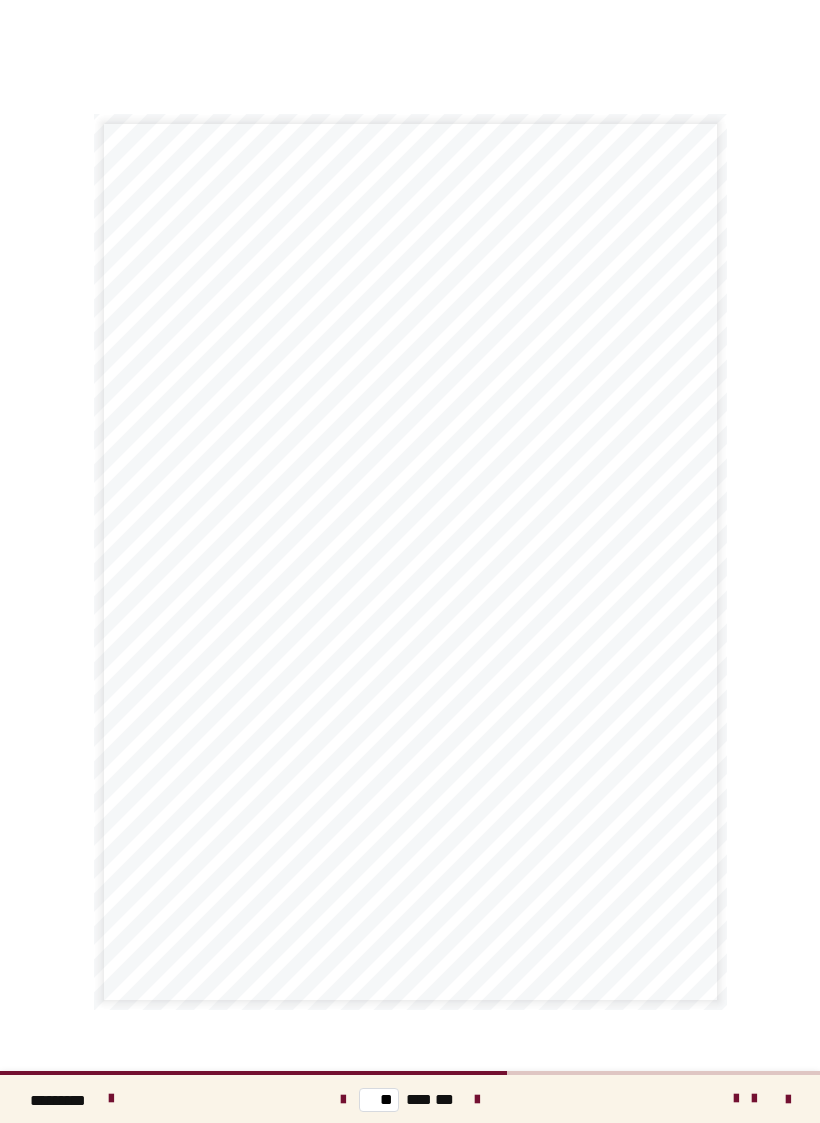 click at bounding box center (477, 1099) 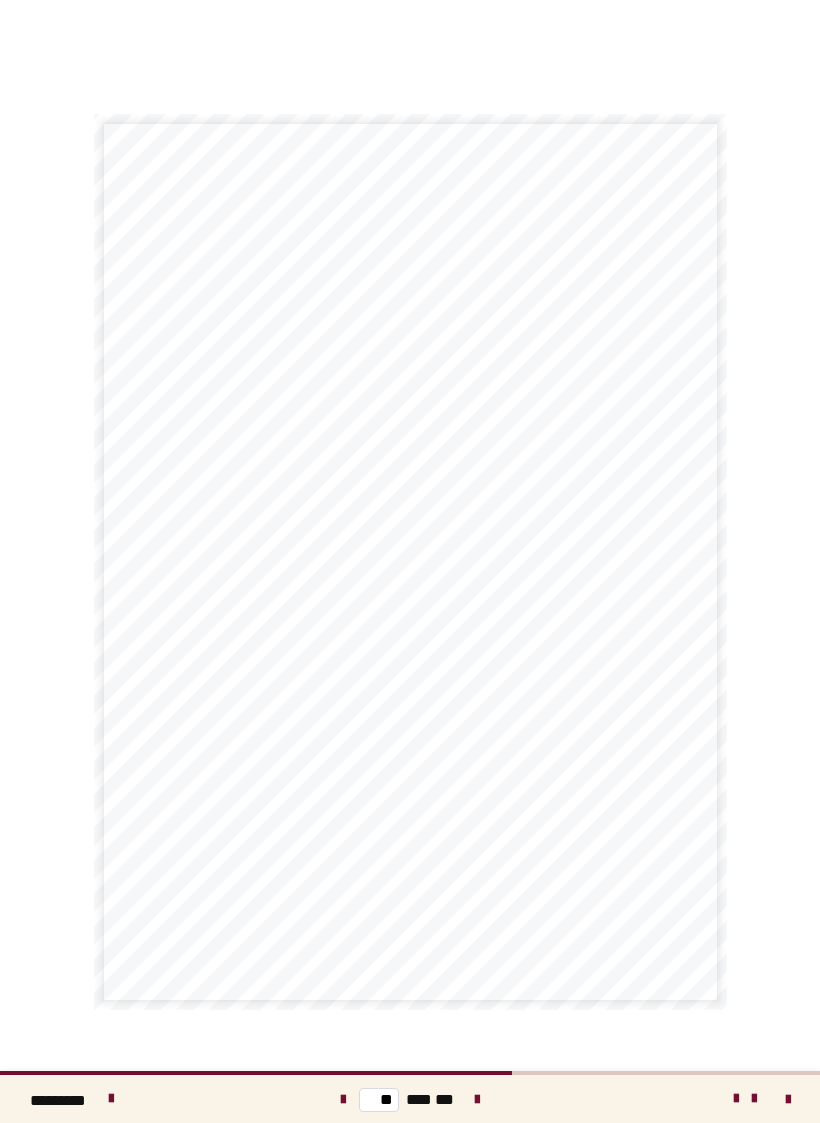 click at bounding box center (477, 1100) 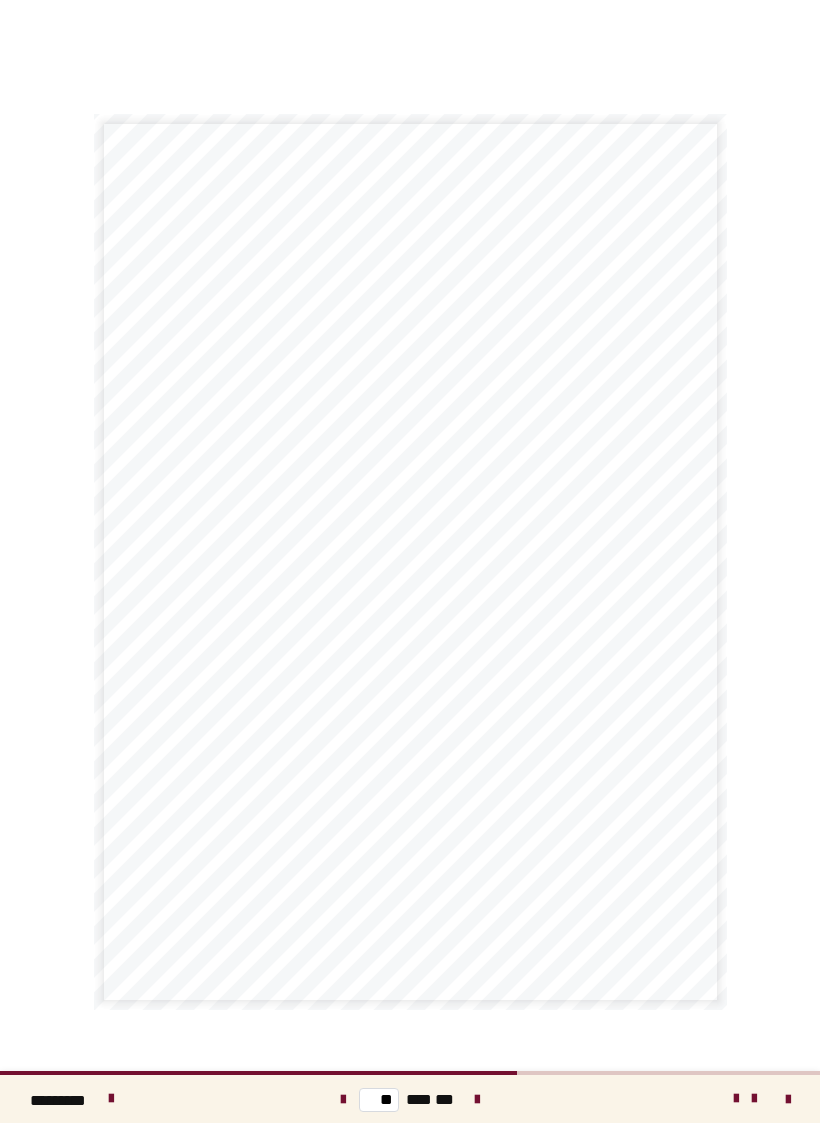 click at bounding box center [477, 1100] 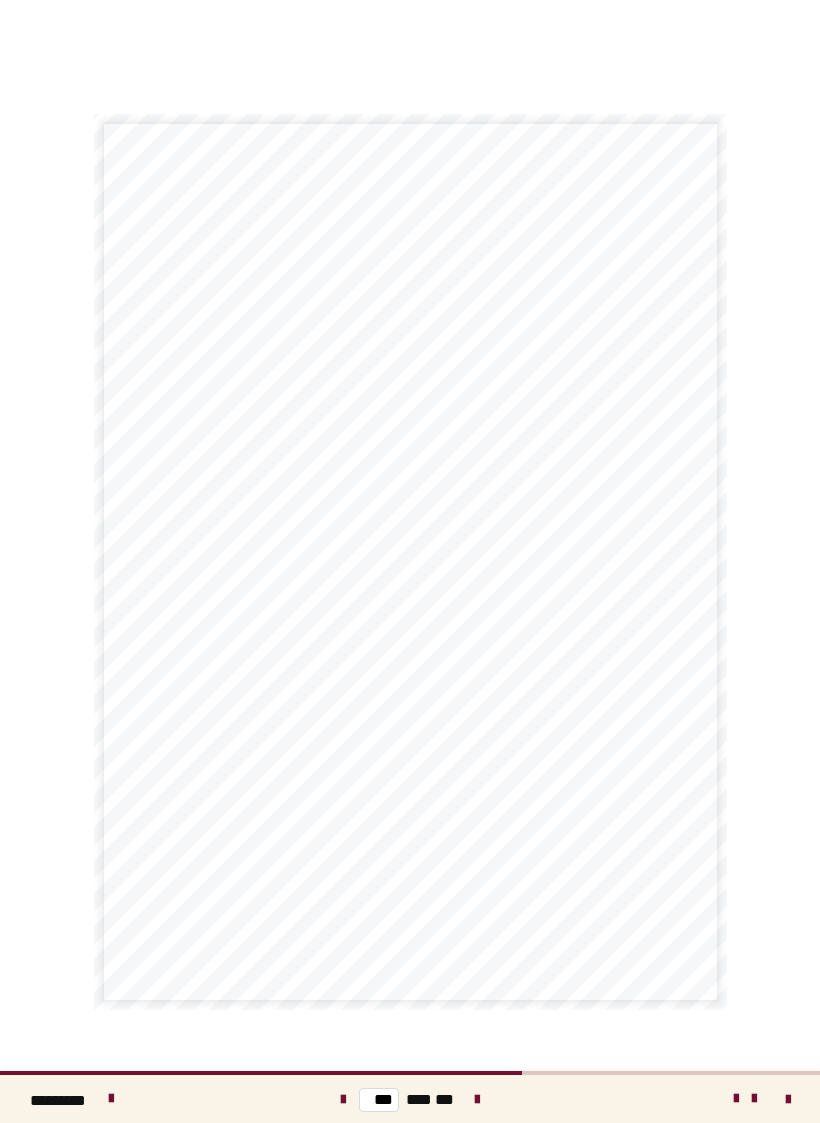 click at bounding box center [477, 1100] 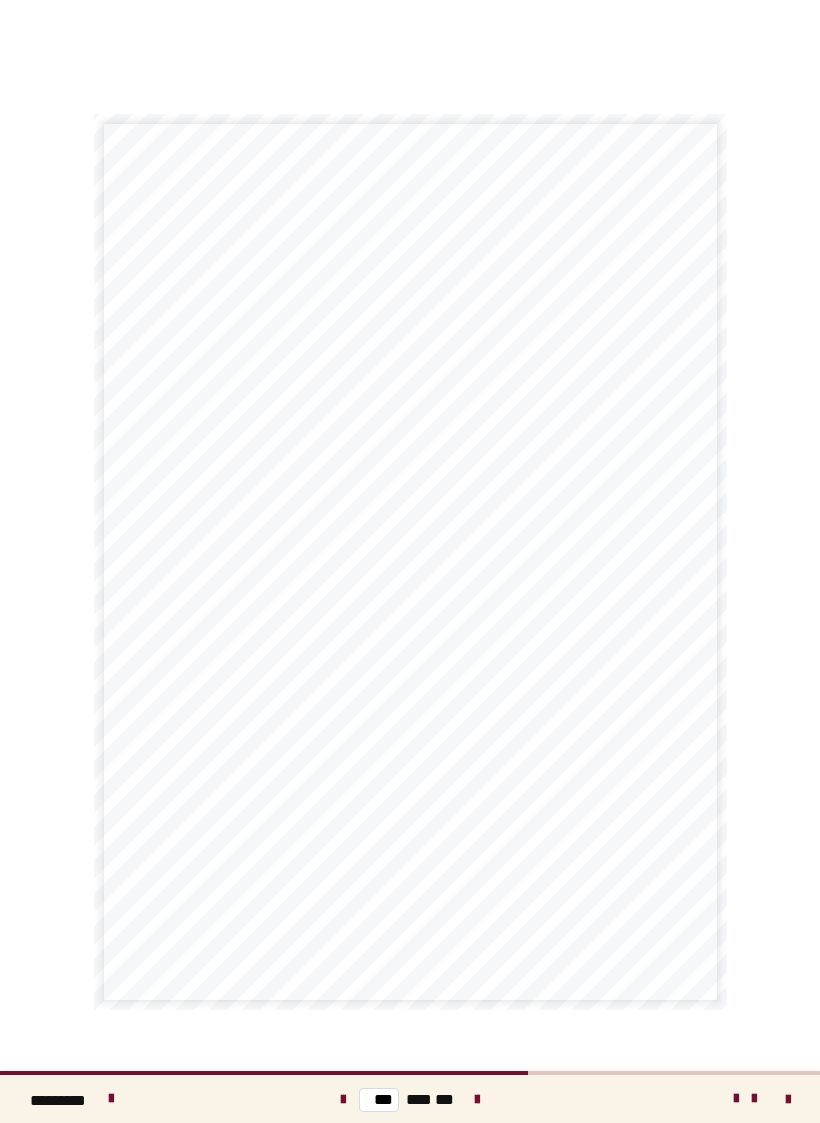 click at bounding box center (477, 1100) 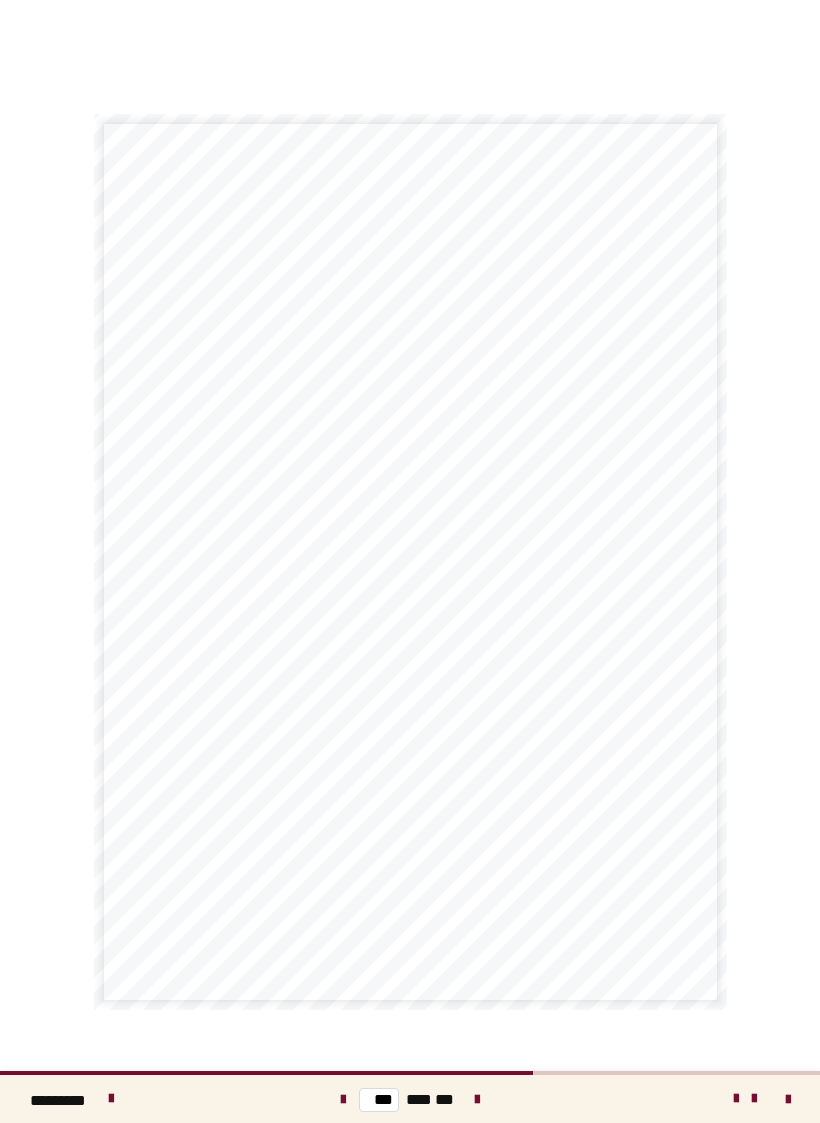 click at bounding box center (477, 1099) 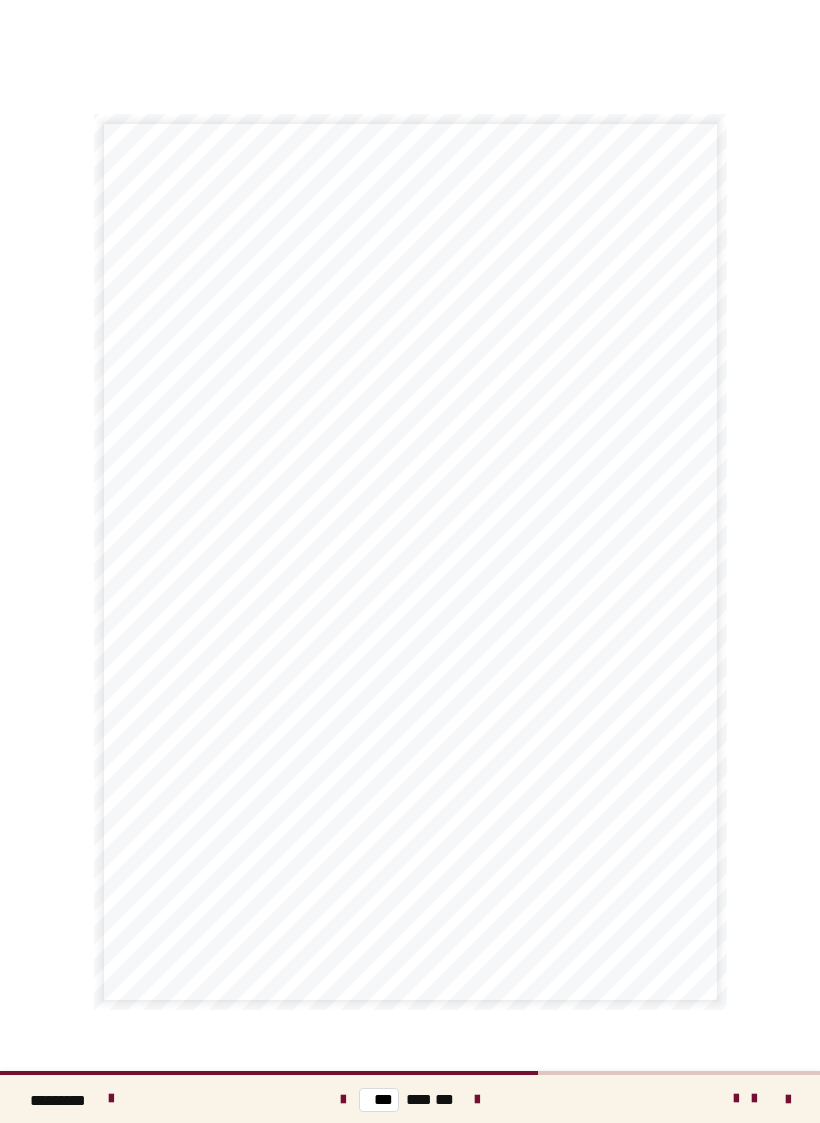 click at bounding box center (477, 1099) 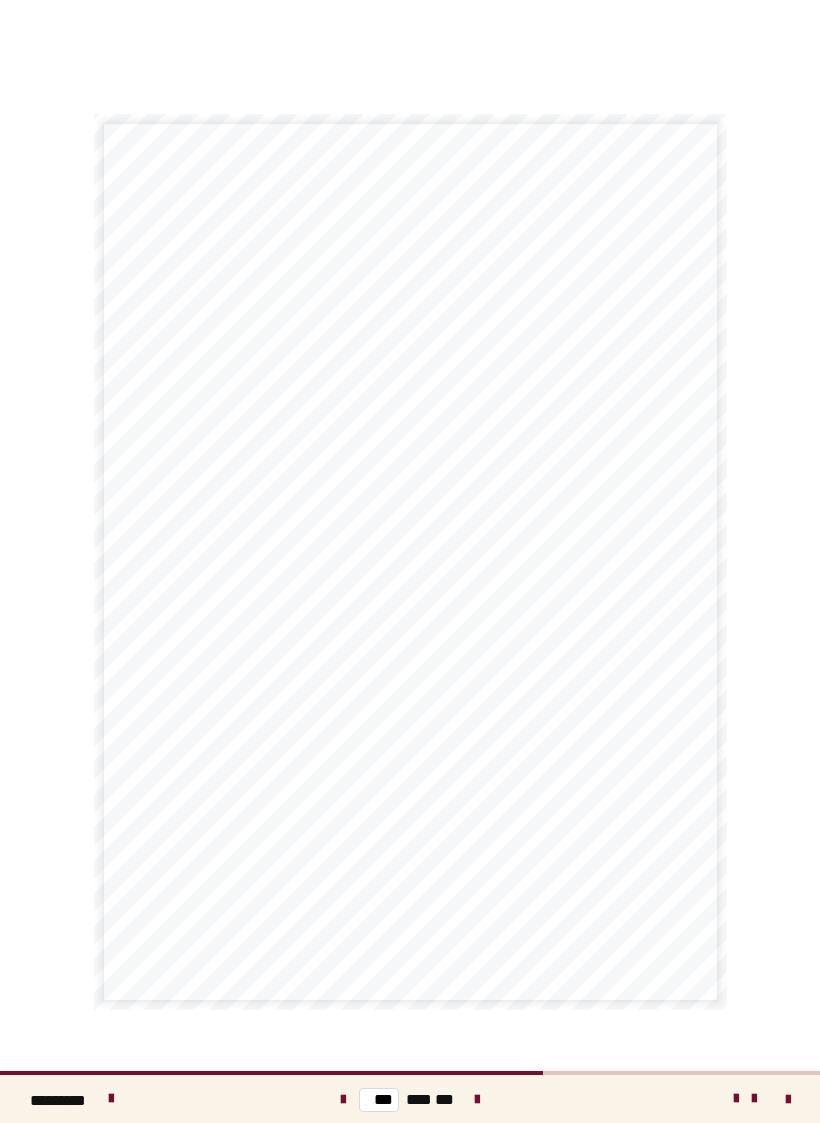 click at bounding box center (477, 1099) 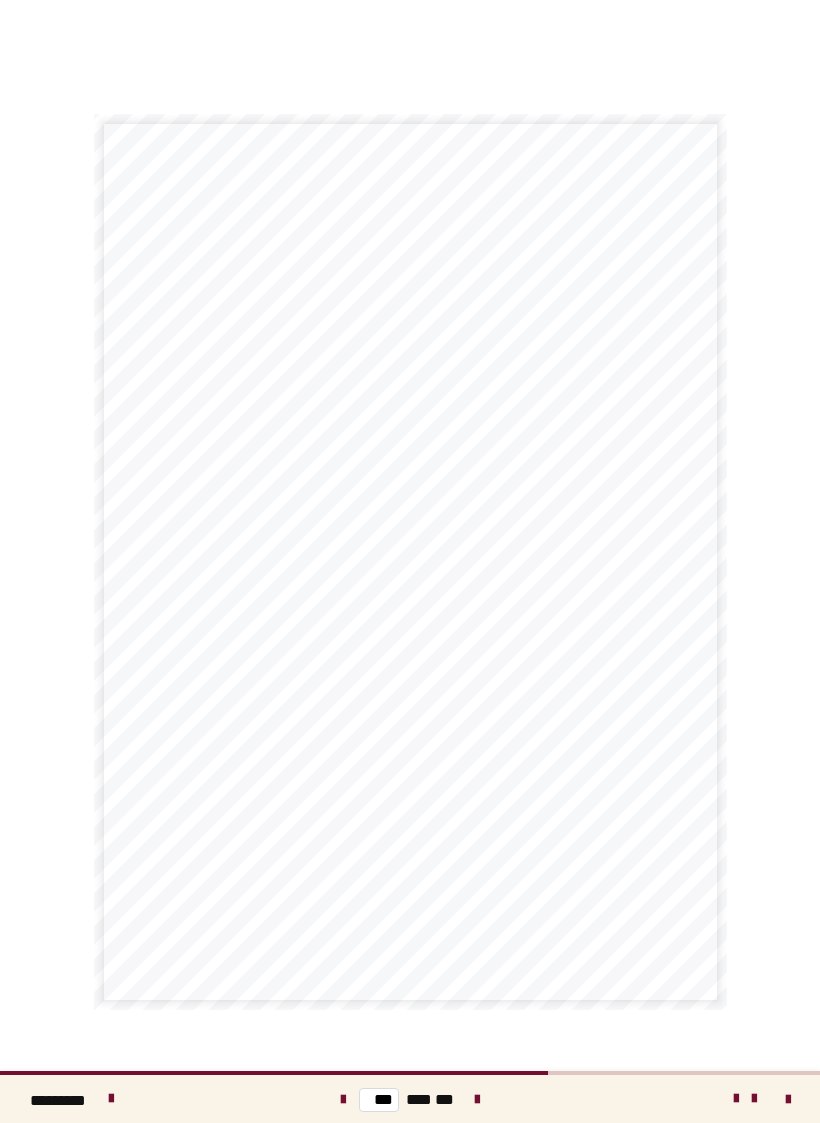 click at bounding box center [343, 1099] 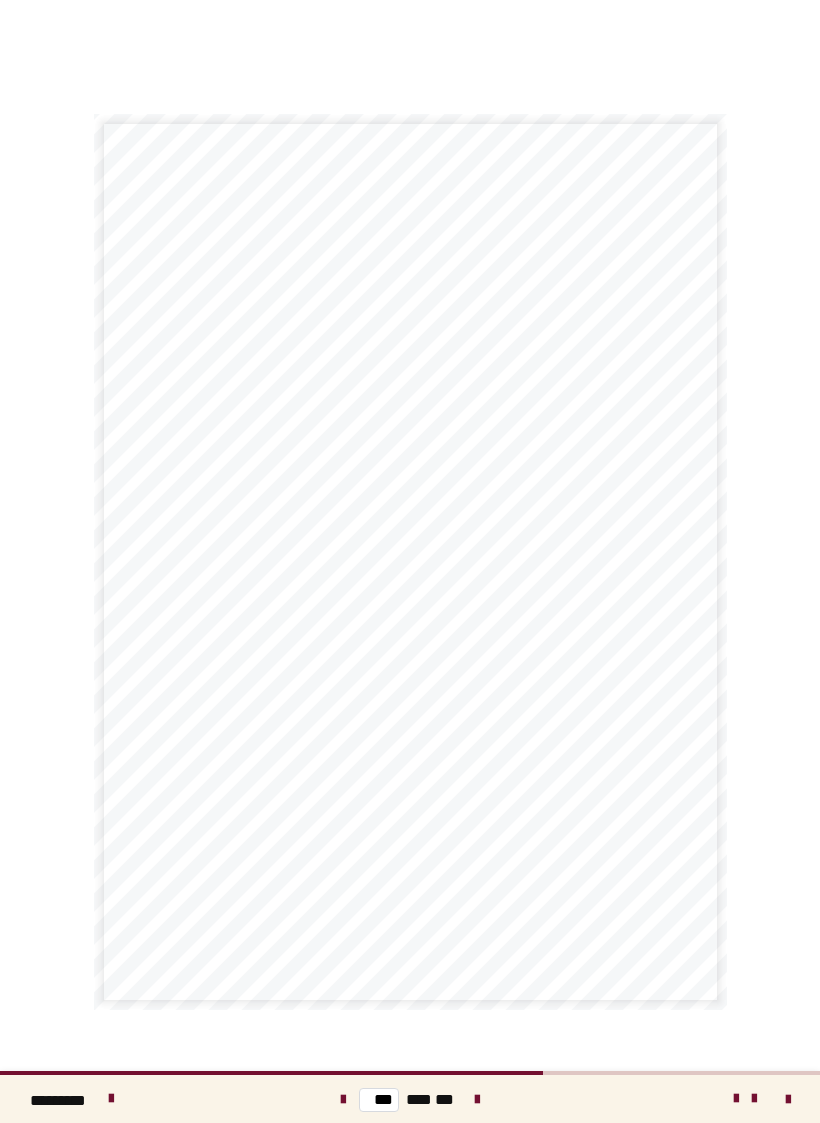 click at bounding box center (477, 1100) 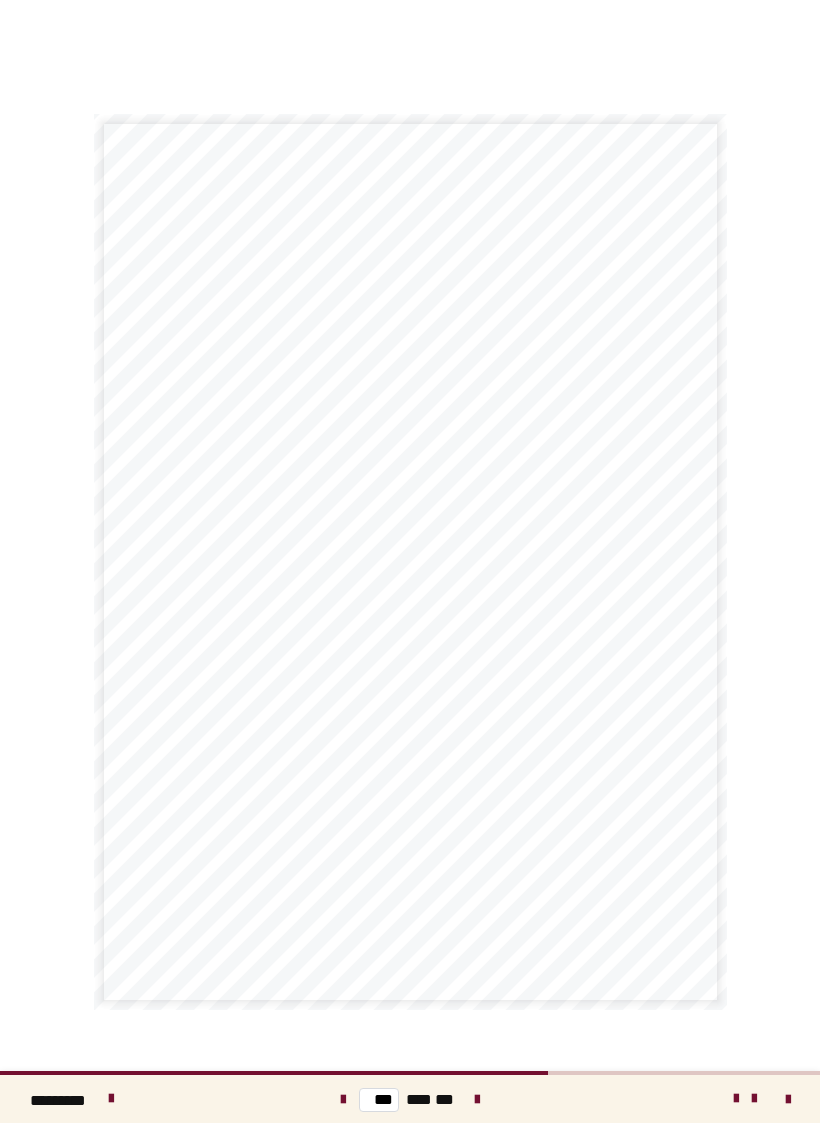 click at bounding box center [477, 1100] 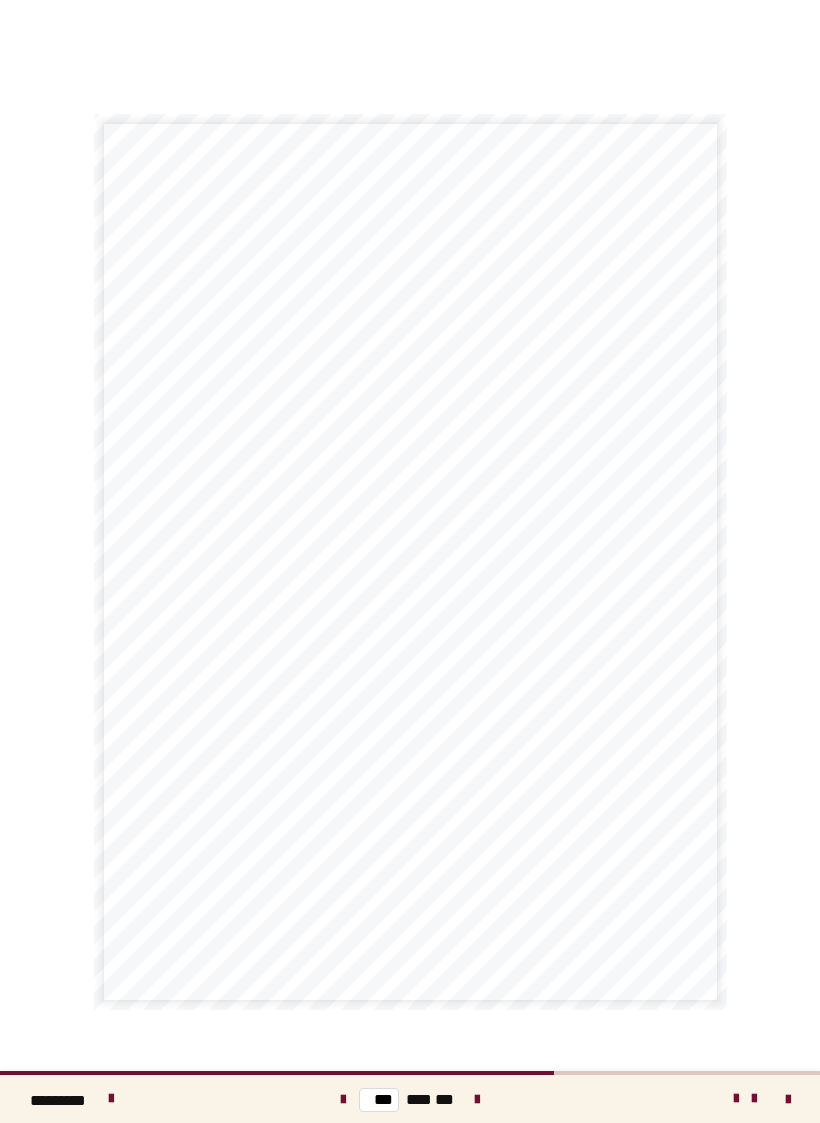 click at bounding box center [343, 1099] 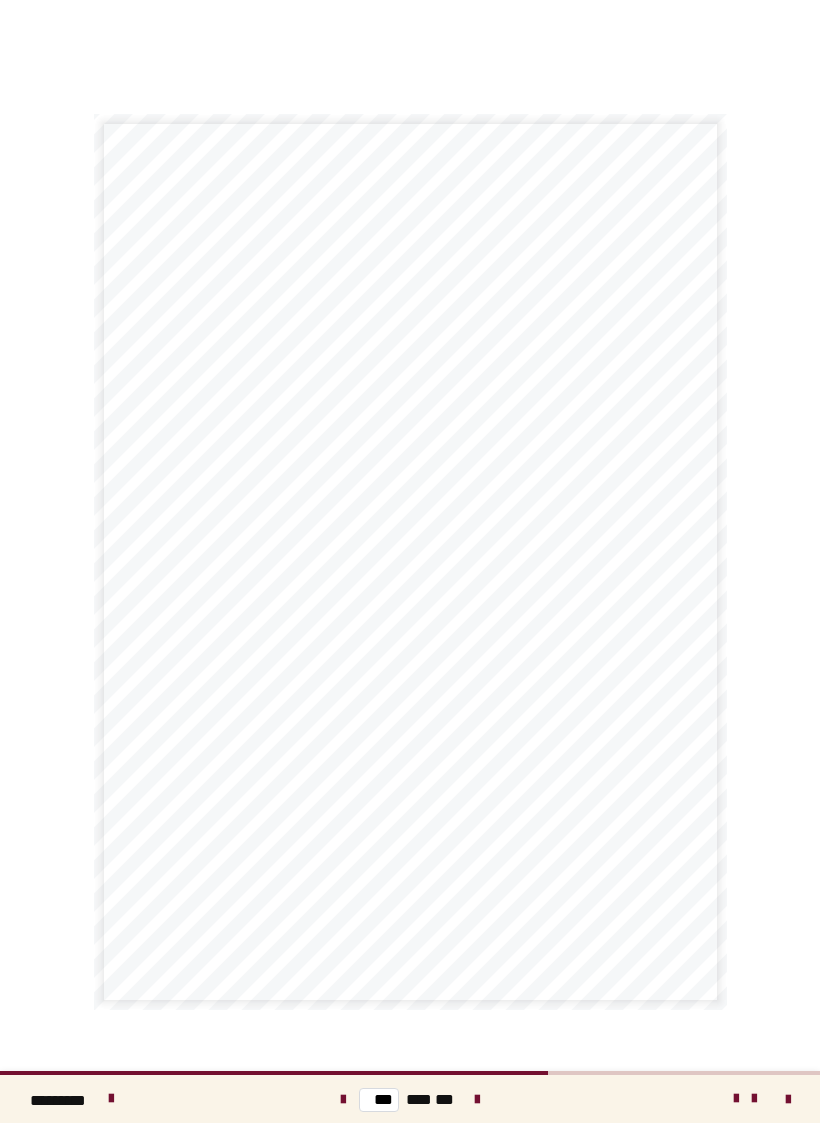 click at bounding box center (477, 1100) 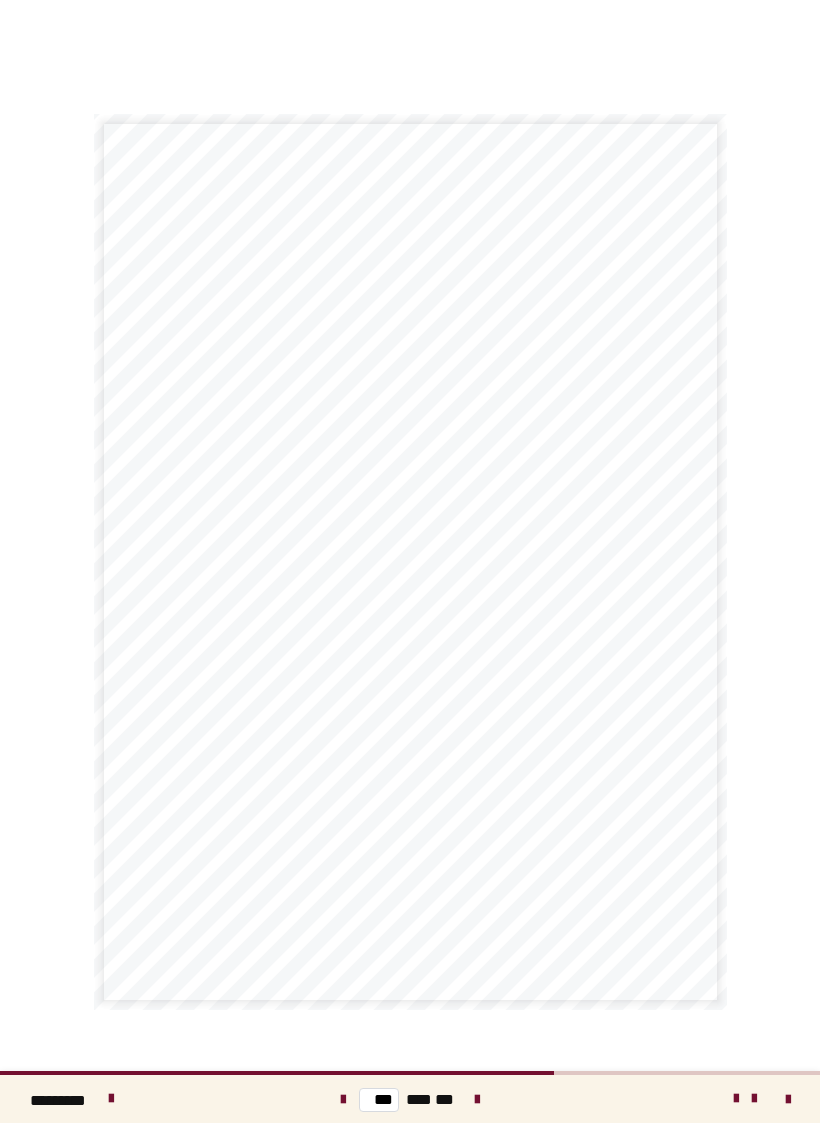 click at bounding box center (477, 1100) 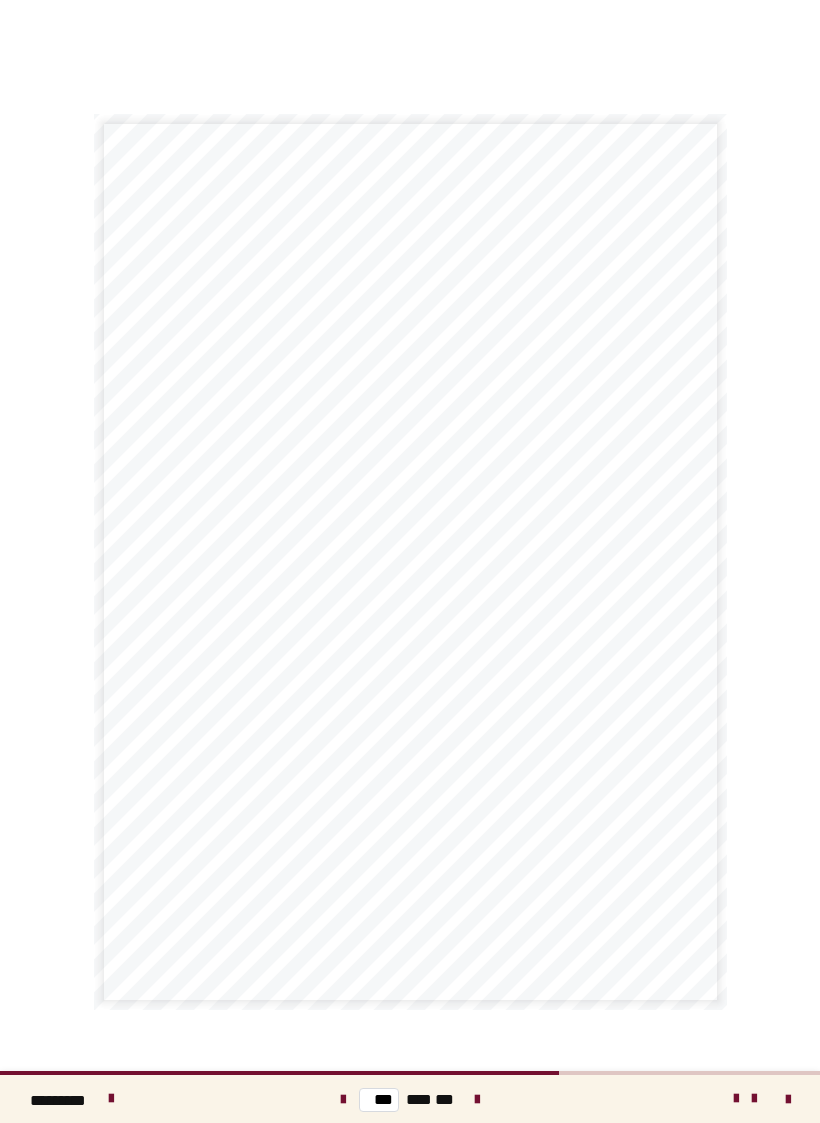 click at bounding box center [477, 1100] 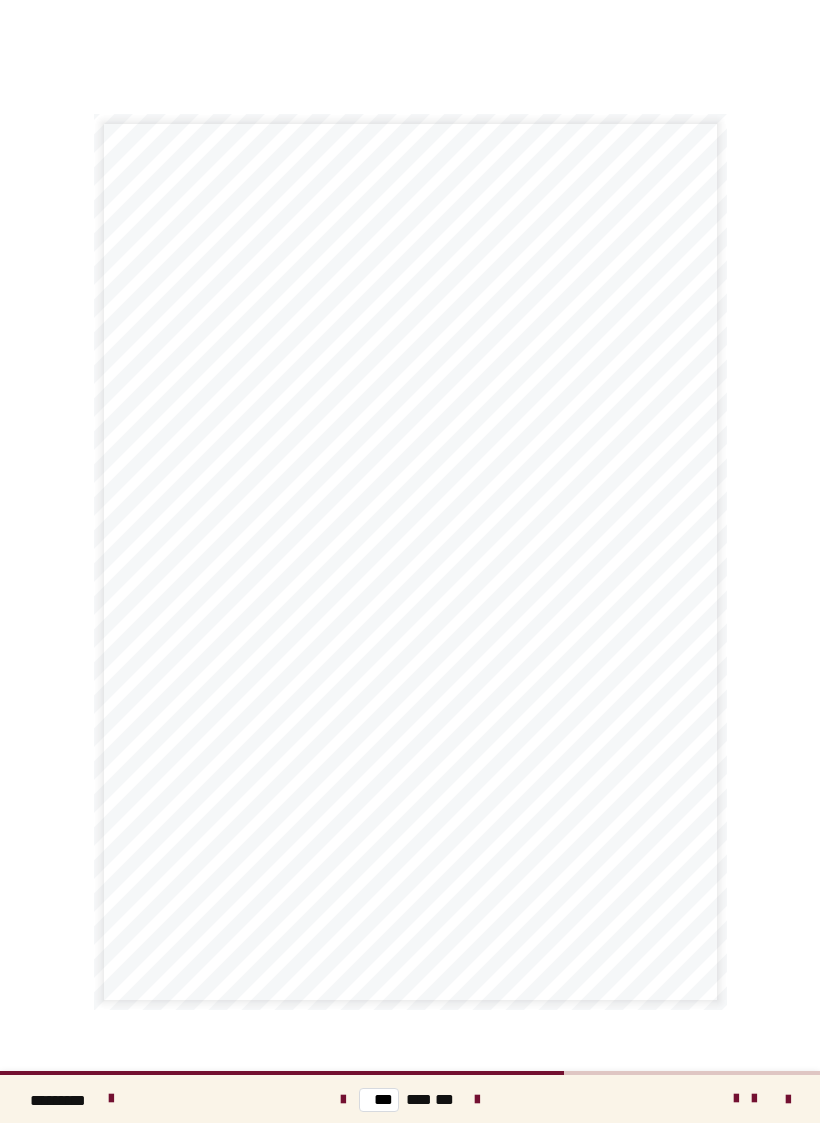 click at bounding box center [477, 1100] 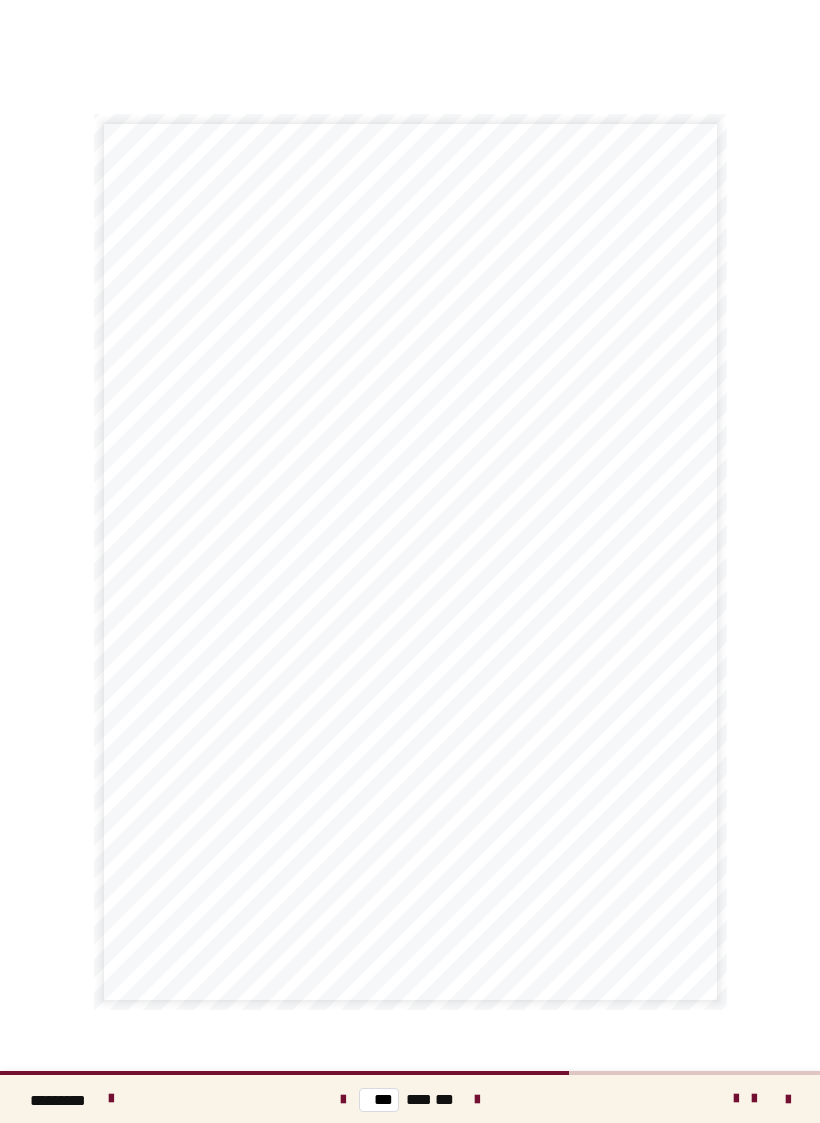 click at bounding box center [477, 1099] 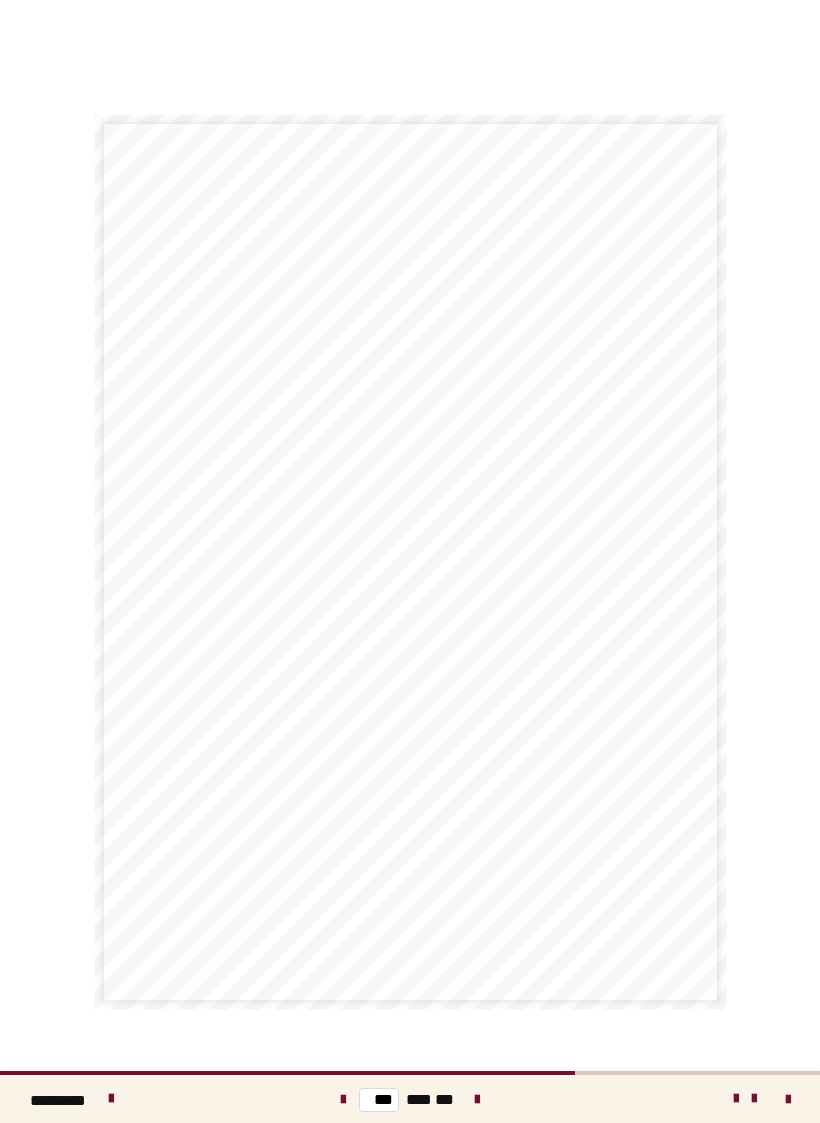 click at bounding box center (477, 1099) 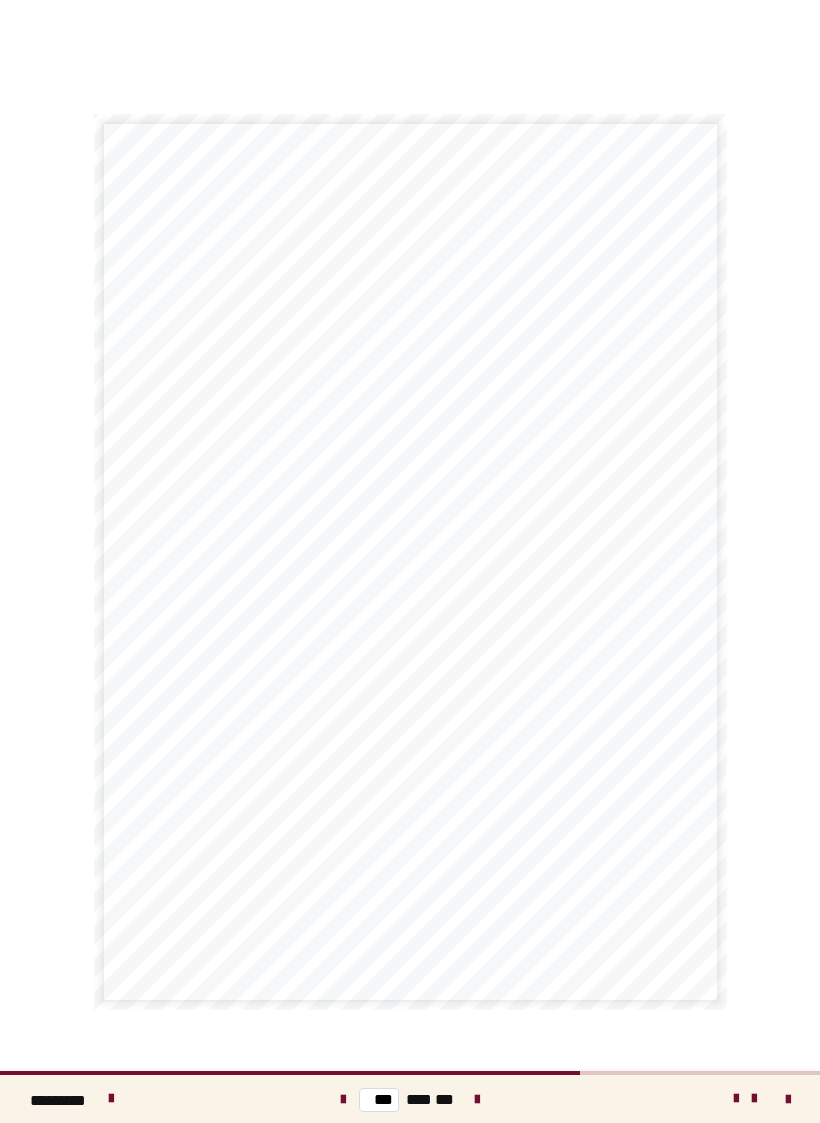 click at bounding box center (477, 1099) 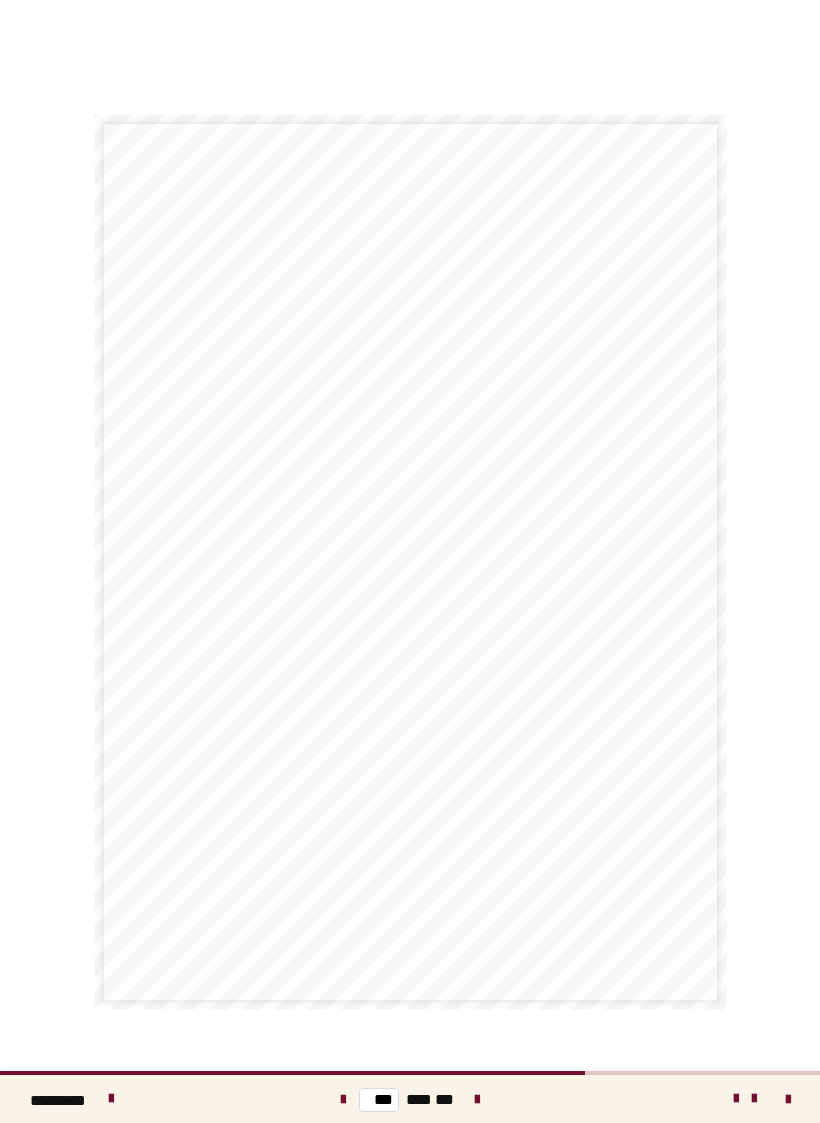 click at bounding box center (477, 1099) 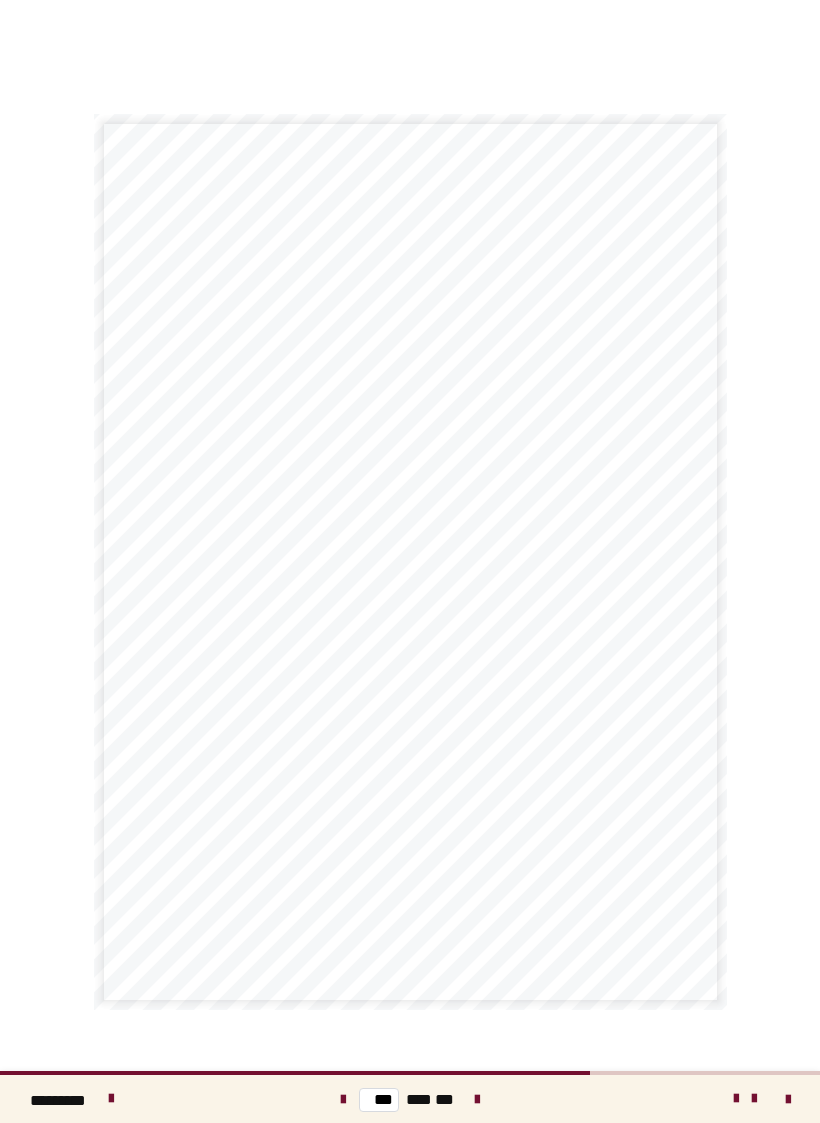 click at bounding box center [343, 1100] 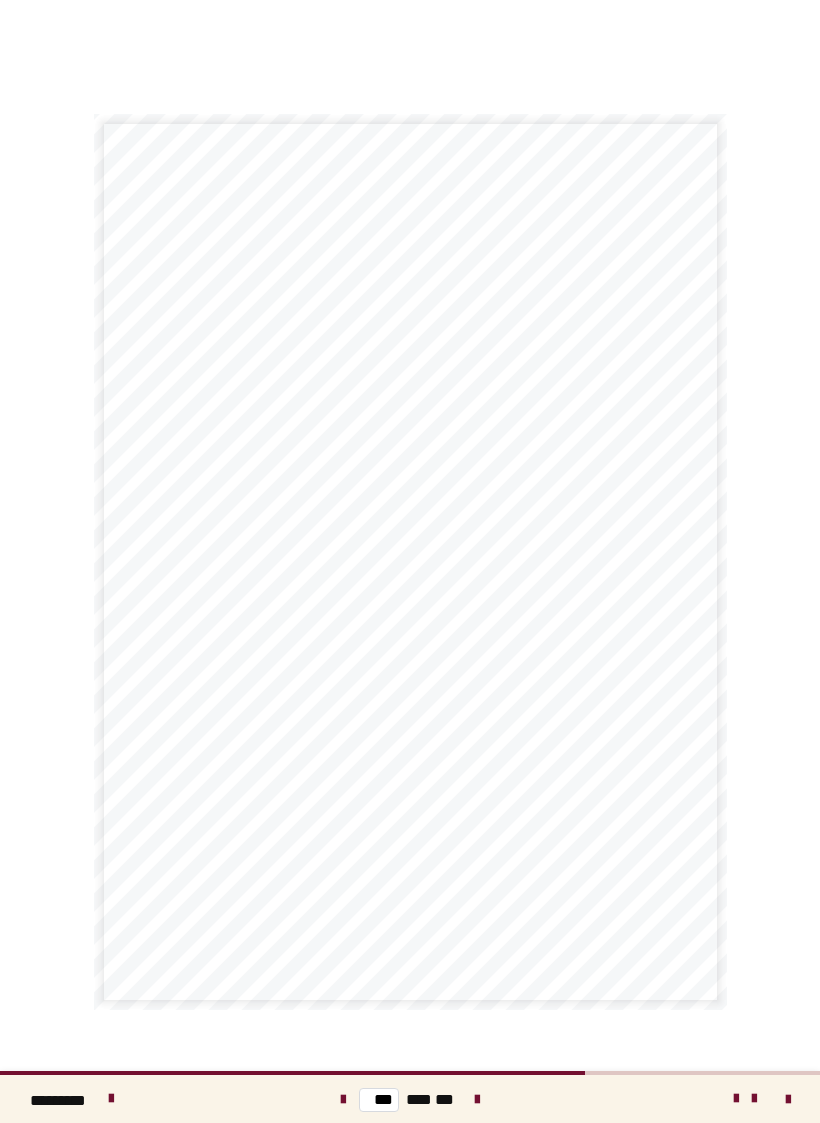 click at bounding box center (477, 1100) 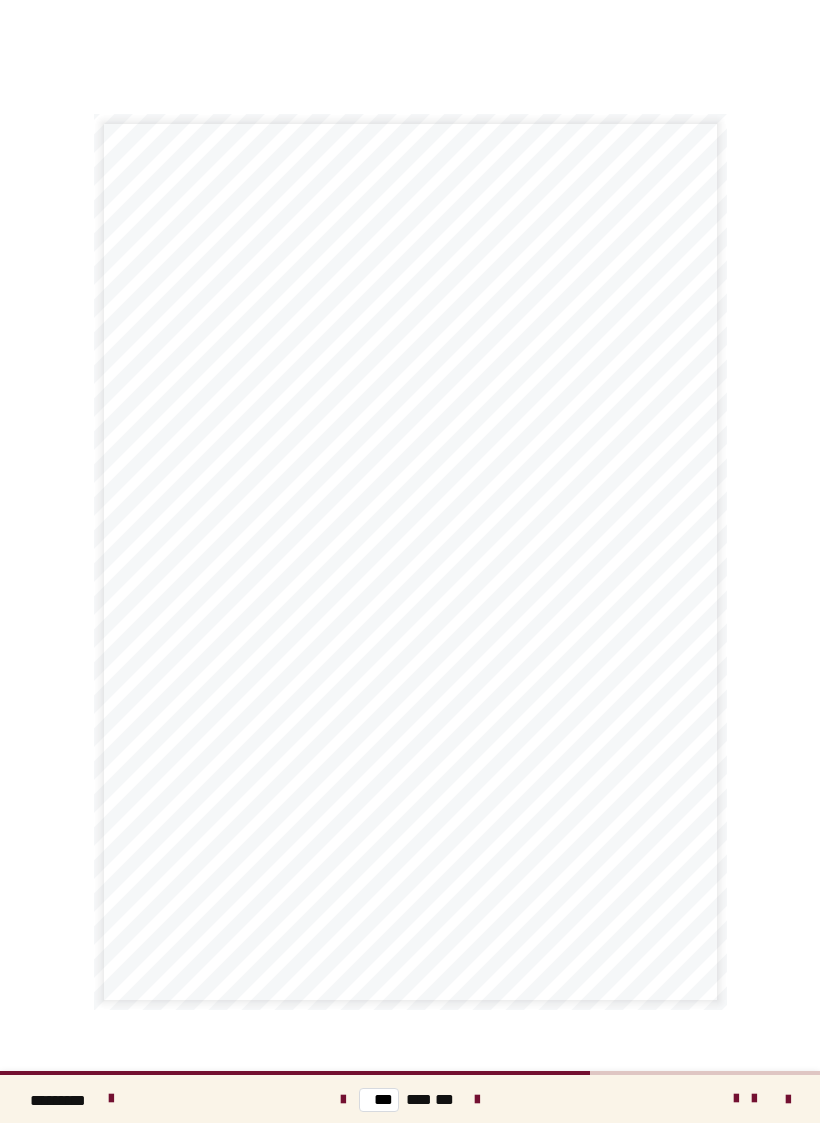click at bounding box center (477, 1100) 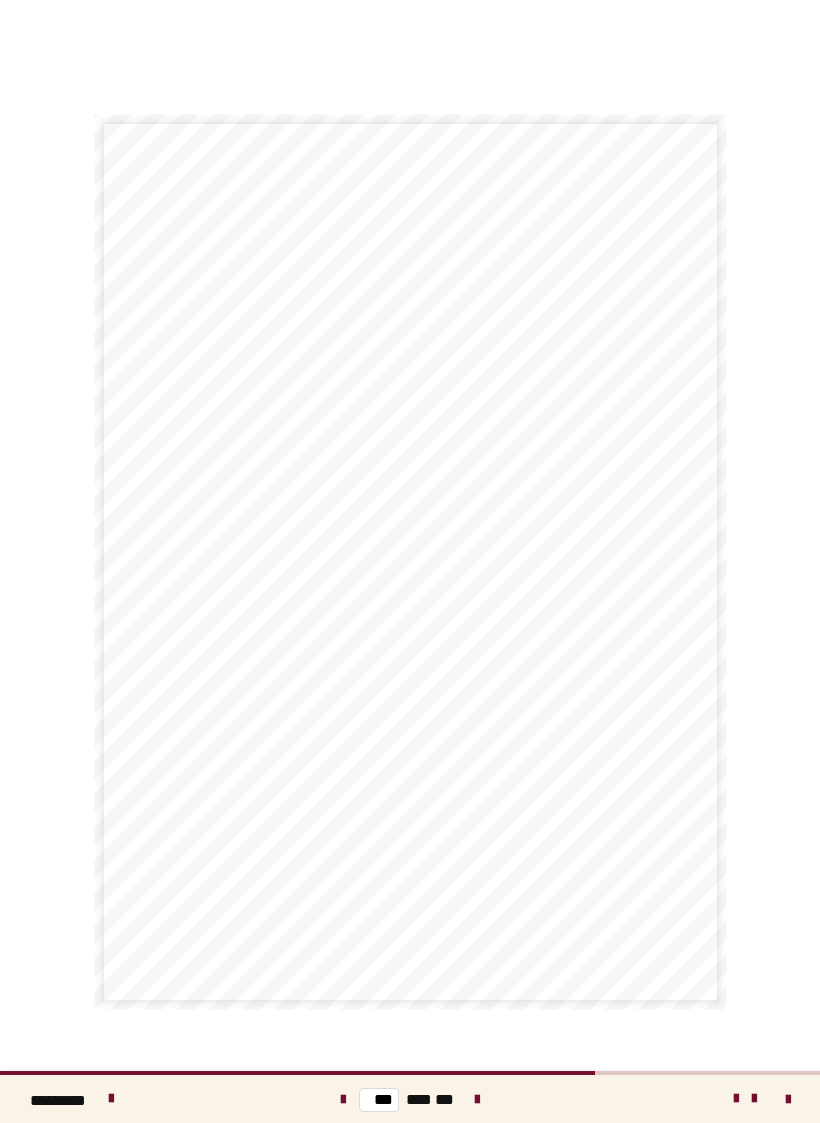 click at bounding box center (477, 1099) 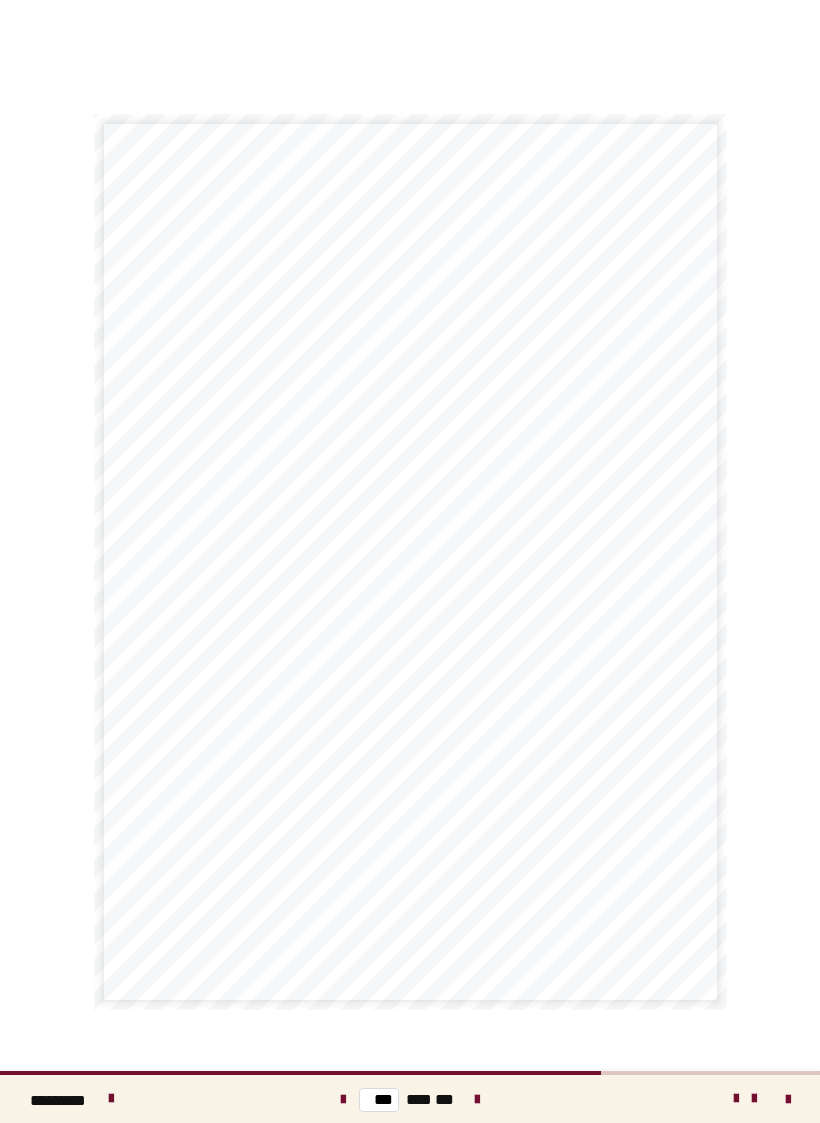 click at bounding box center (477, 1100) 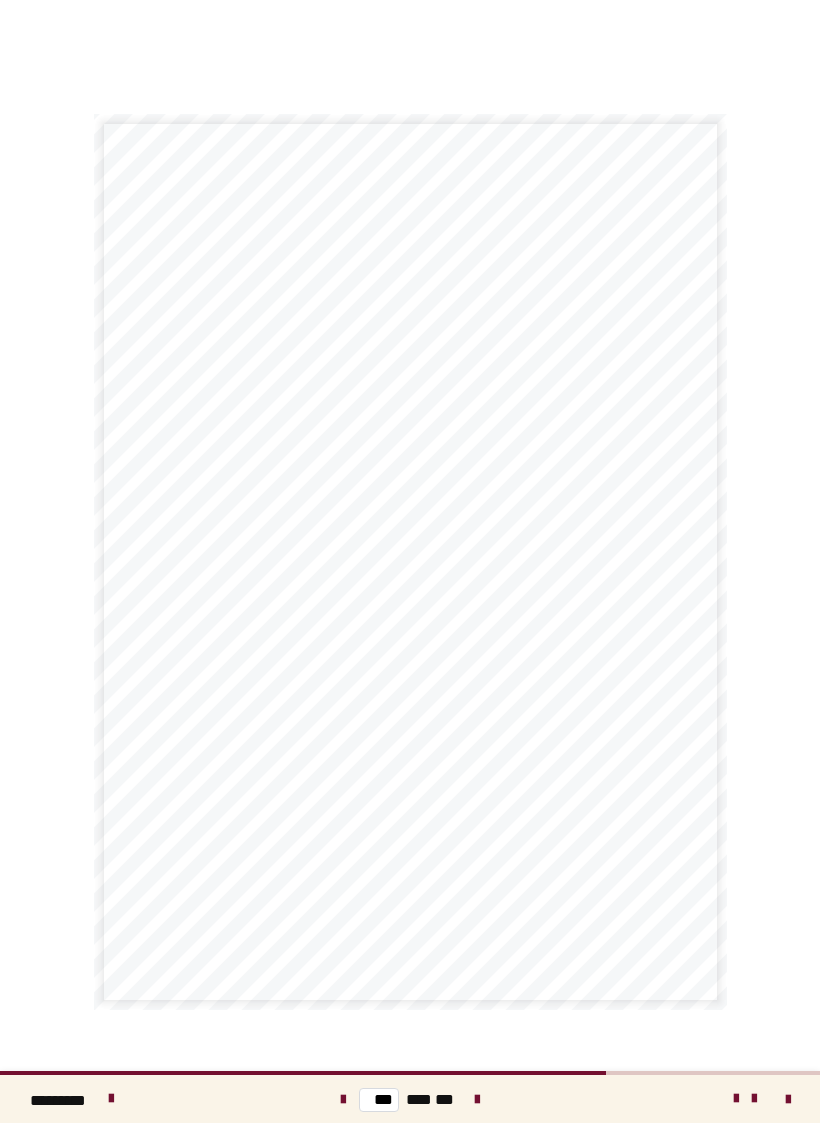 click at bounding box center (477, 1099) 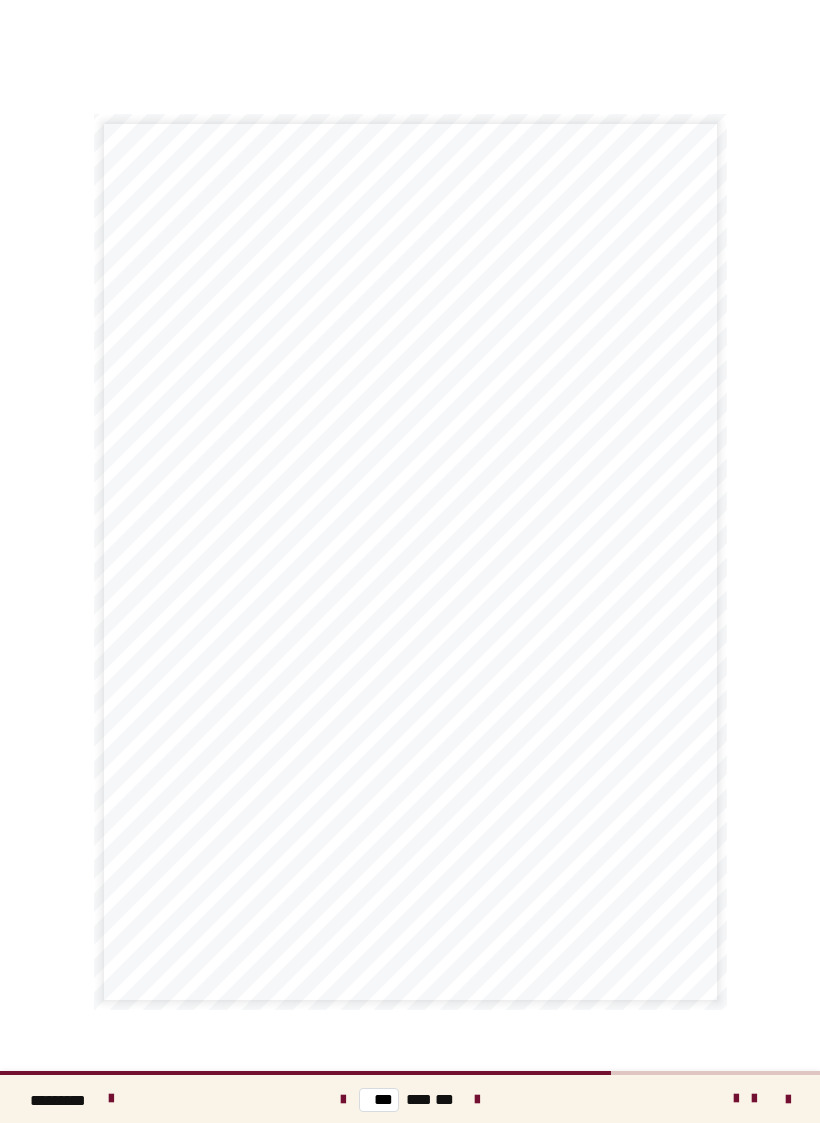 click at bounding box center [477, 1100] 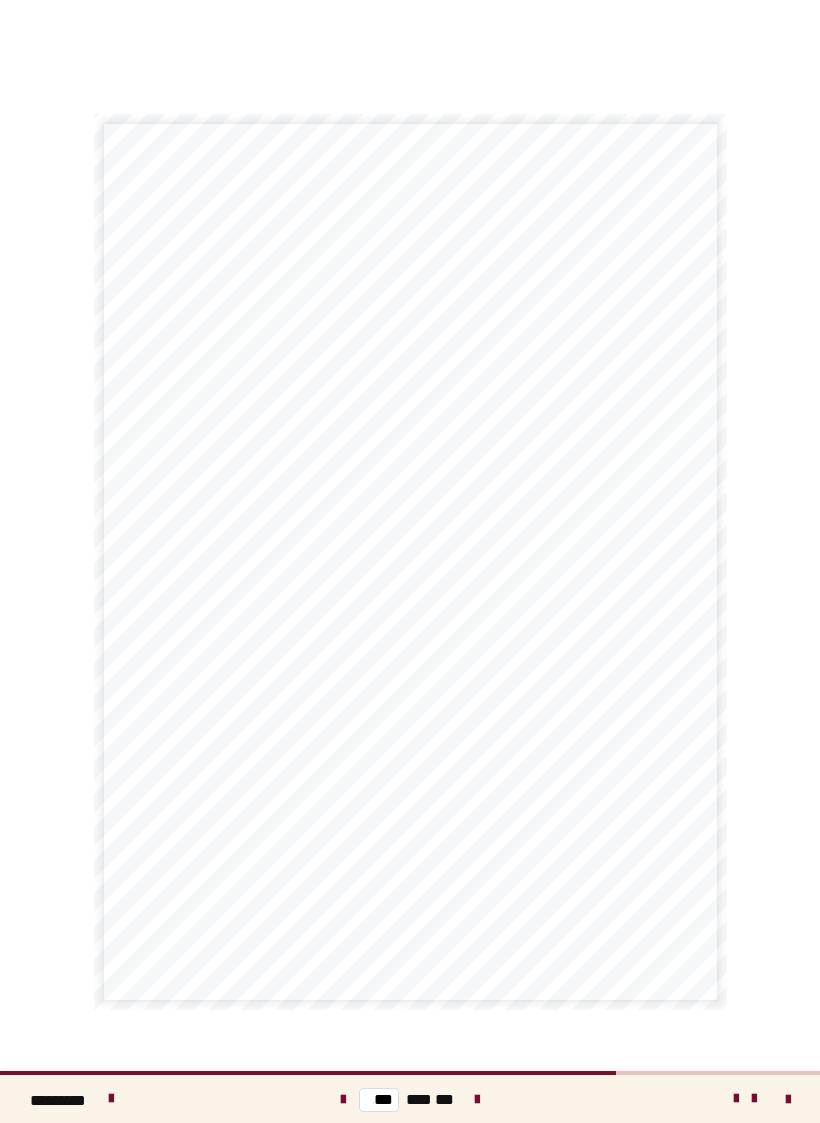click at bounding box center [477, 1100] 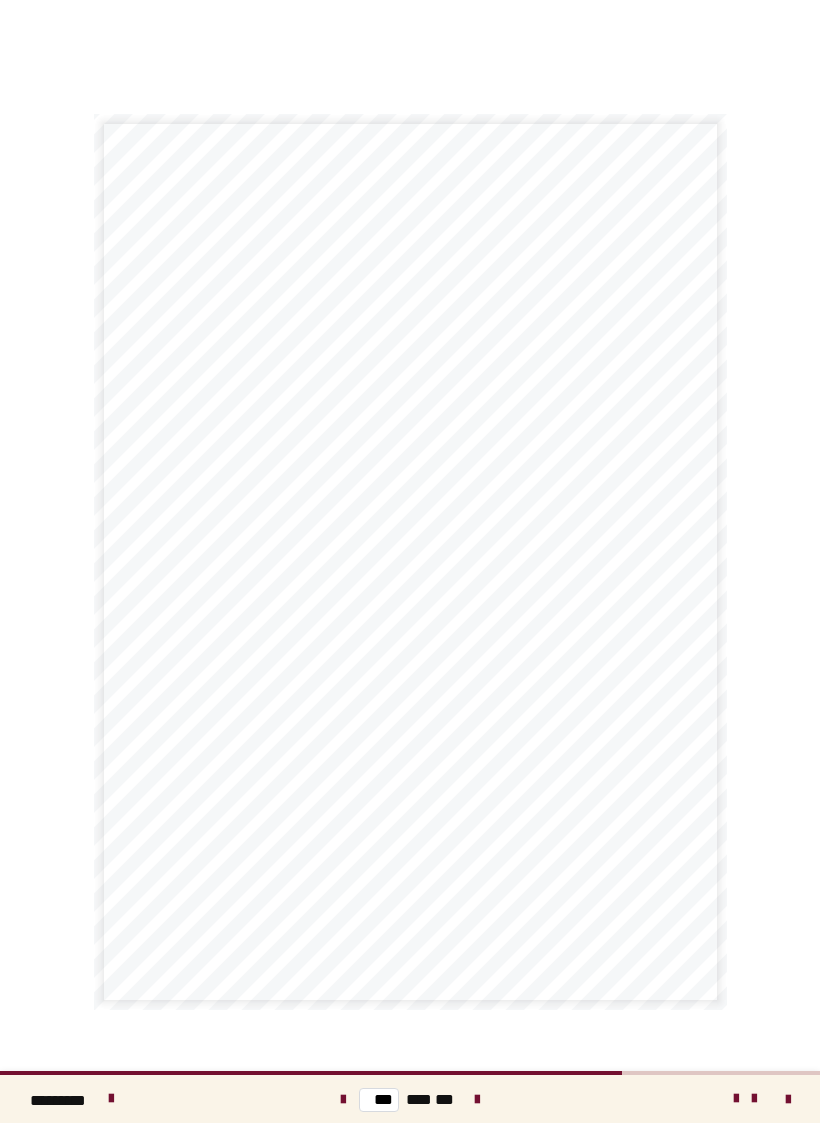 click at bounding box center (477, 1100) 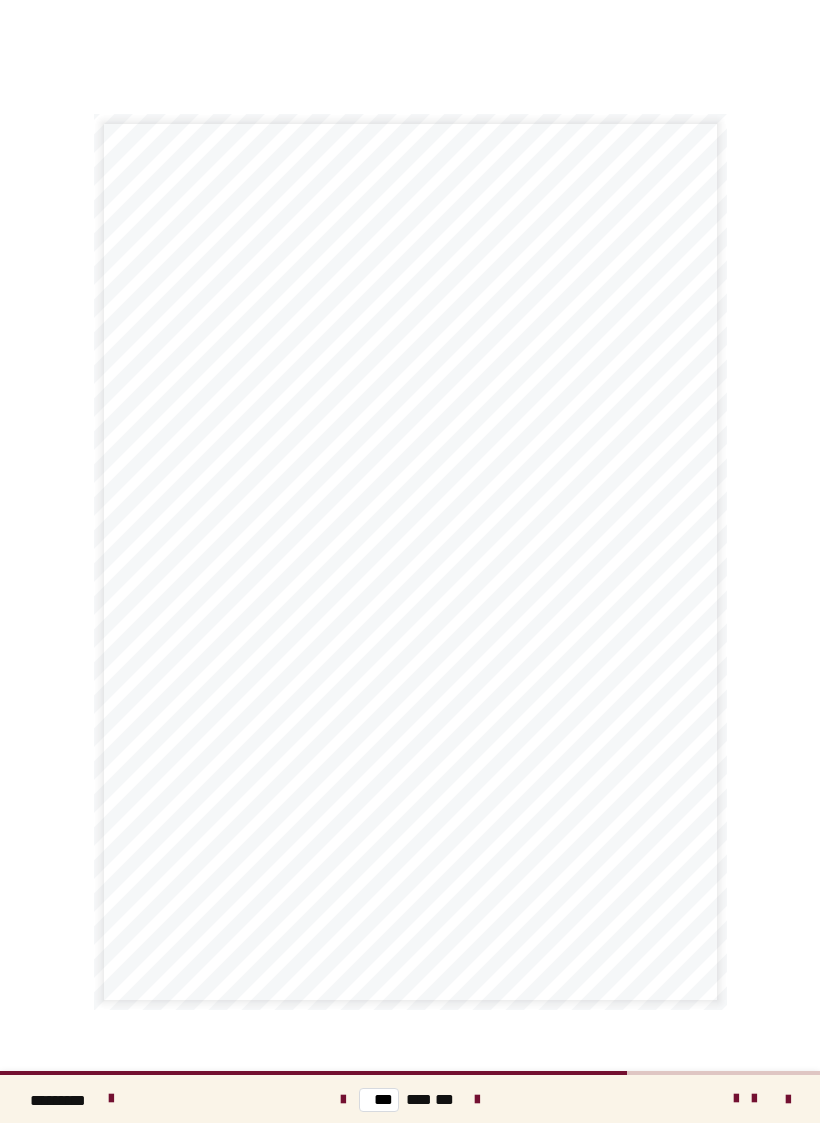 click at bounding box center [477, 1100] 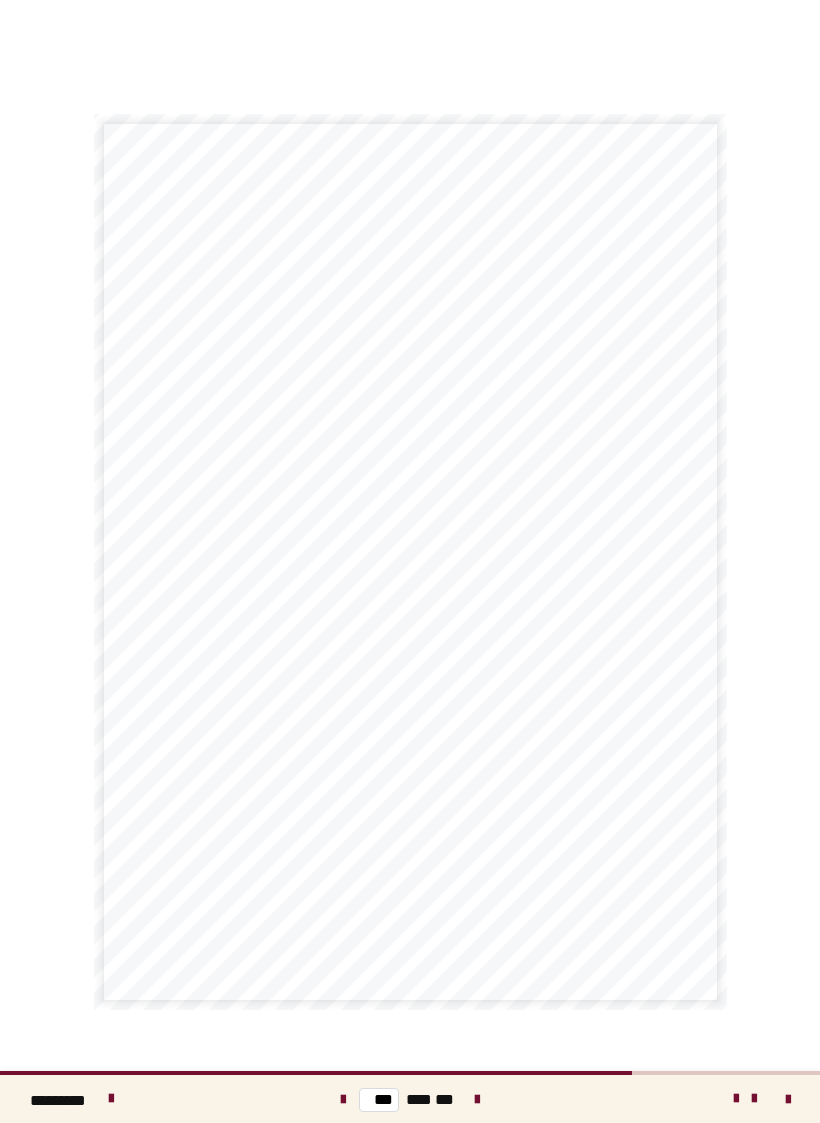 click at bounding box center (477, 1100) 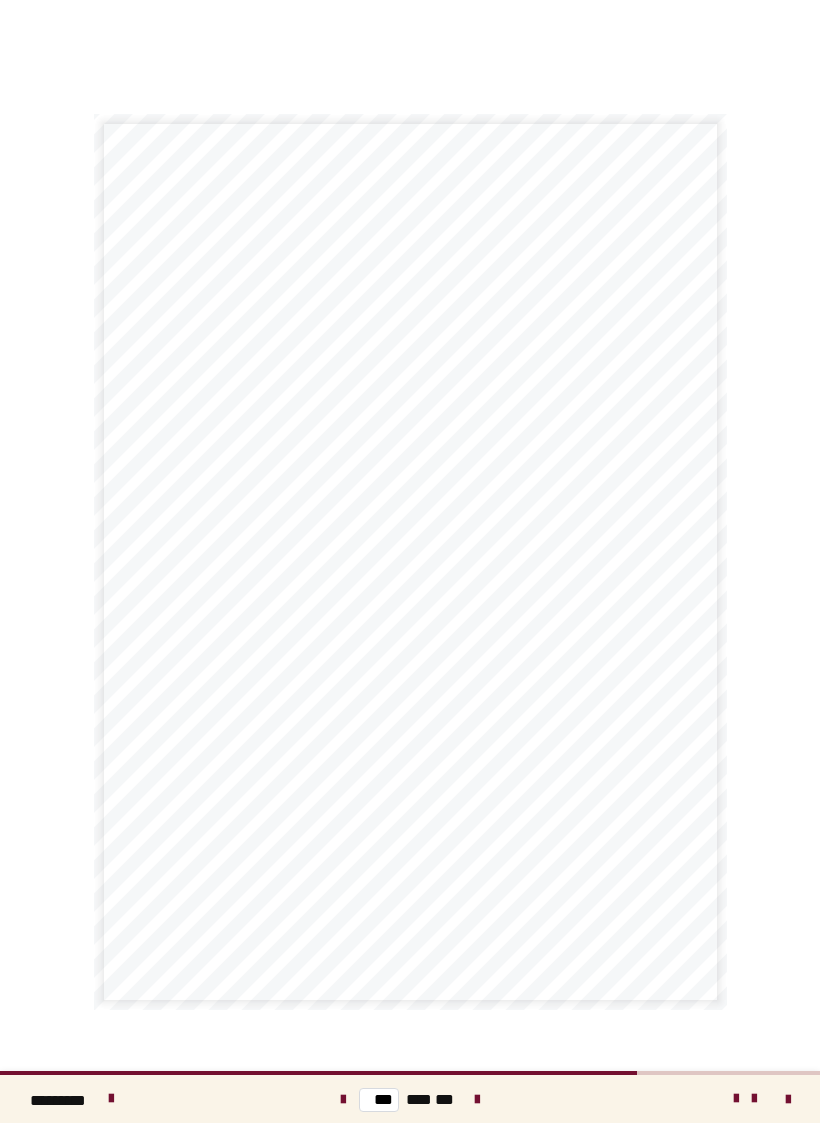 click at bounding box center [477, 1099] 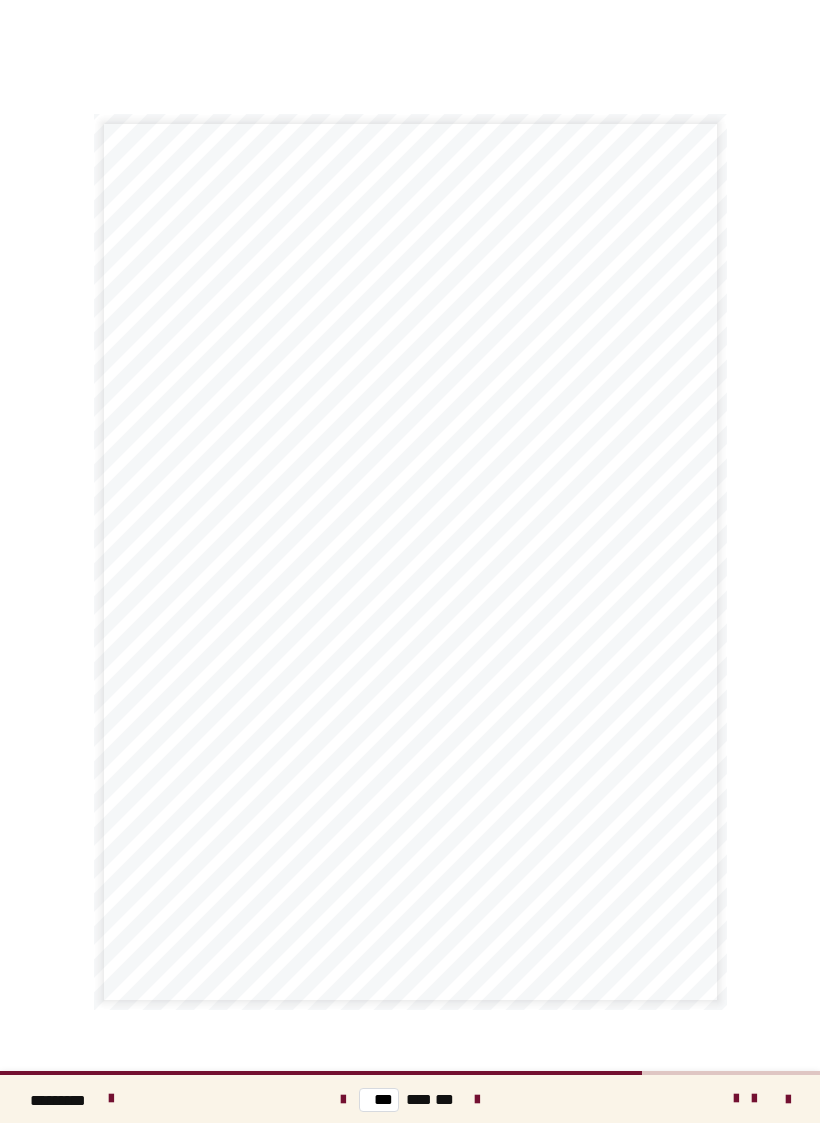 click at bounding box center (477, 1099) 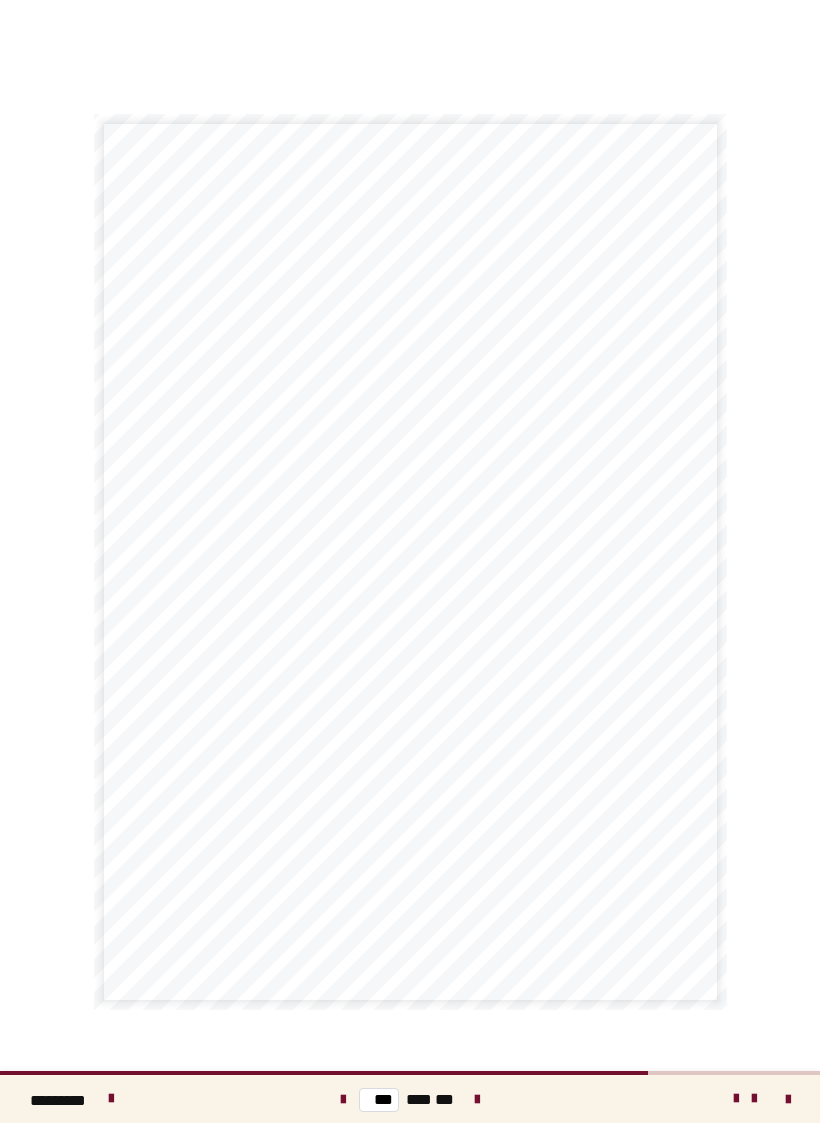 click at bounding box center [477, 1099] 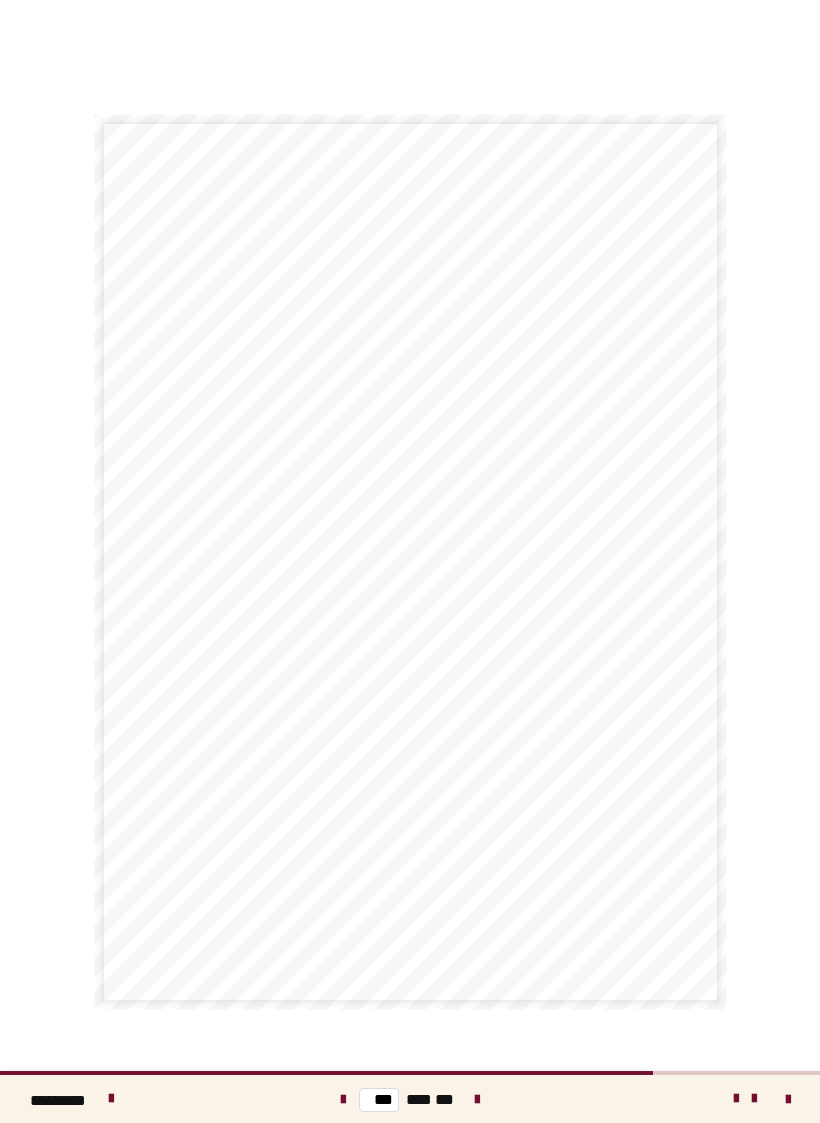 click on "*** *** ***" at bounding box center [410, 1099] 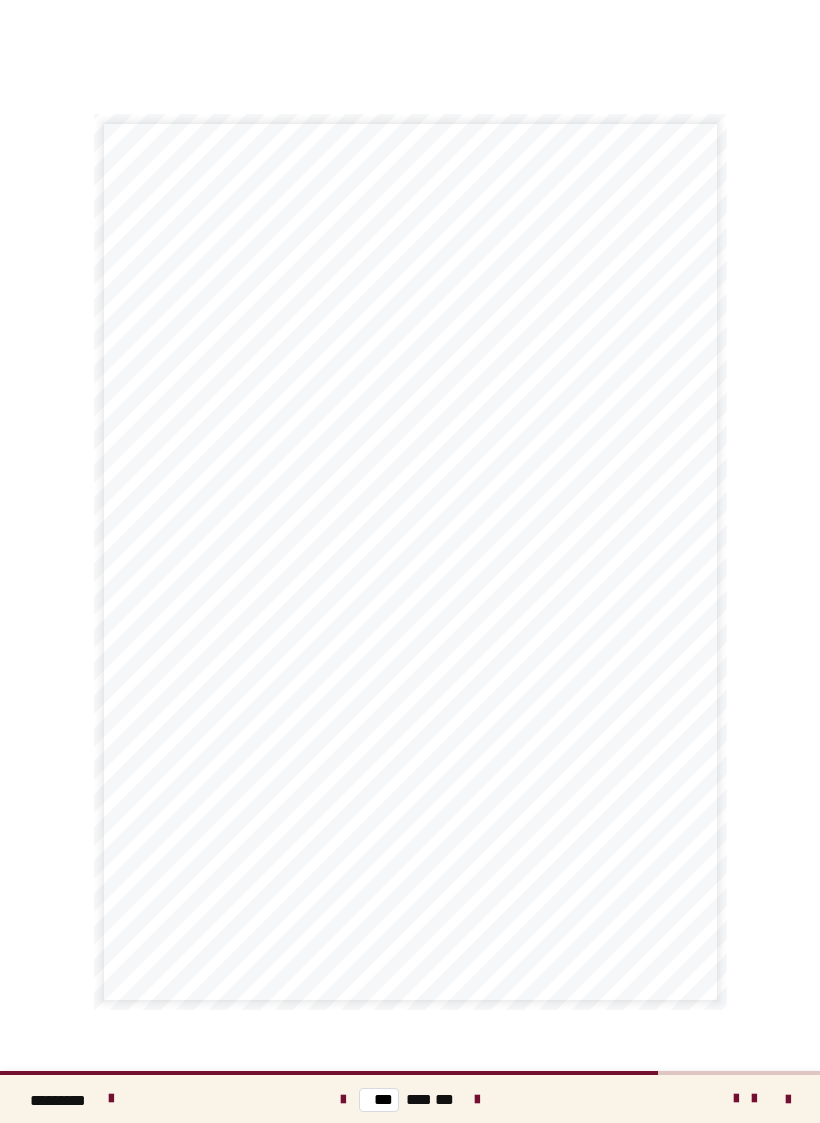 click at bounding box center (477, 1100) 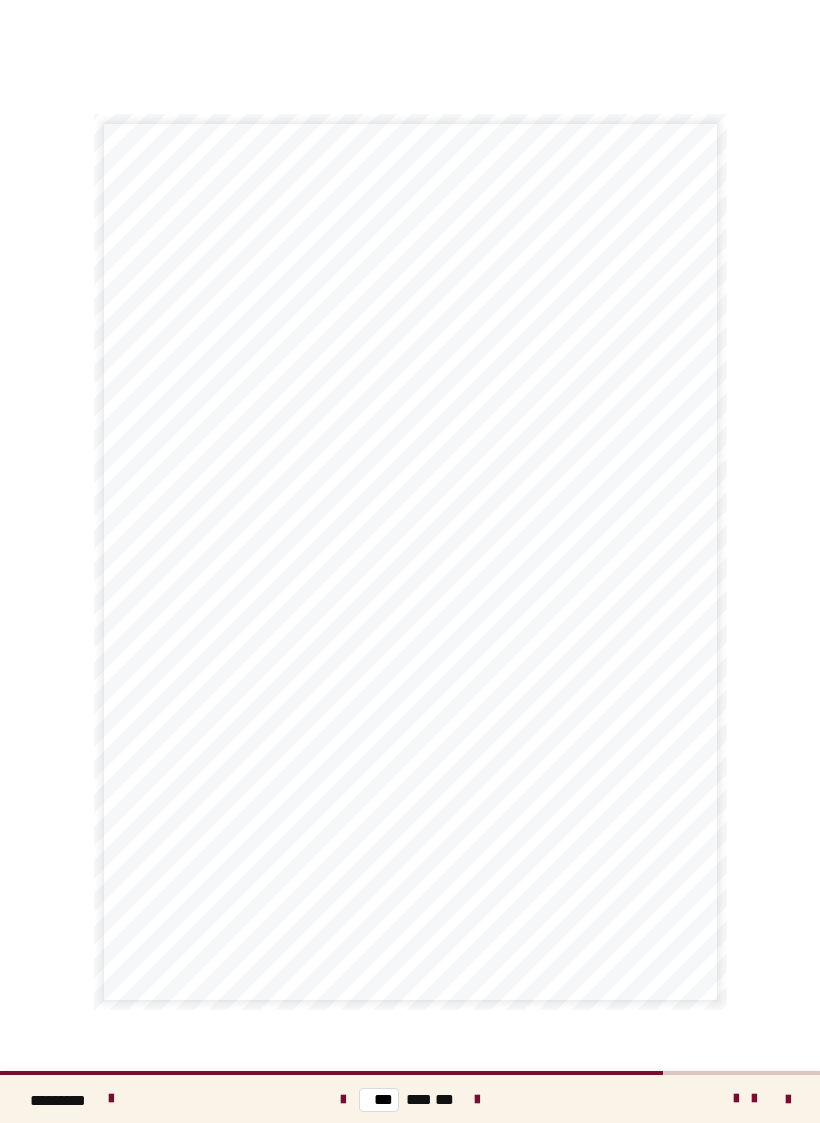 click at bounding box center (477, 1099) 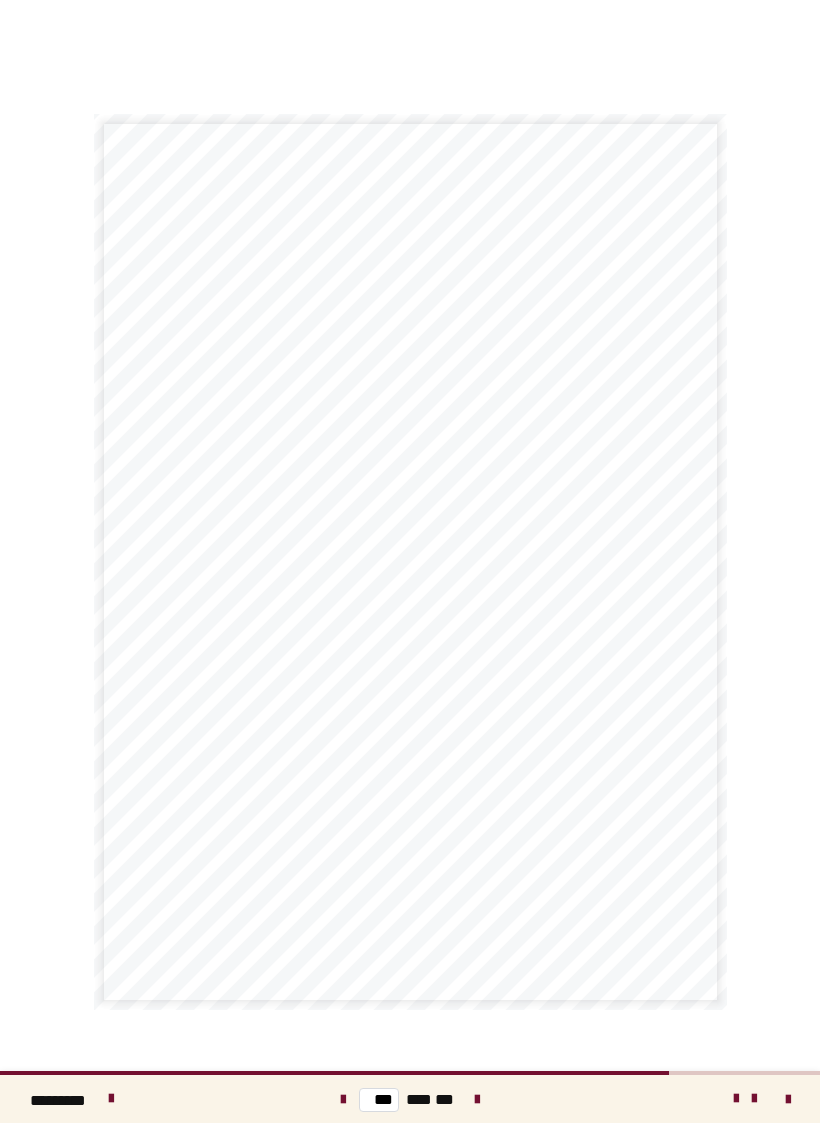 click at bounding box center (477, 1099) 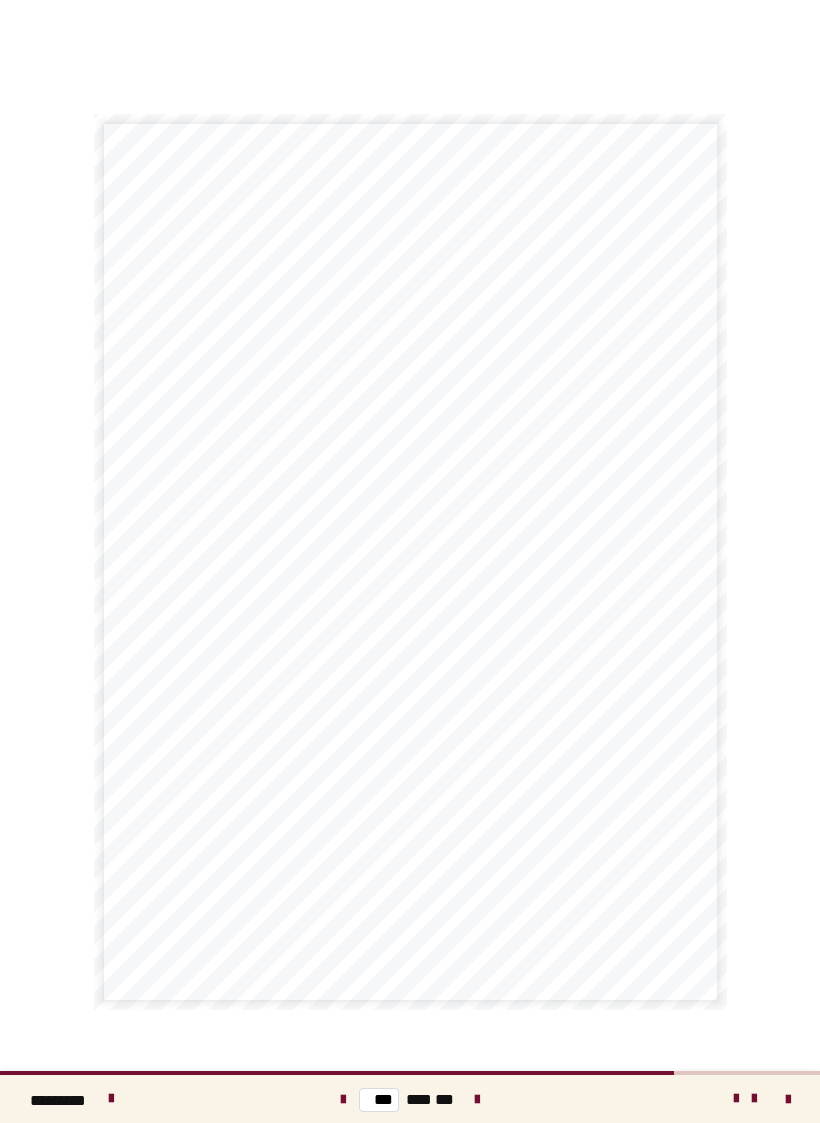 click on "*** *** ***" at bounding box center (410, 1099) 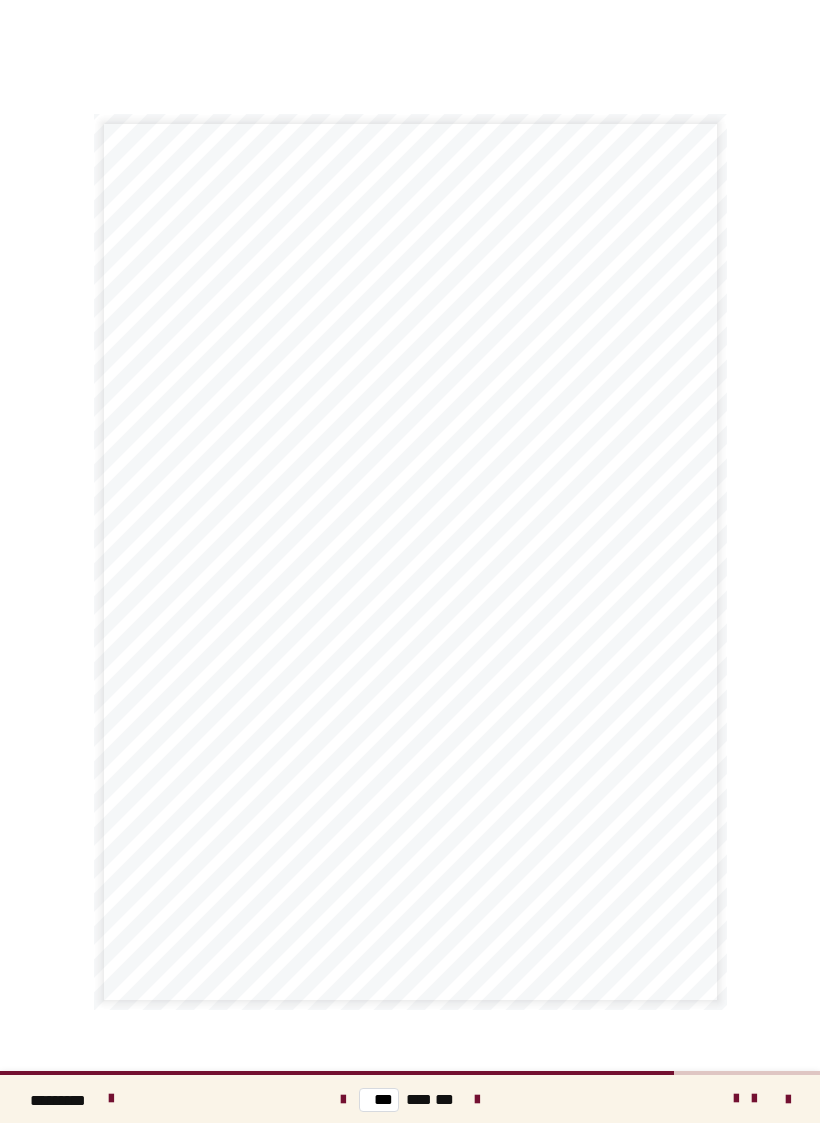 click at bounding box center [477, 1099] 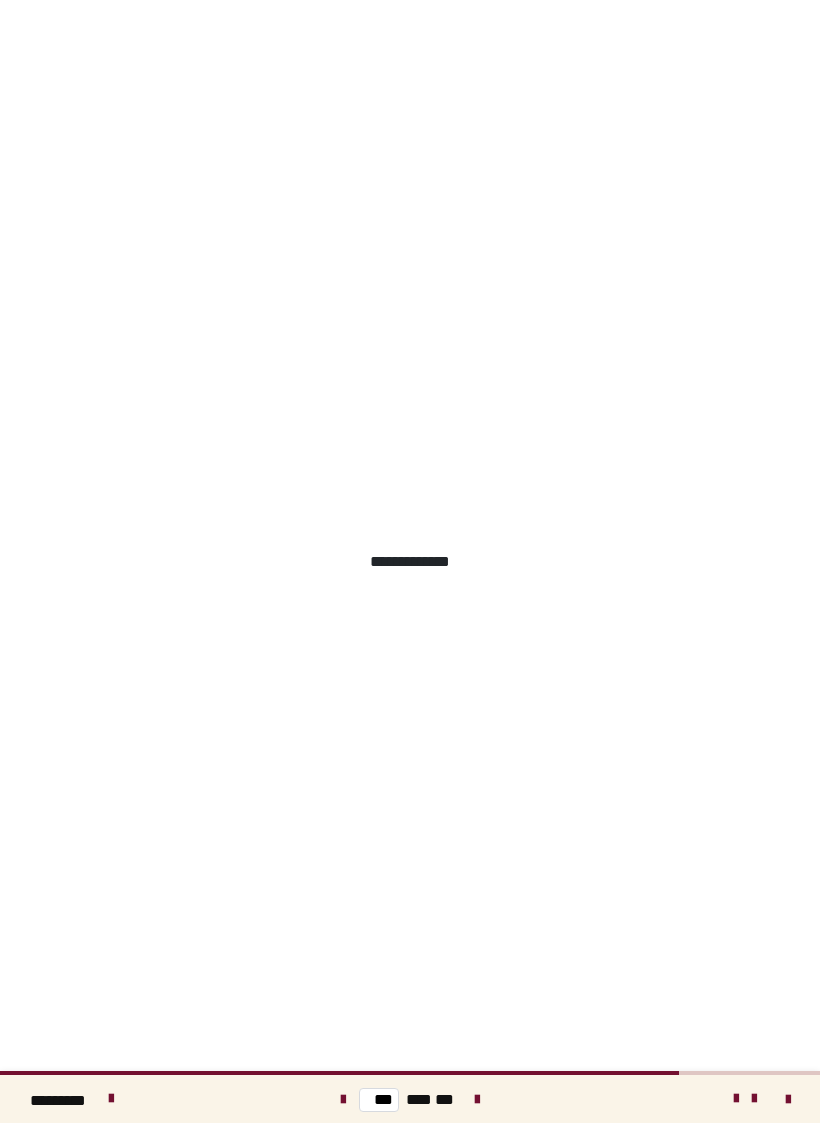 click on "*** *** ***" at bounding box center [410, 1099] 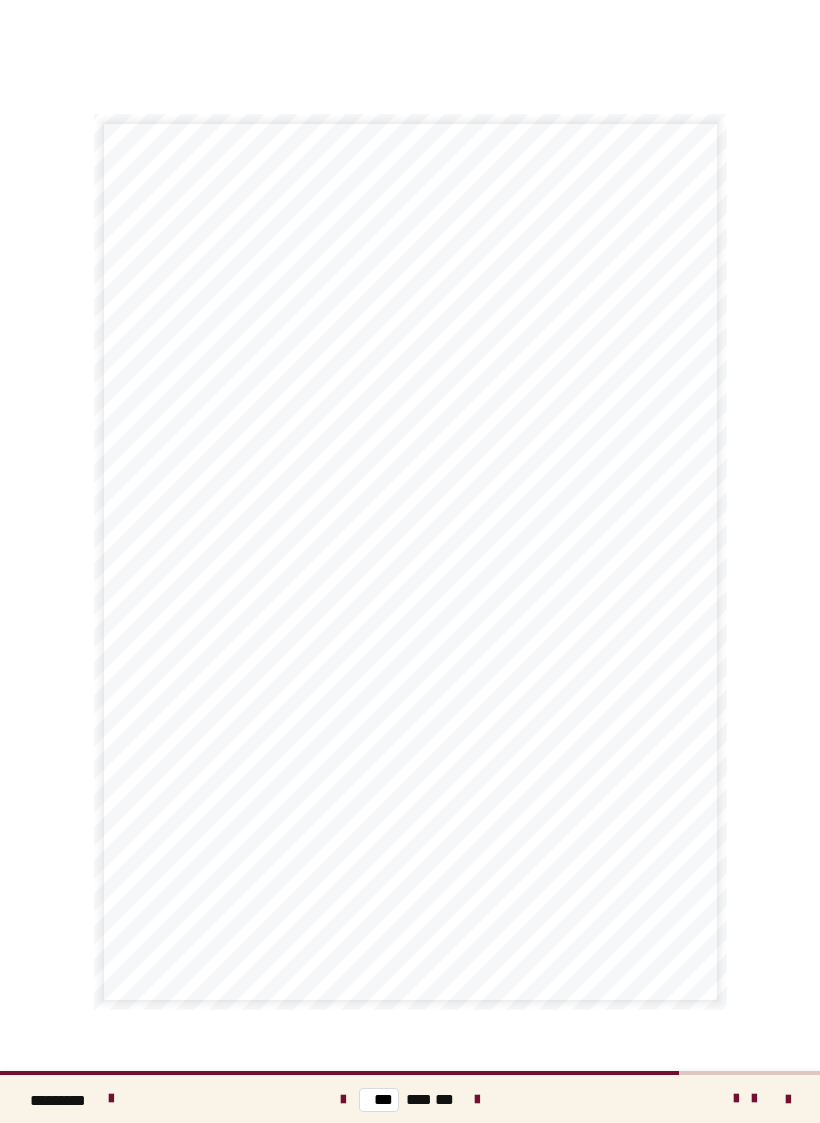 click on "*** *** ***" at bounding box center (410, 1099) 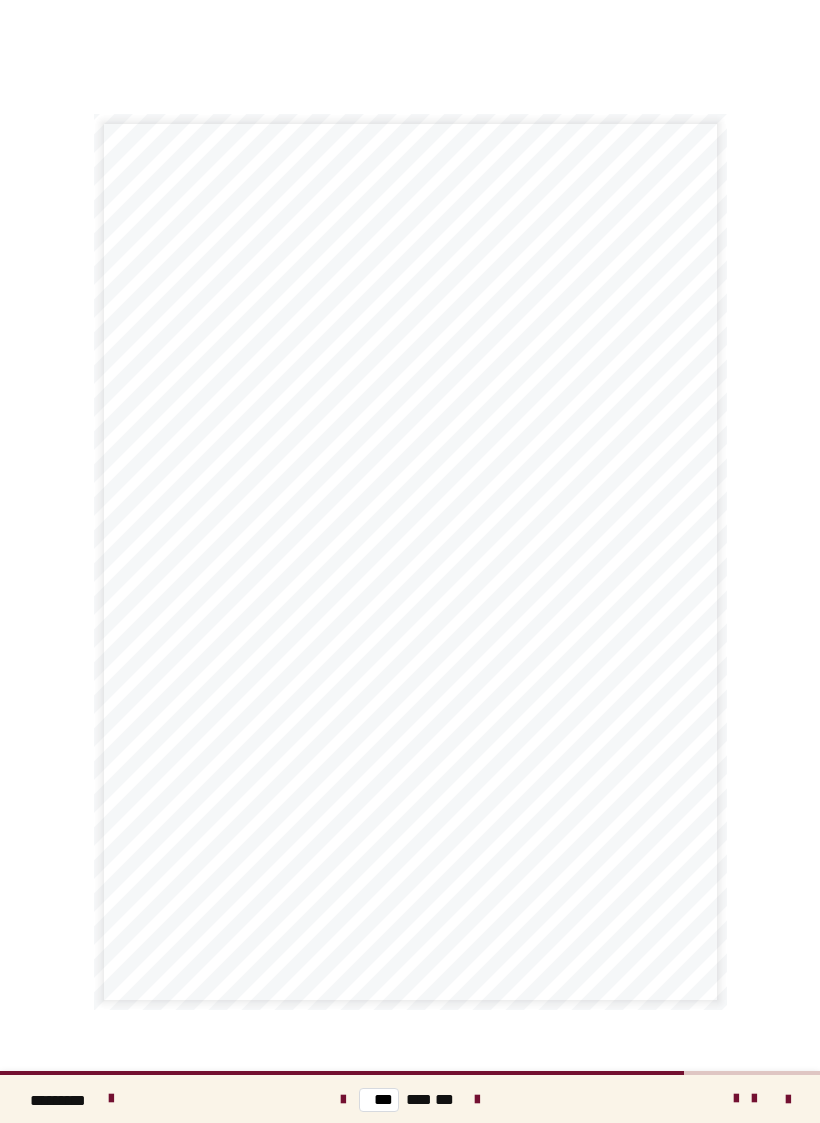 click on "*** *** ***" at bounding box center (410, 1099) 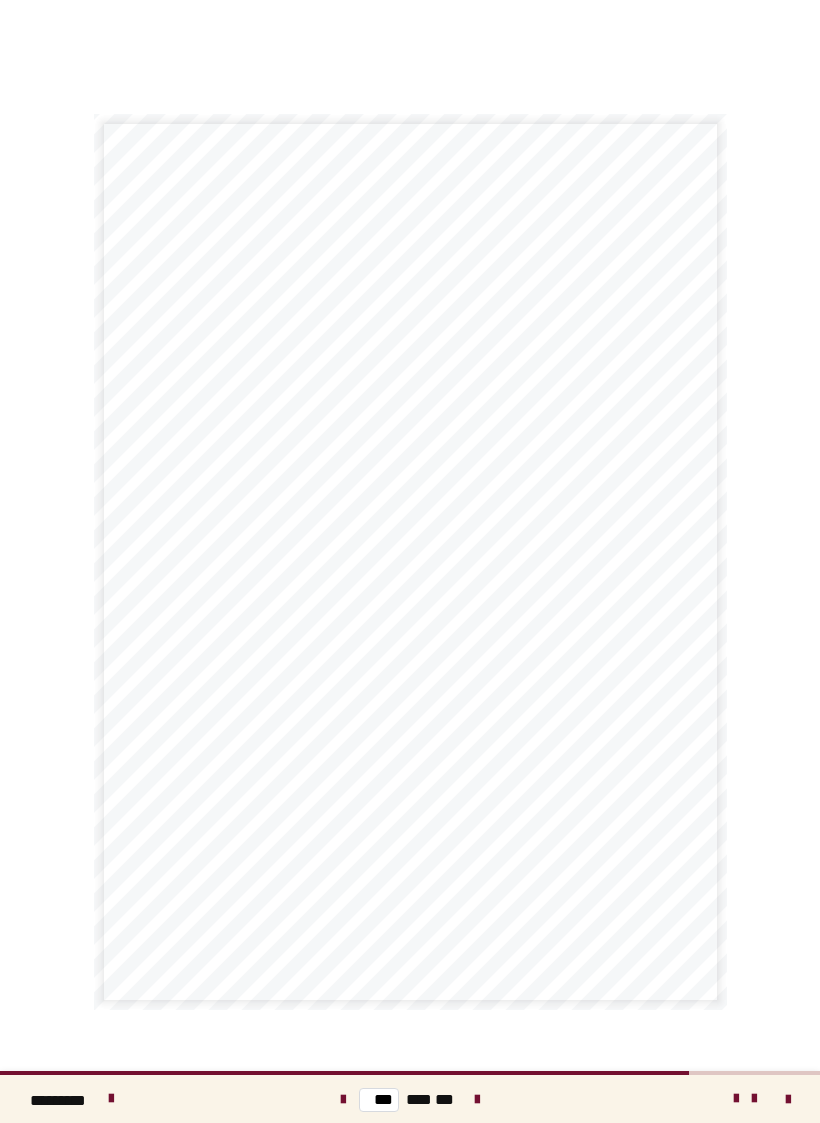 click on "*** *** ***" at bounding box center (410, 1099) 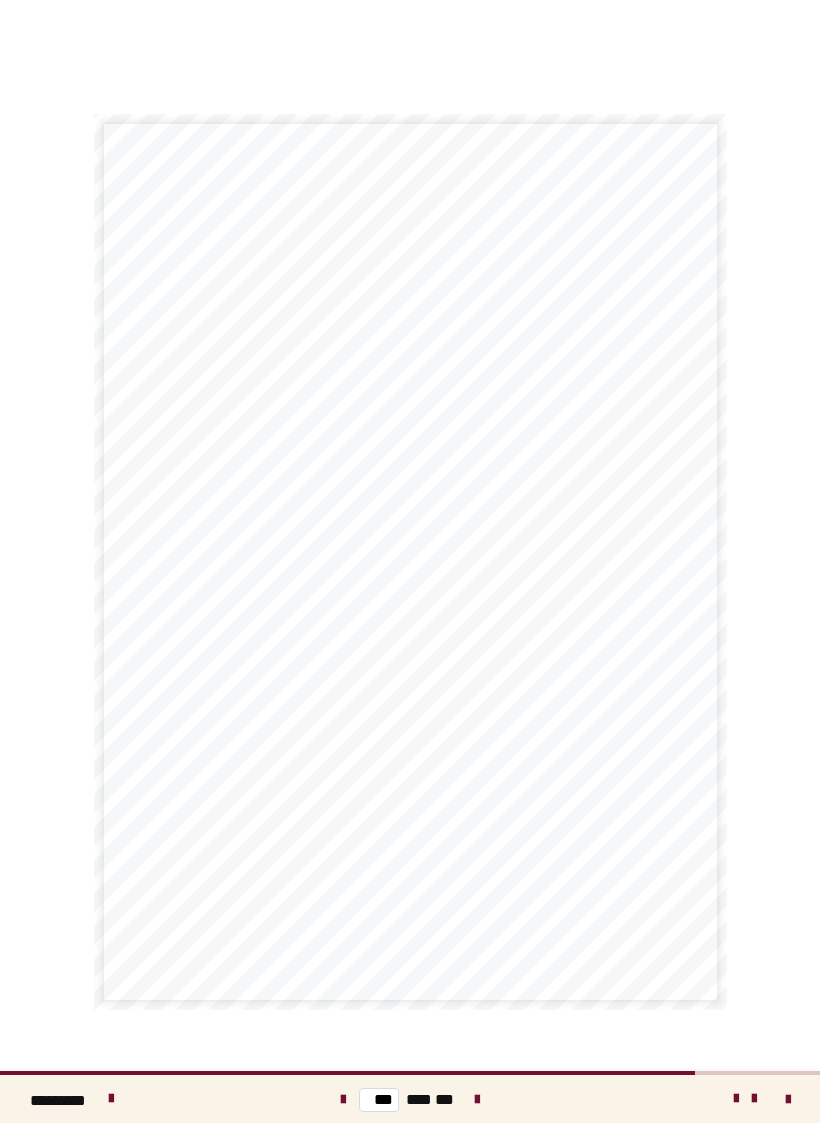 click at bounding box center (477, 1099) 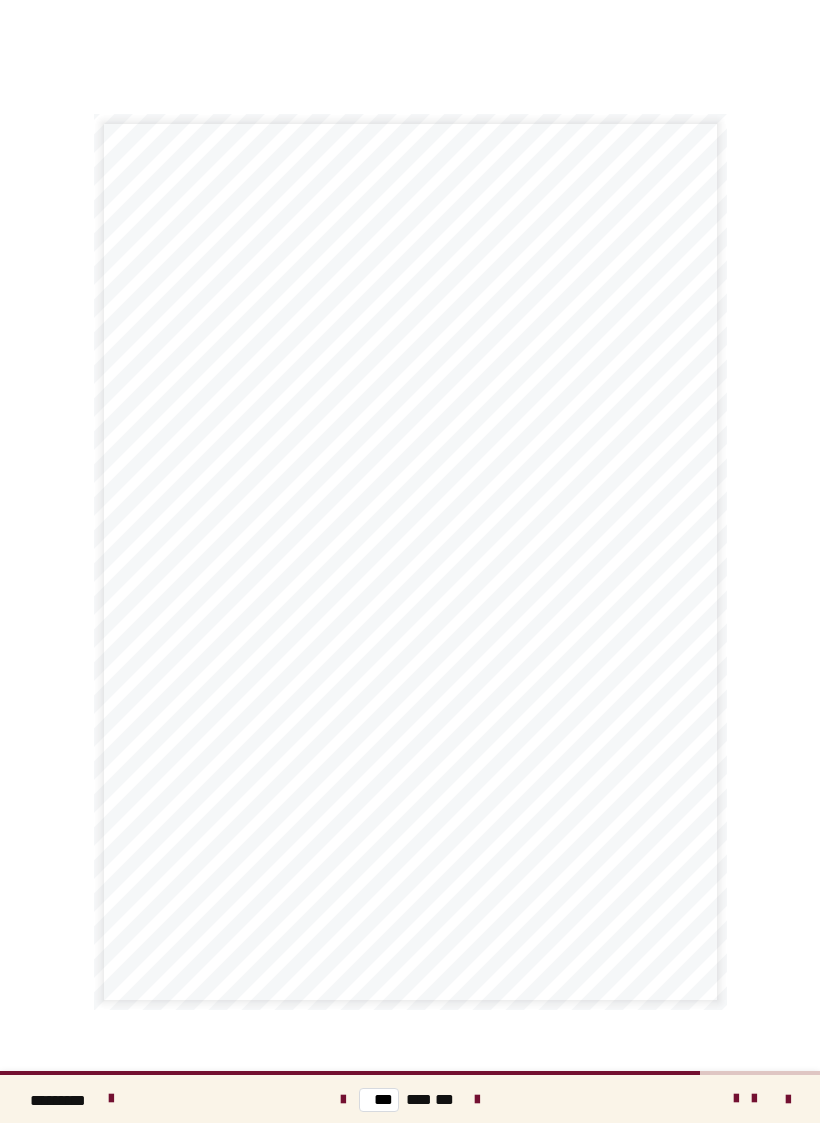 click at bounding box center [477, 1099] 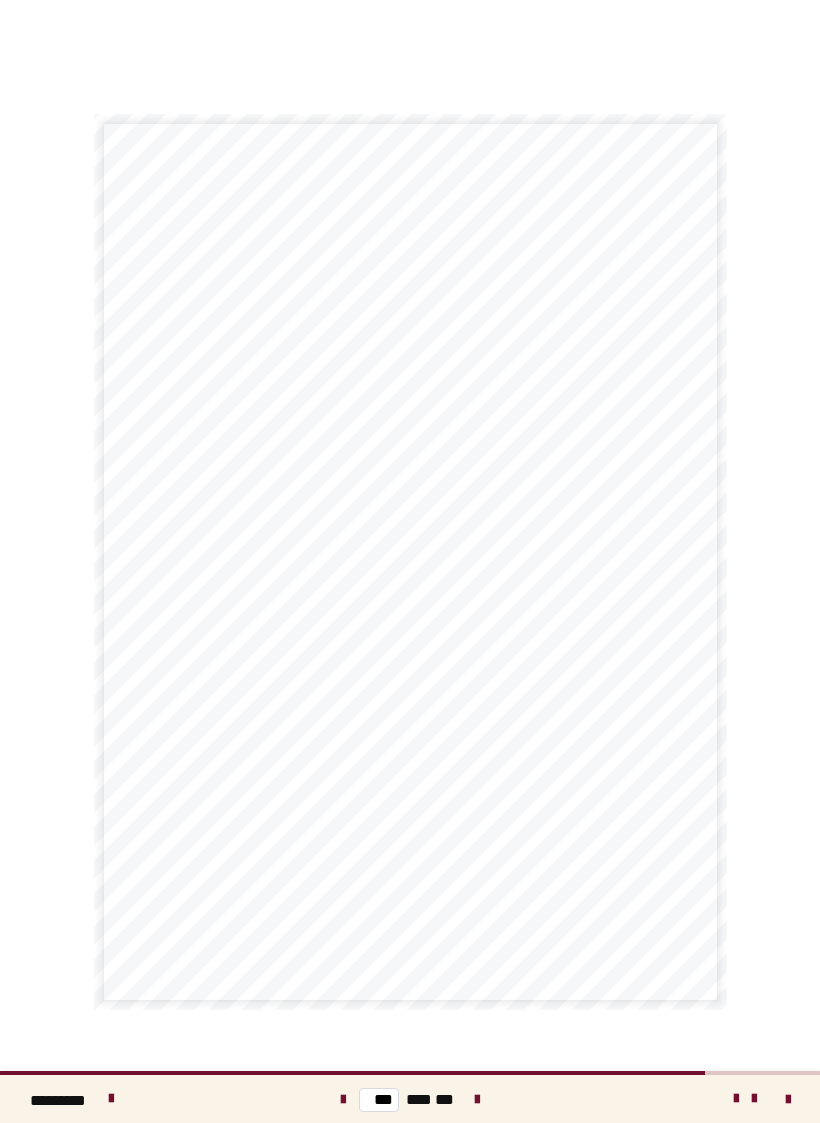 click on "*** *** ***" at bounding box center [410, 1099] 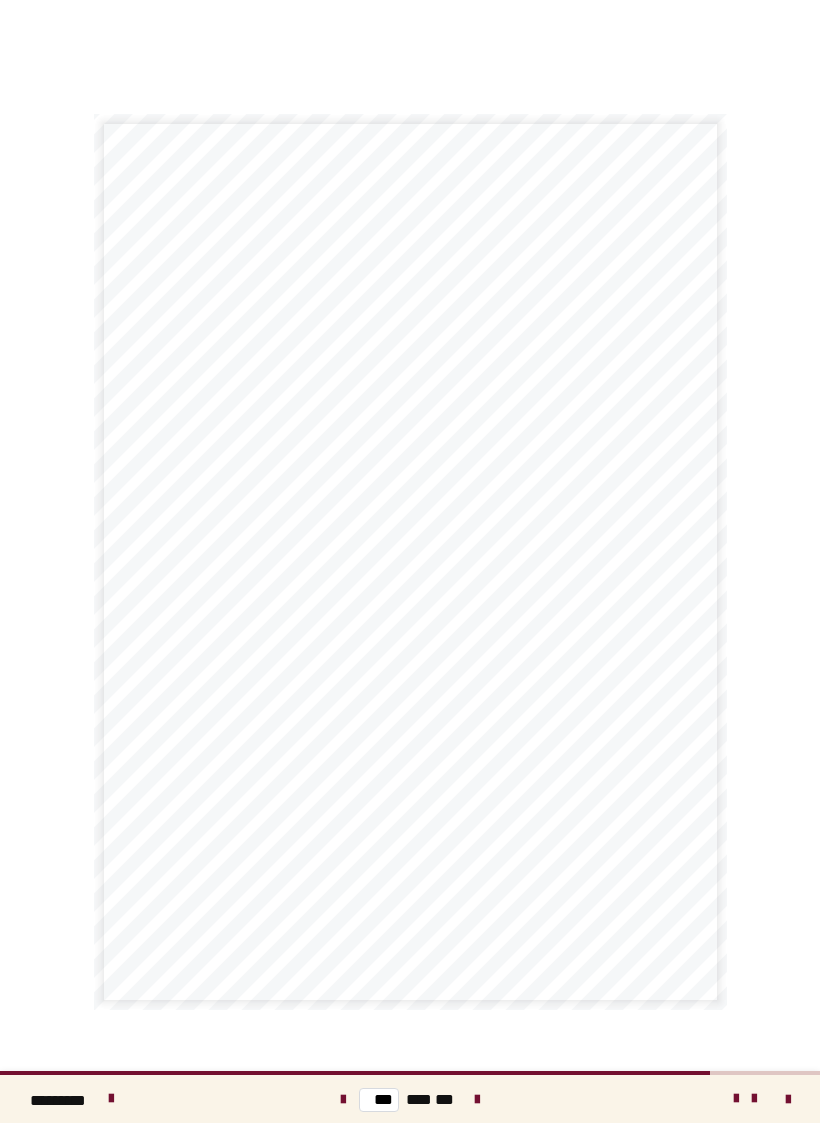 click at bounding box center (477, 1099) 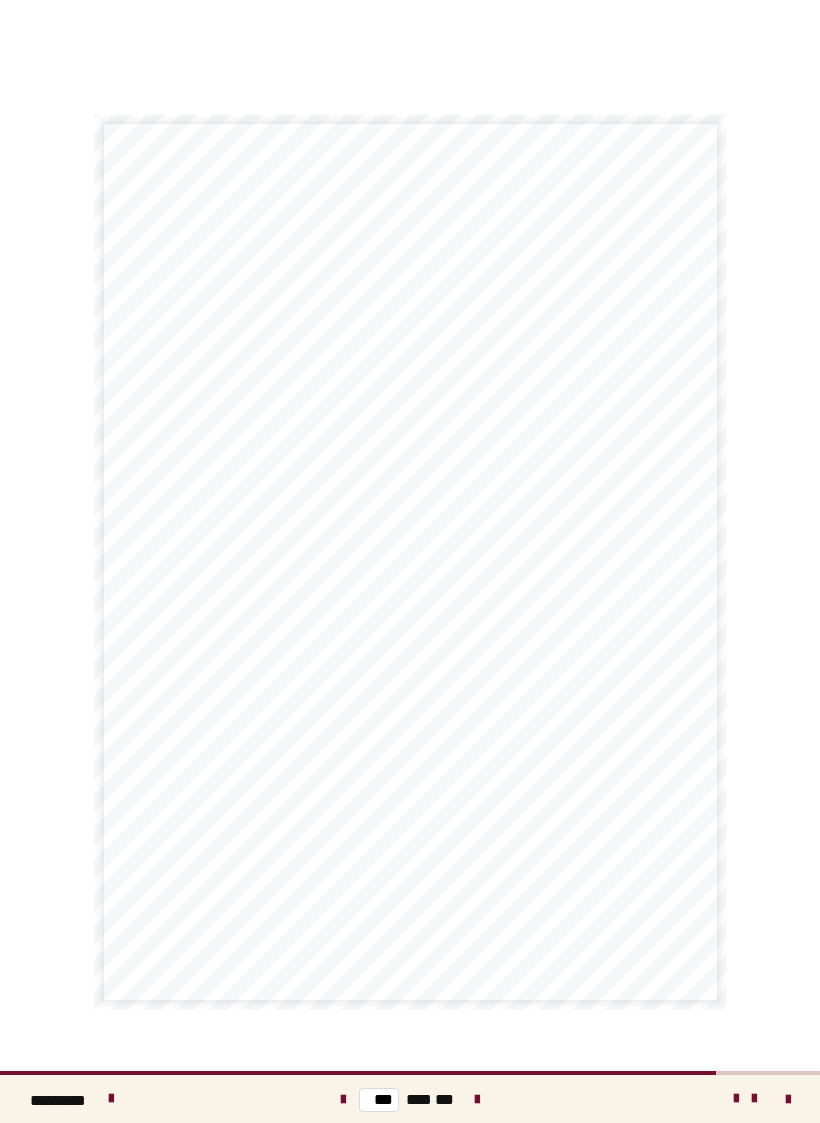 click on "*** *** ***" at bounding box center [410, 1099] 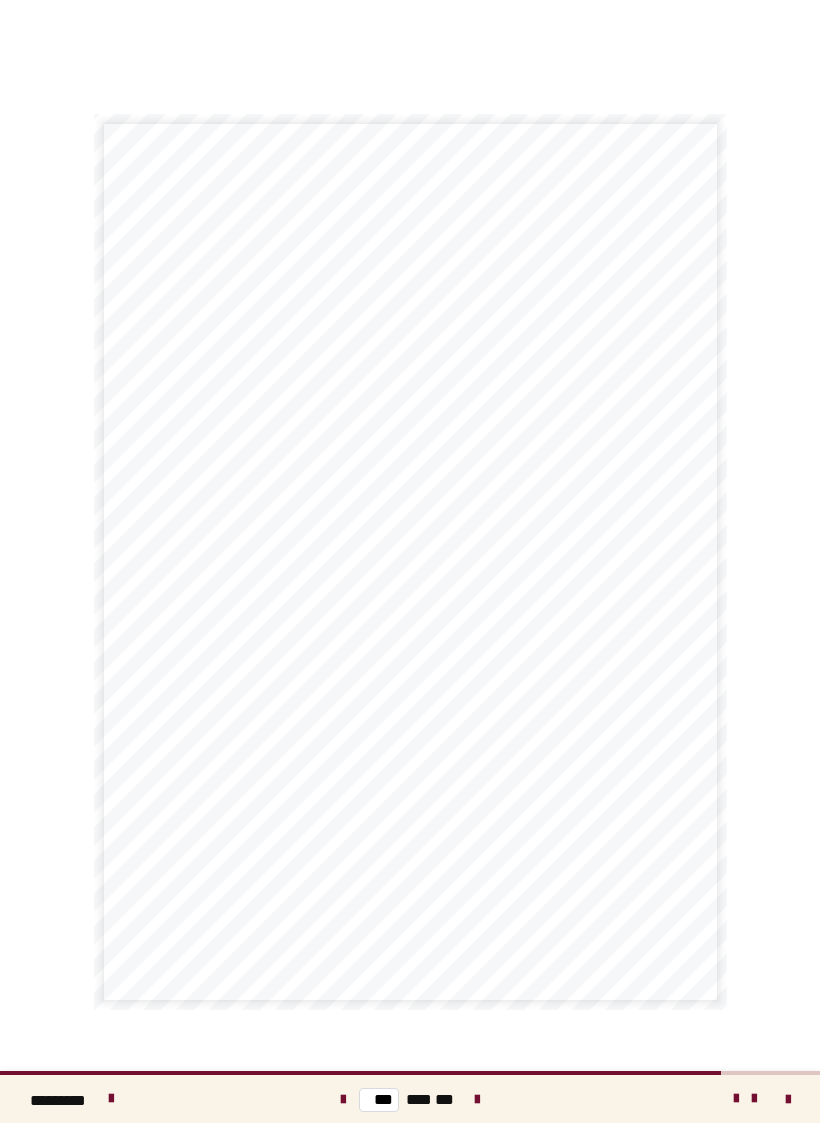 click at bounding box center (477, 1099) 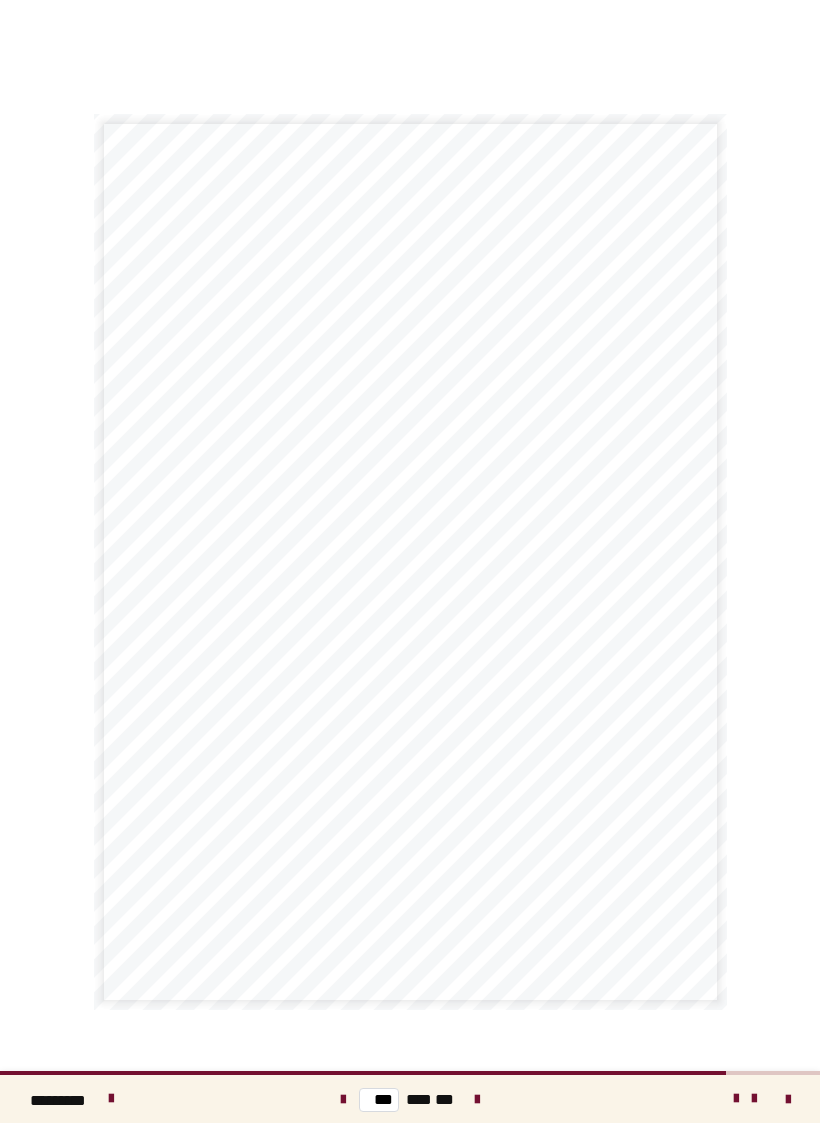 click at bounding box center (477, 1099) 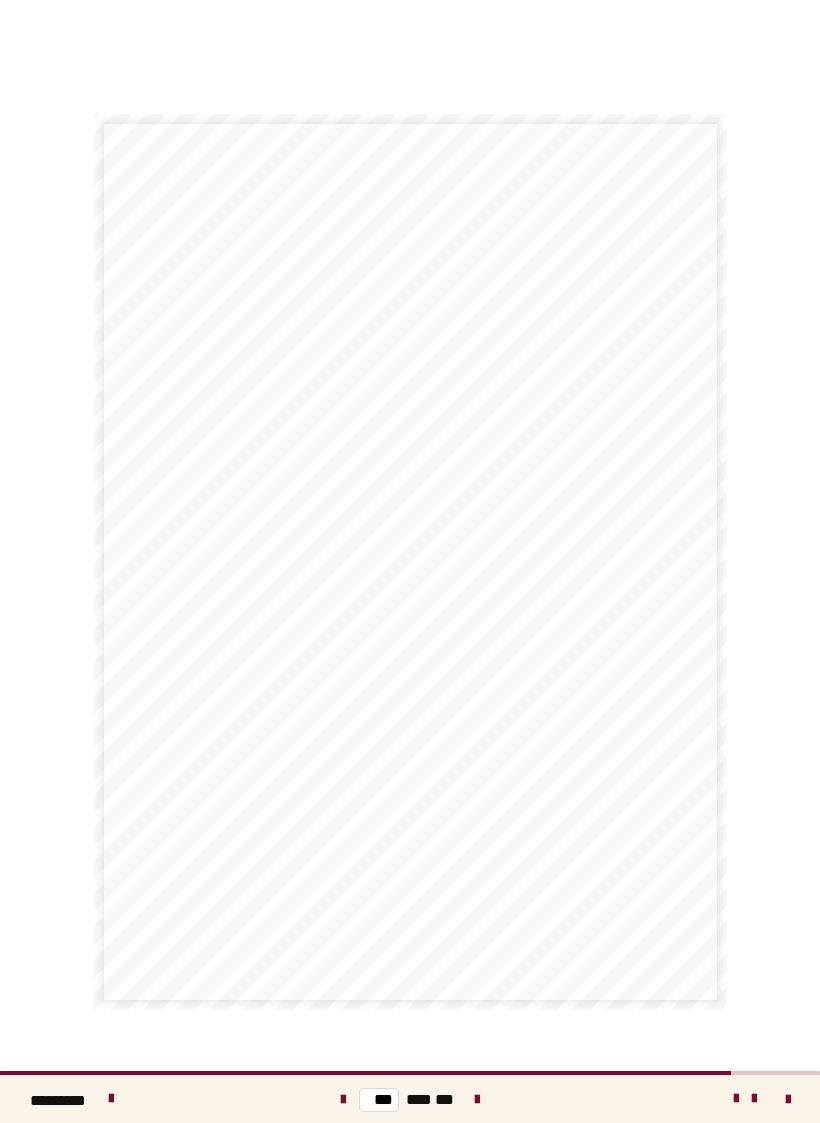 click at bounding box center [477, 1100] 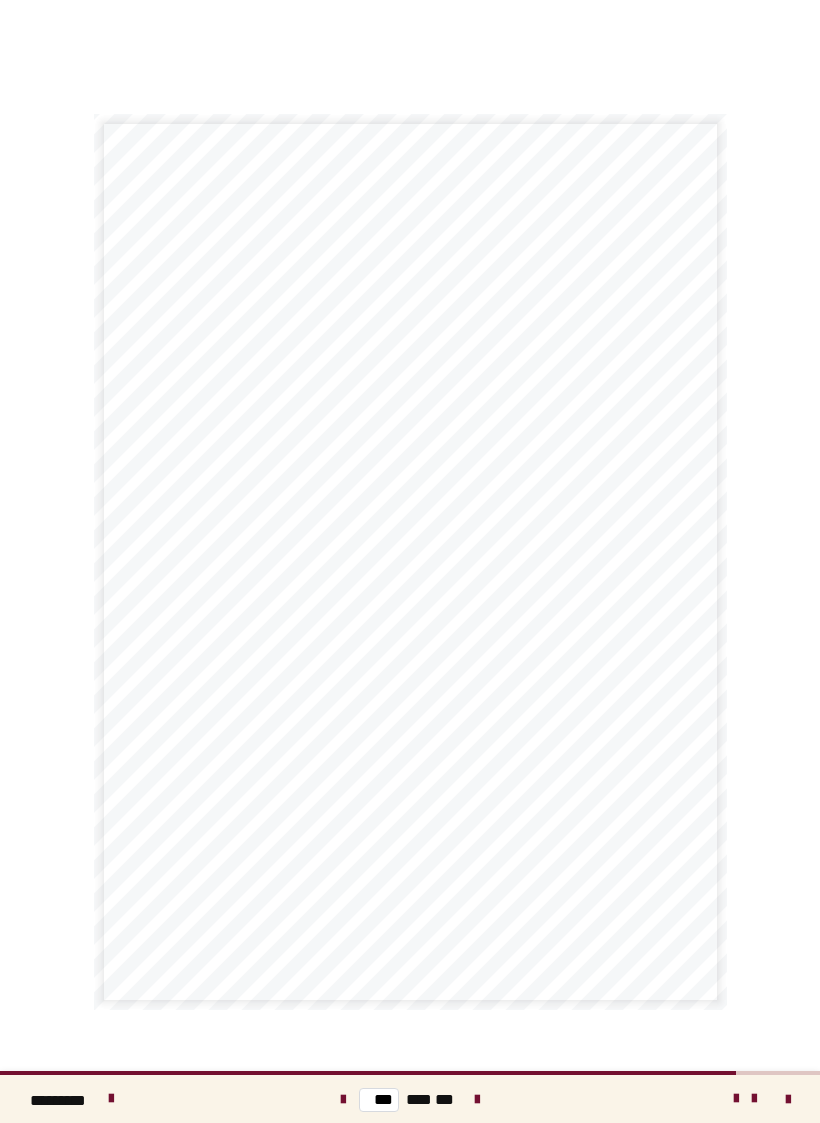 click at bounding box center (477, 1099) 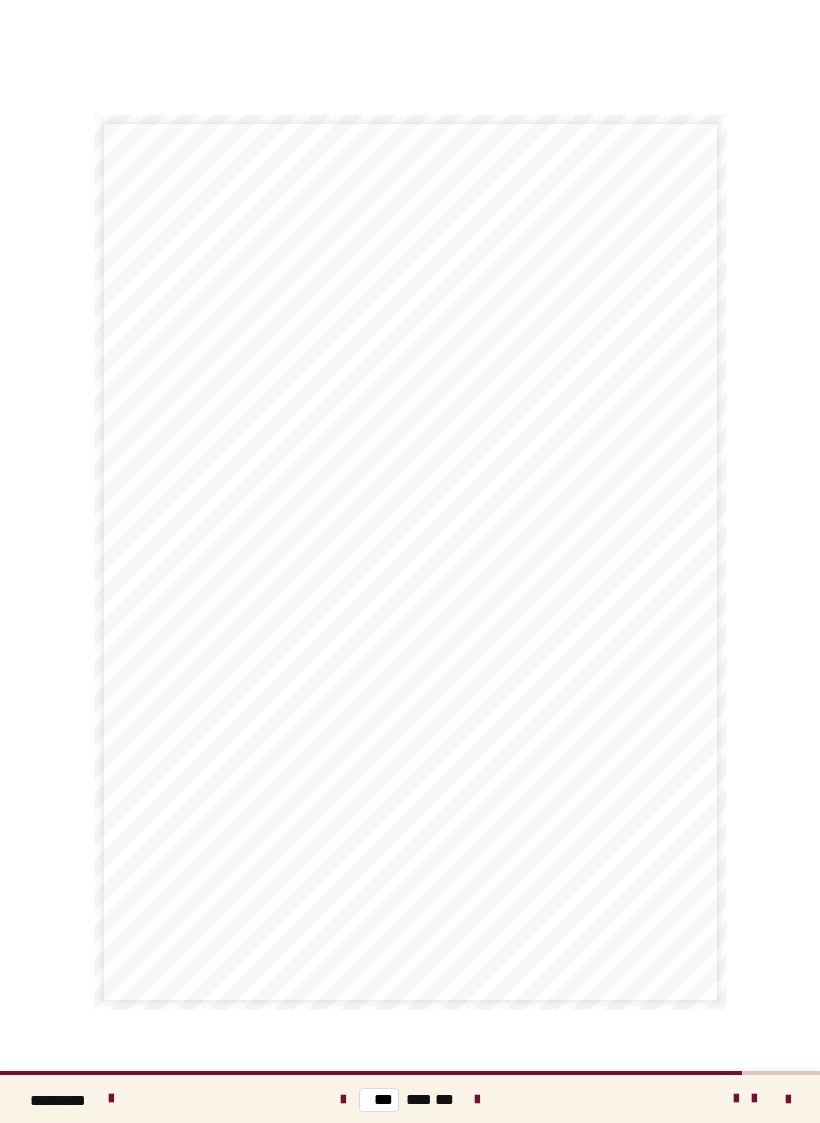 click at bounding box center [343, 1100] 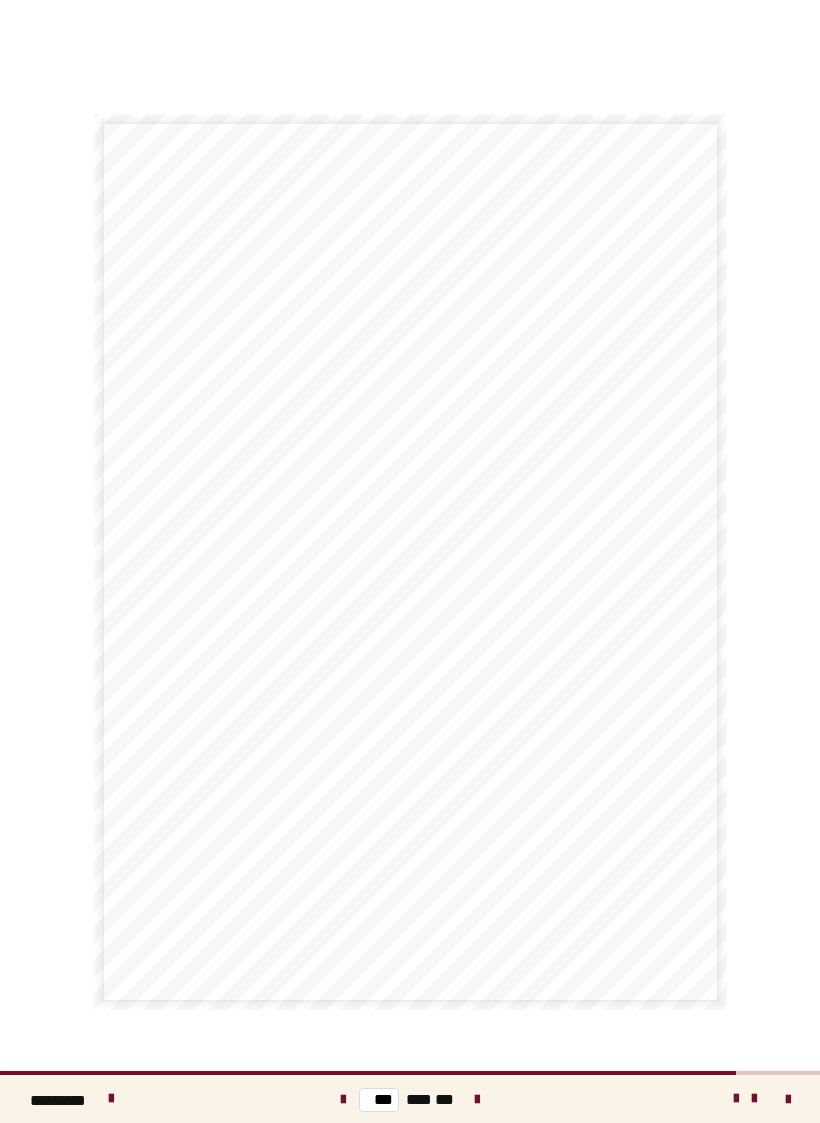 click at bounding box center (477, 1100) 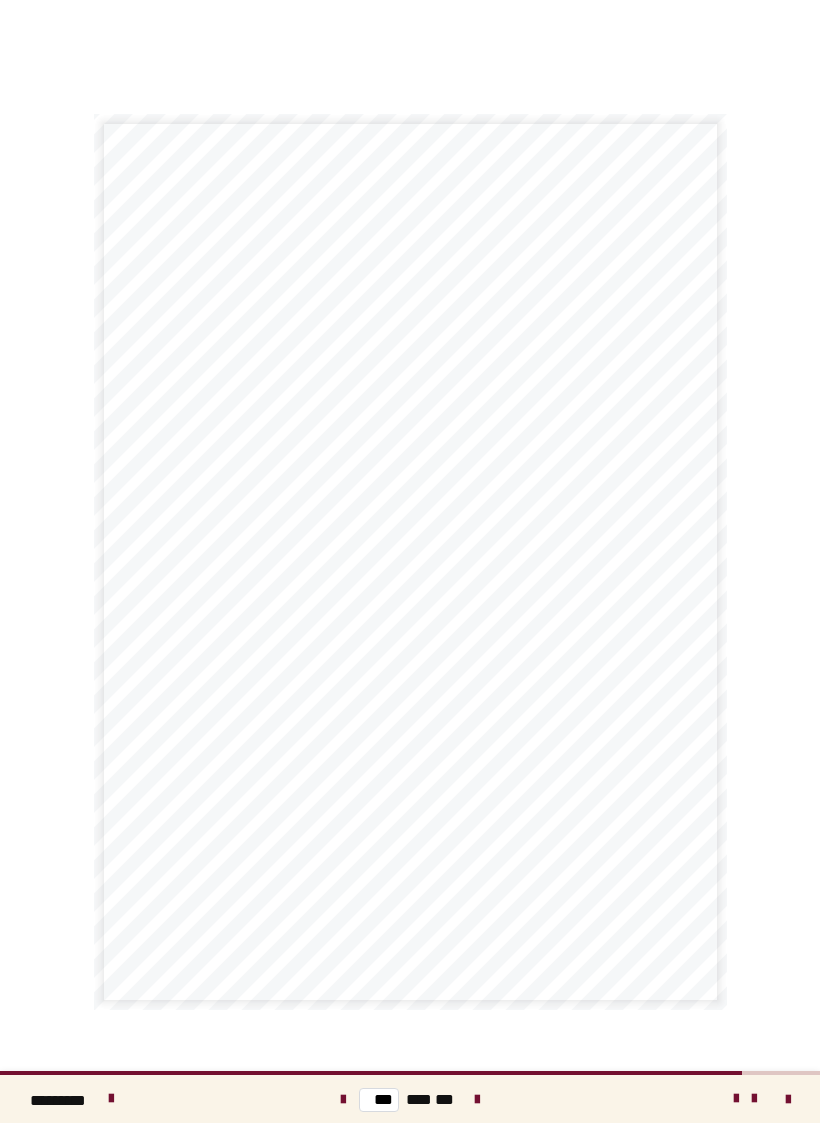 click at bounding box center [477, 1100] 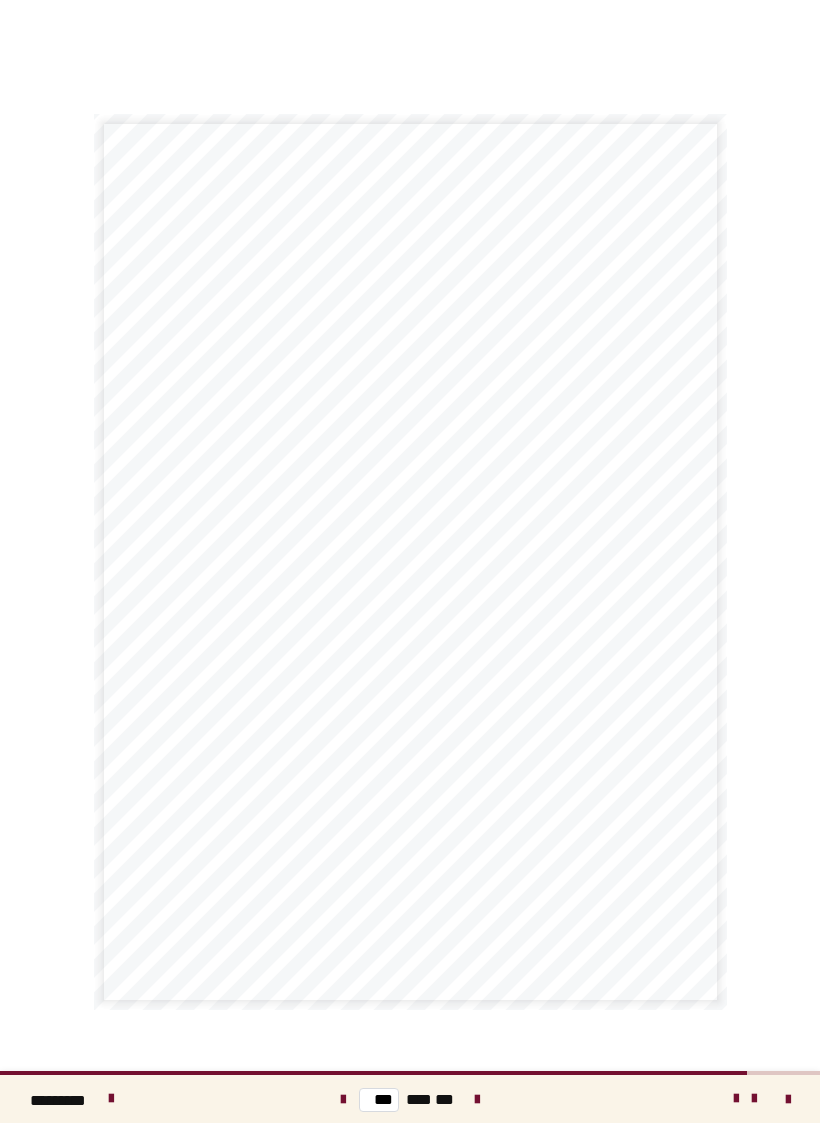 click at bounding box center [477, 1100] 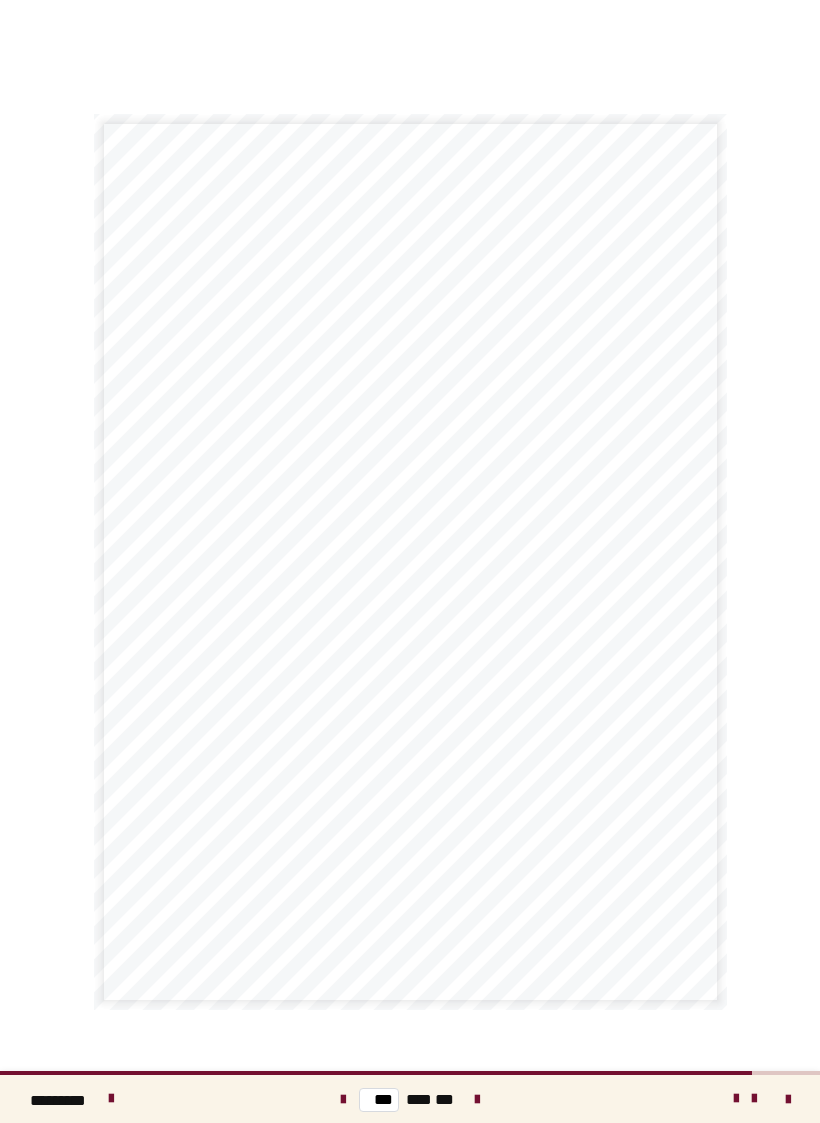click at bounding box center [477, 1100] 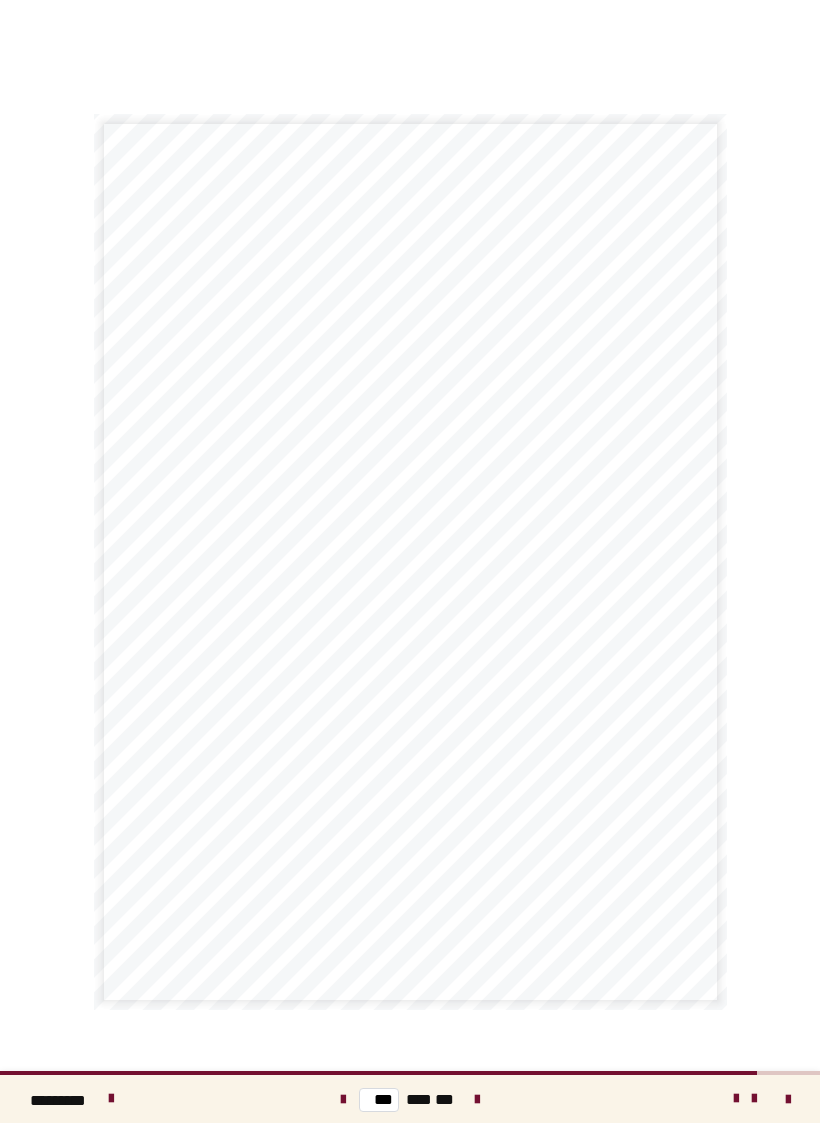 click at bounding box center (477, 1100) 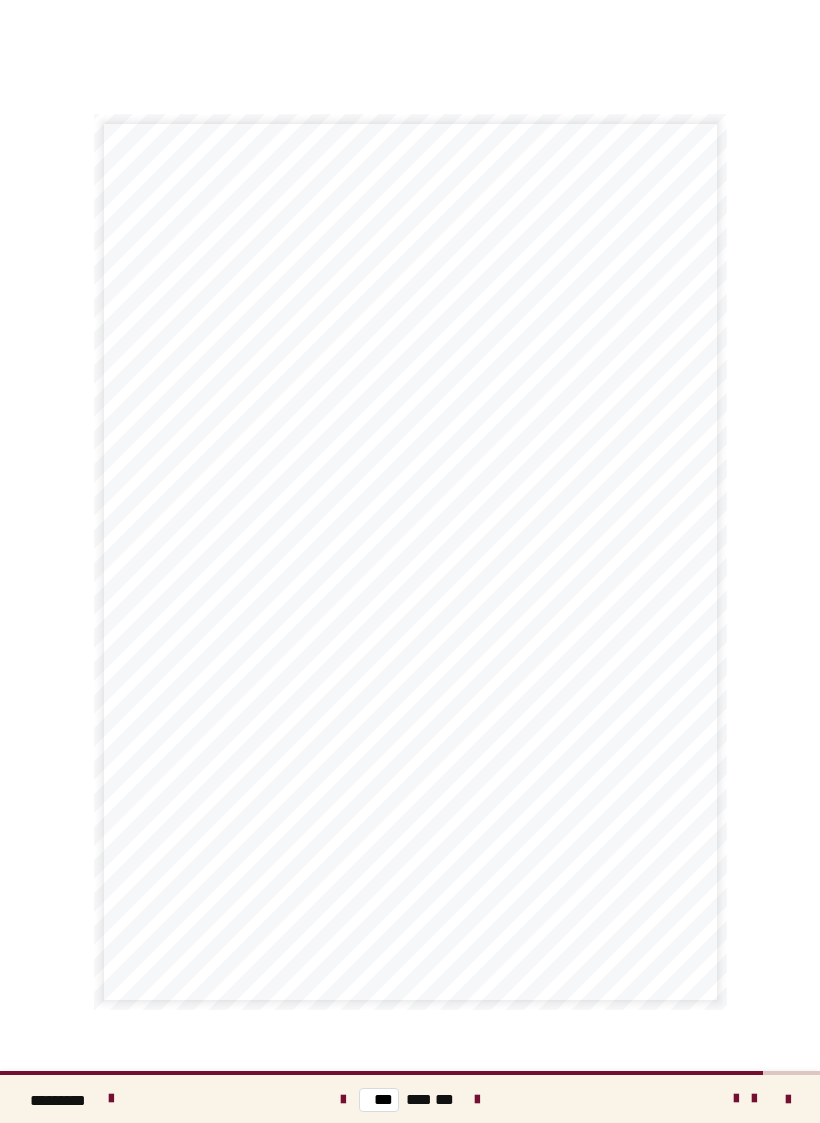 click at bounding box center [477, 1099] 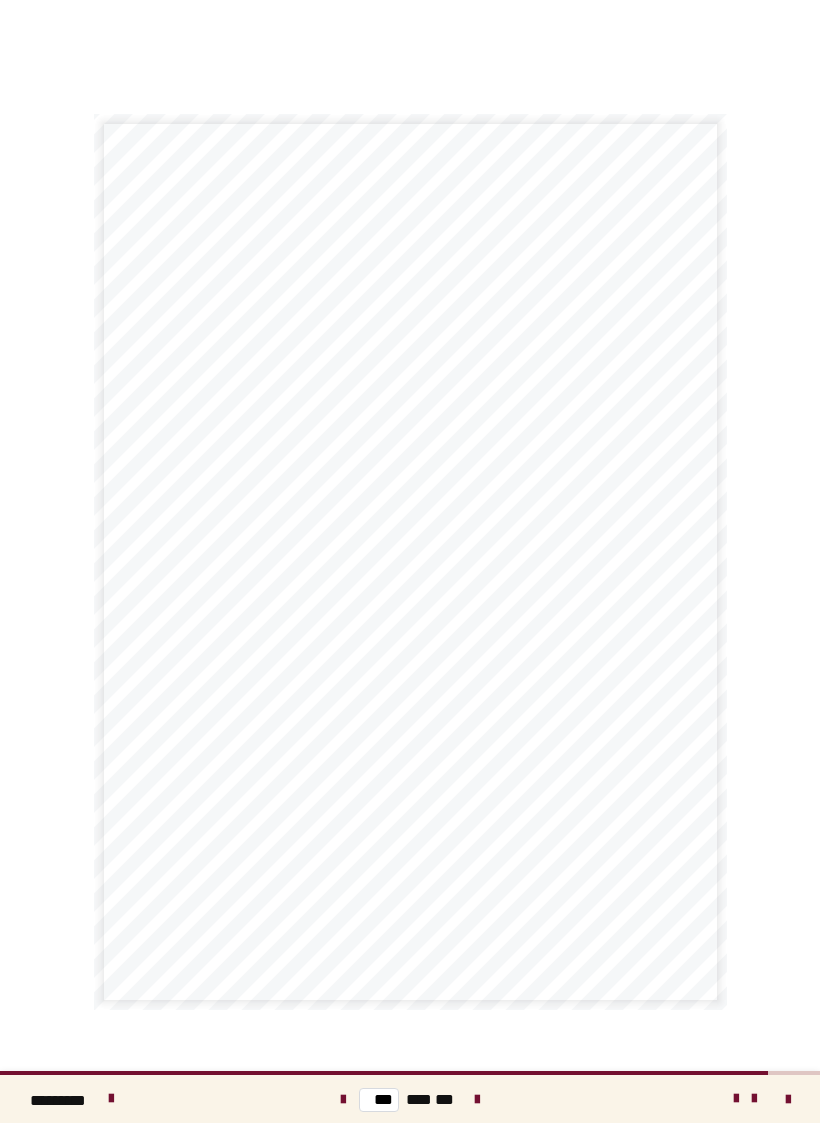 click at bounding box center (343, 1100) 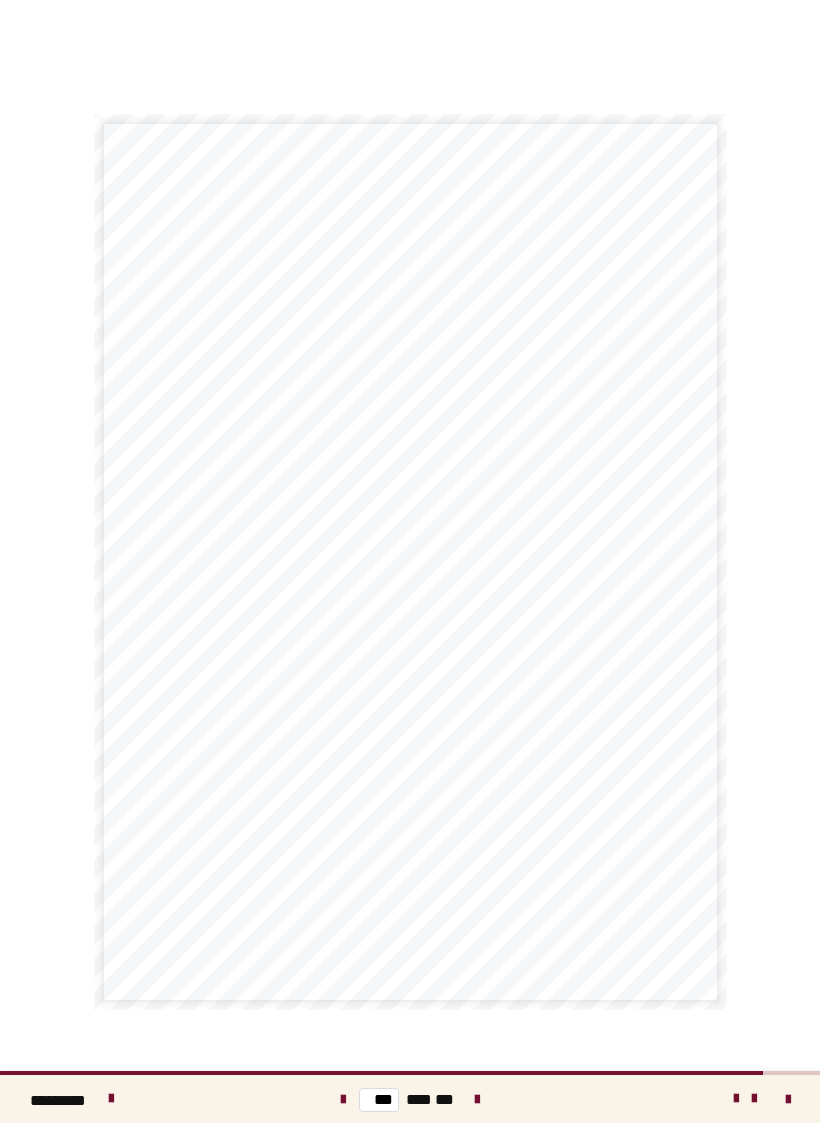 click at bounding box center [477, 1099] 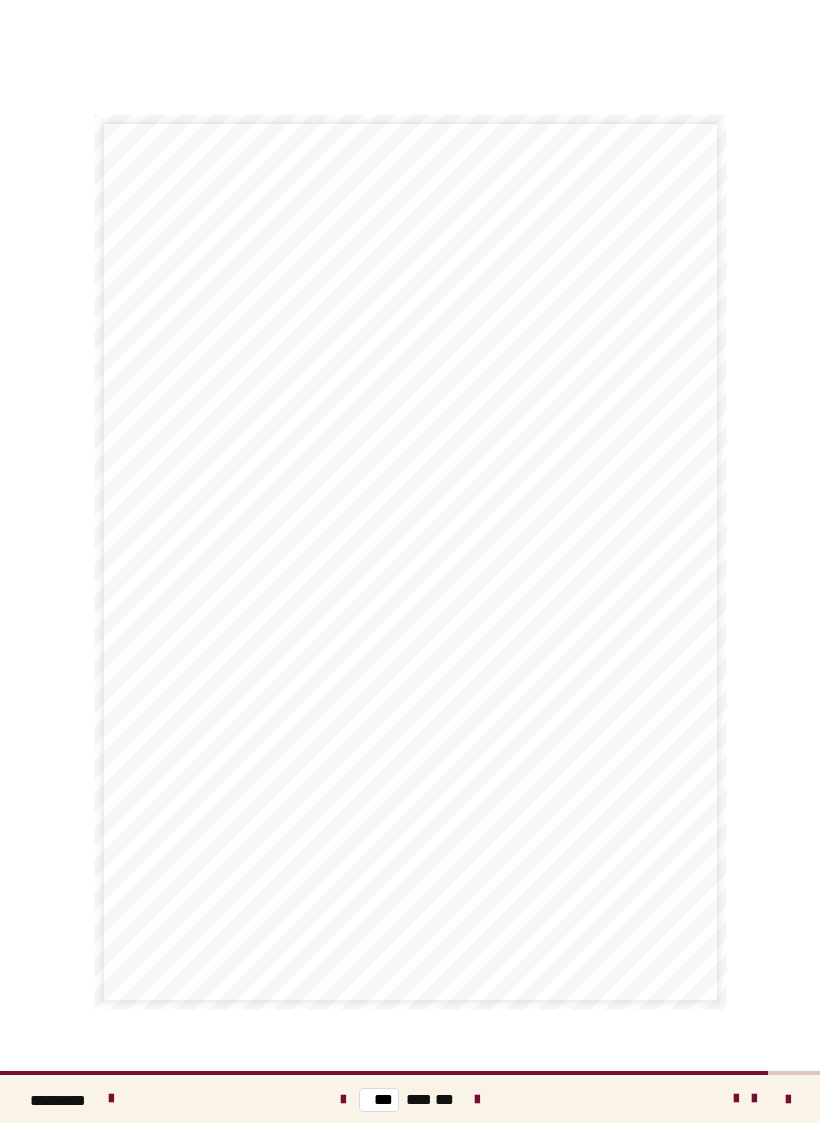 click at bounding box center (477, 1099) 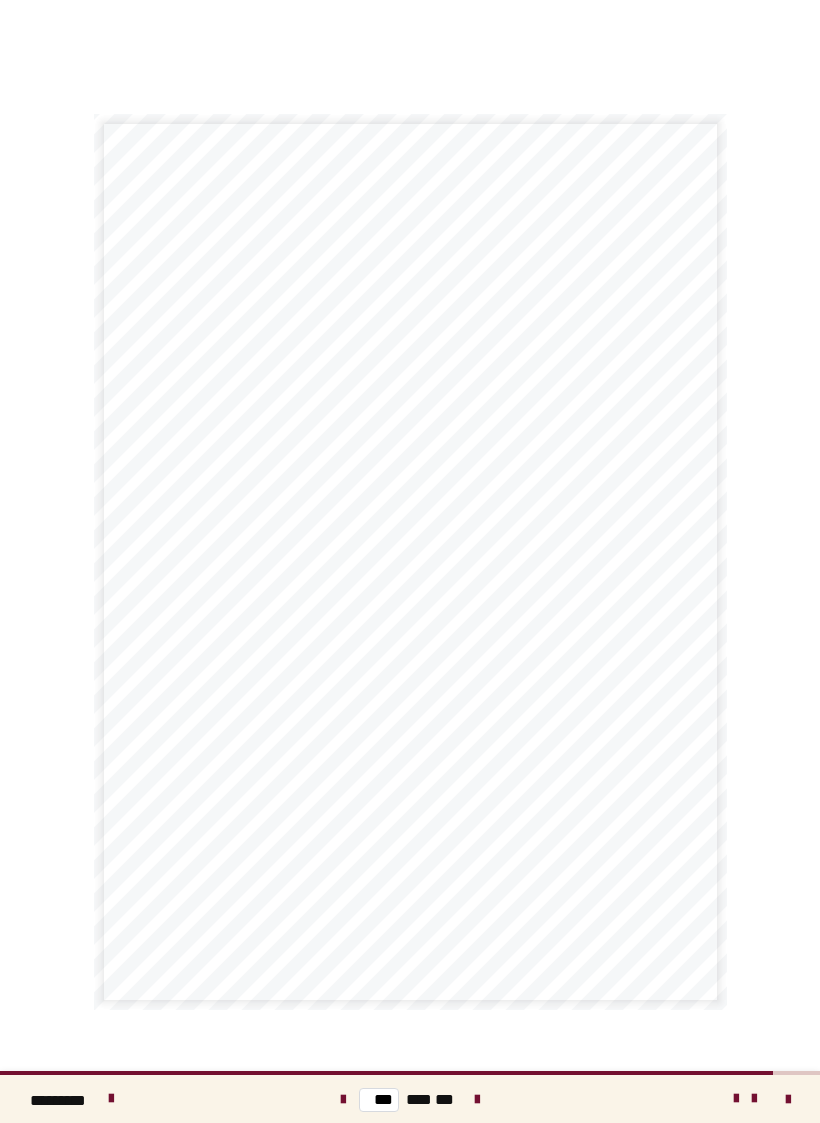 click on "*** *** ***" at bounding box center [410, 1099] 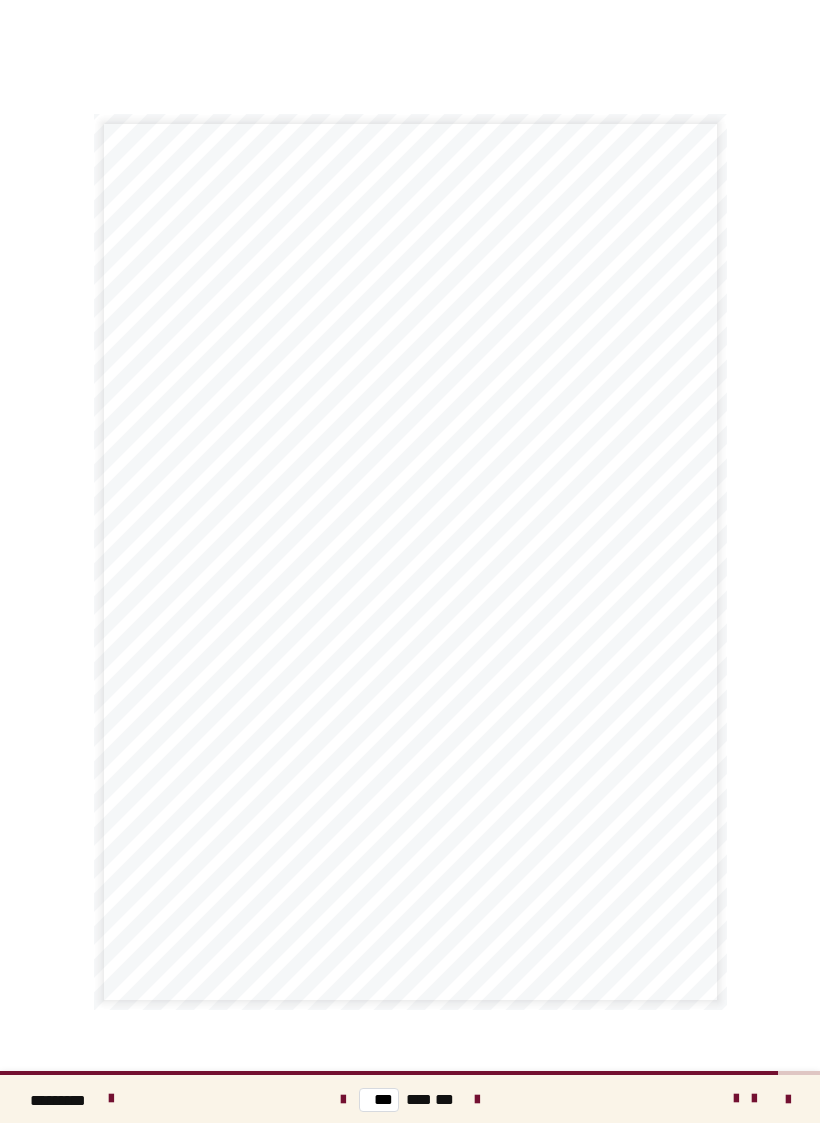 click at bounding box center [477, 1100] 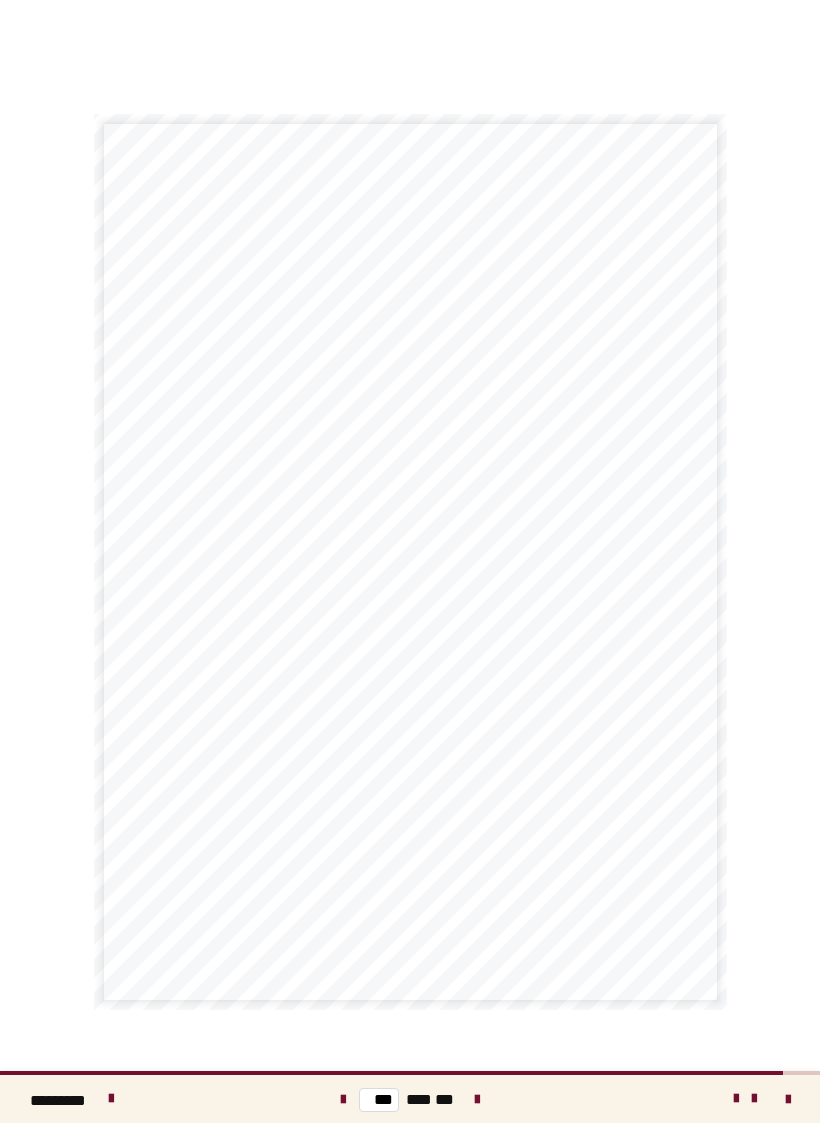 click at bounding box center (477, 1099) 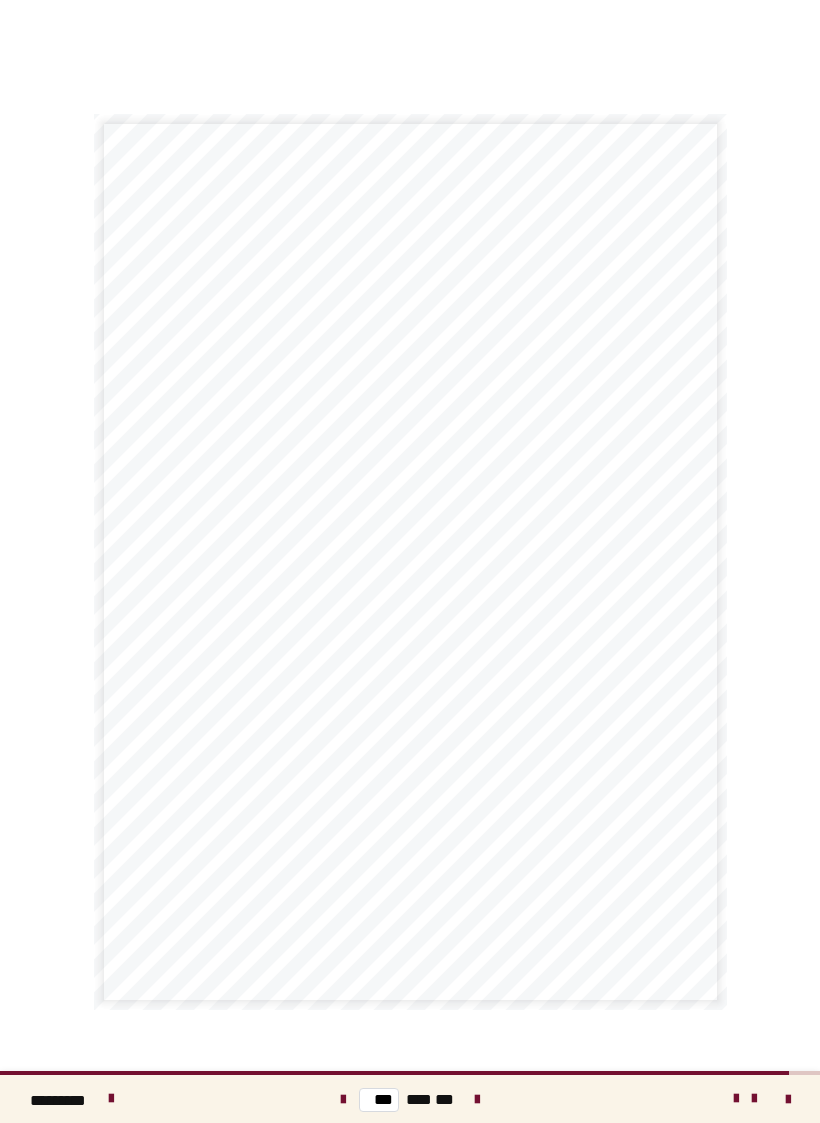click at bounding box center (477, 1099) 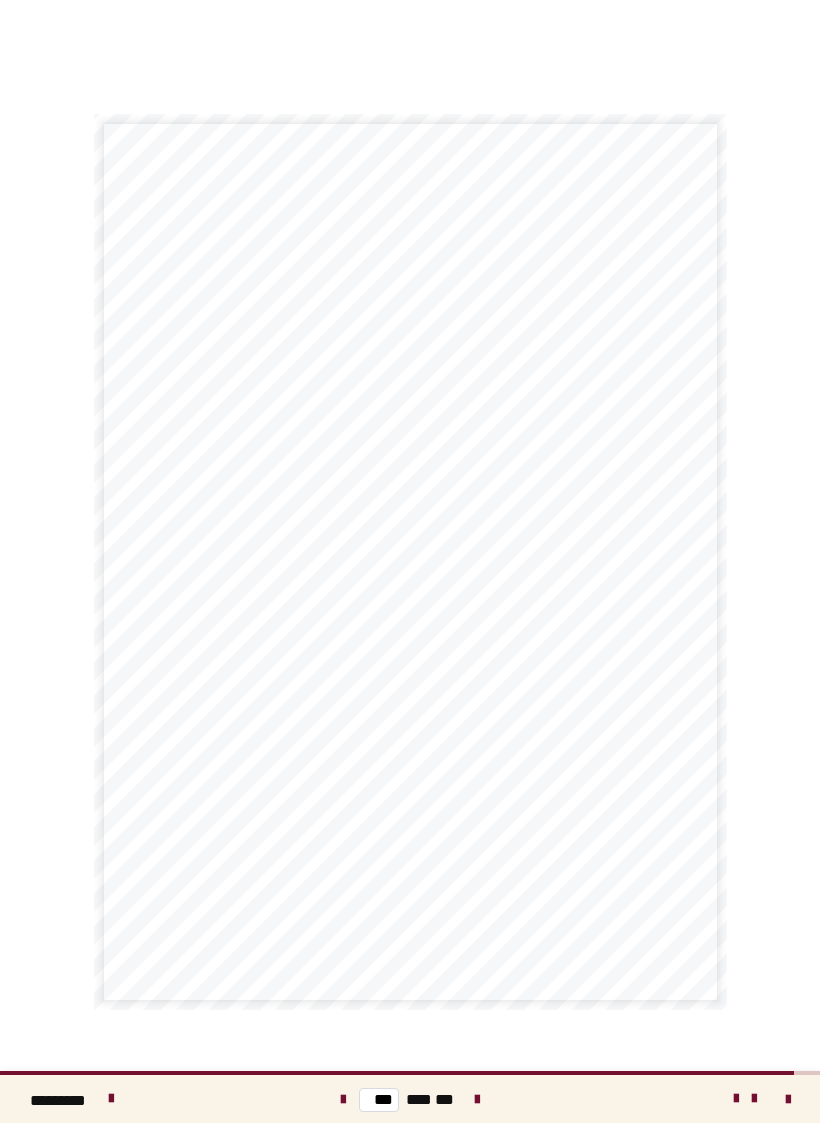 click on "*** *** ***" at bounding box center (410, 1099) 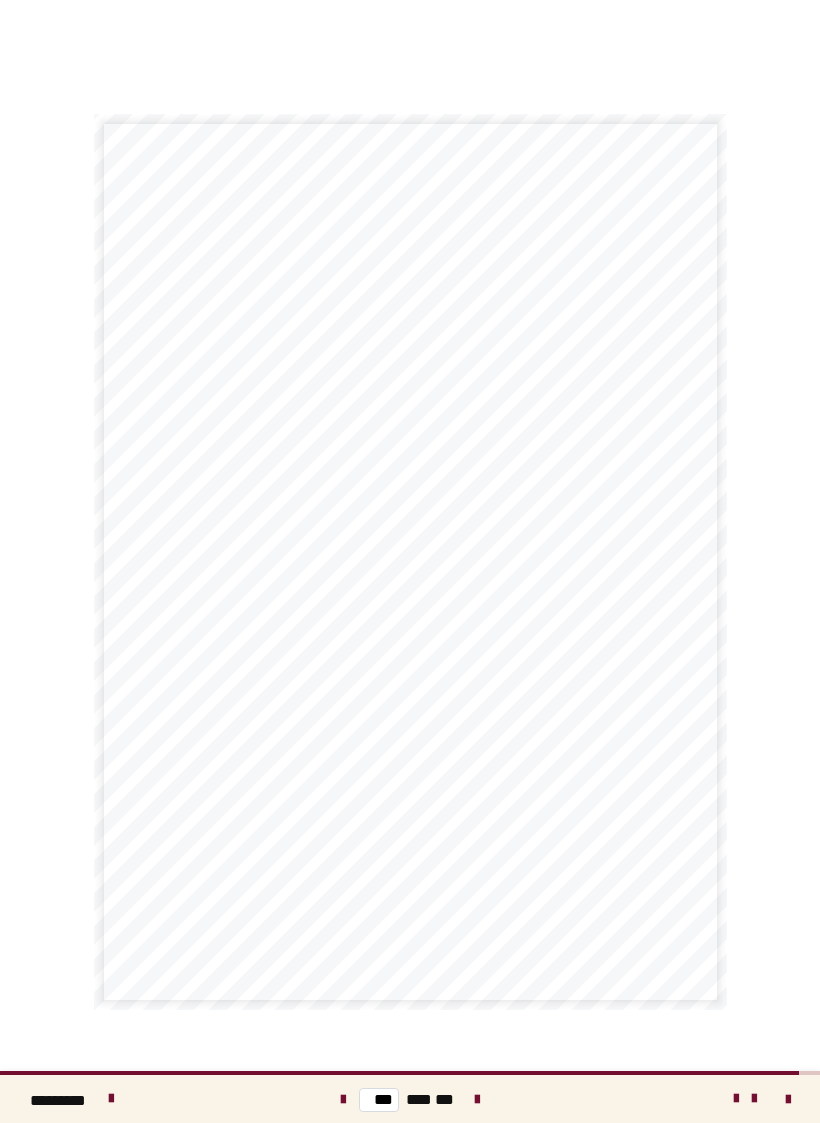 click at bounding box center (477, 1100) 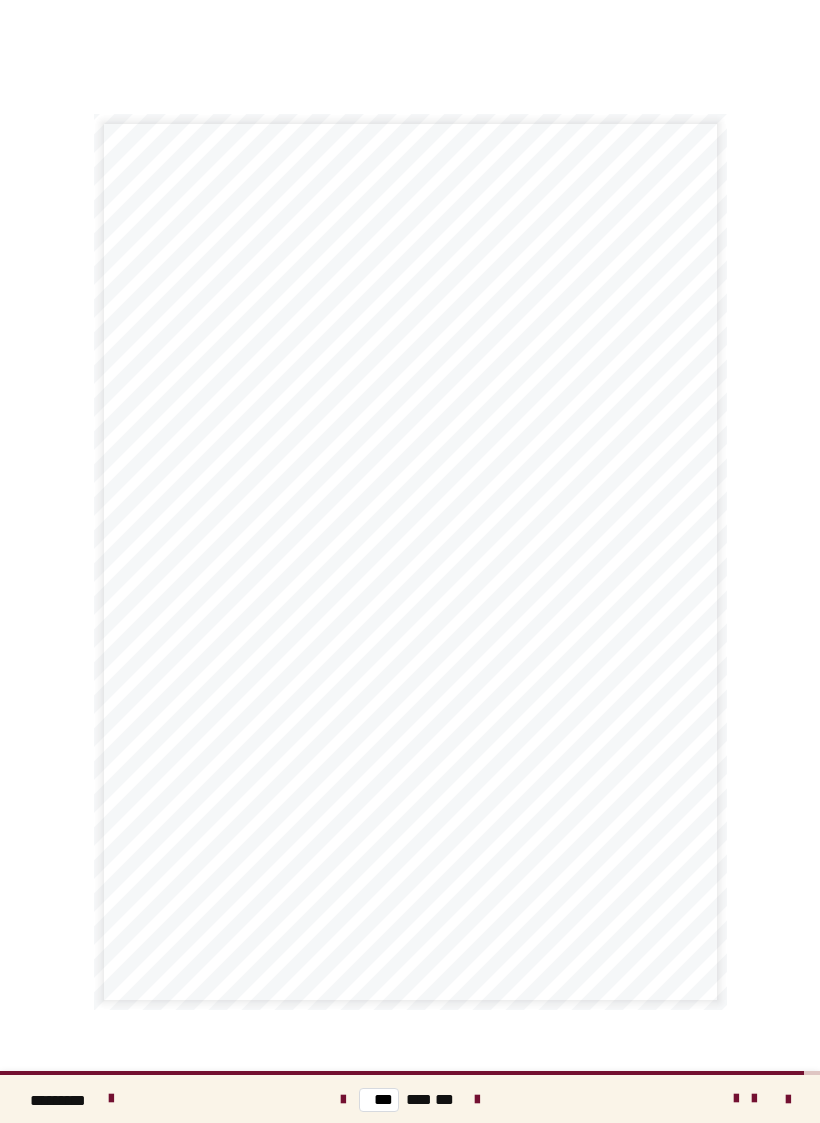 click at bounding box center [343, 1100] 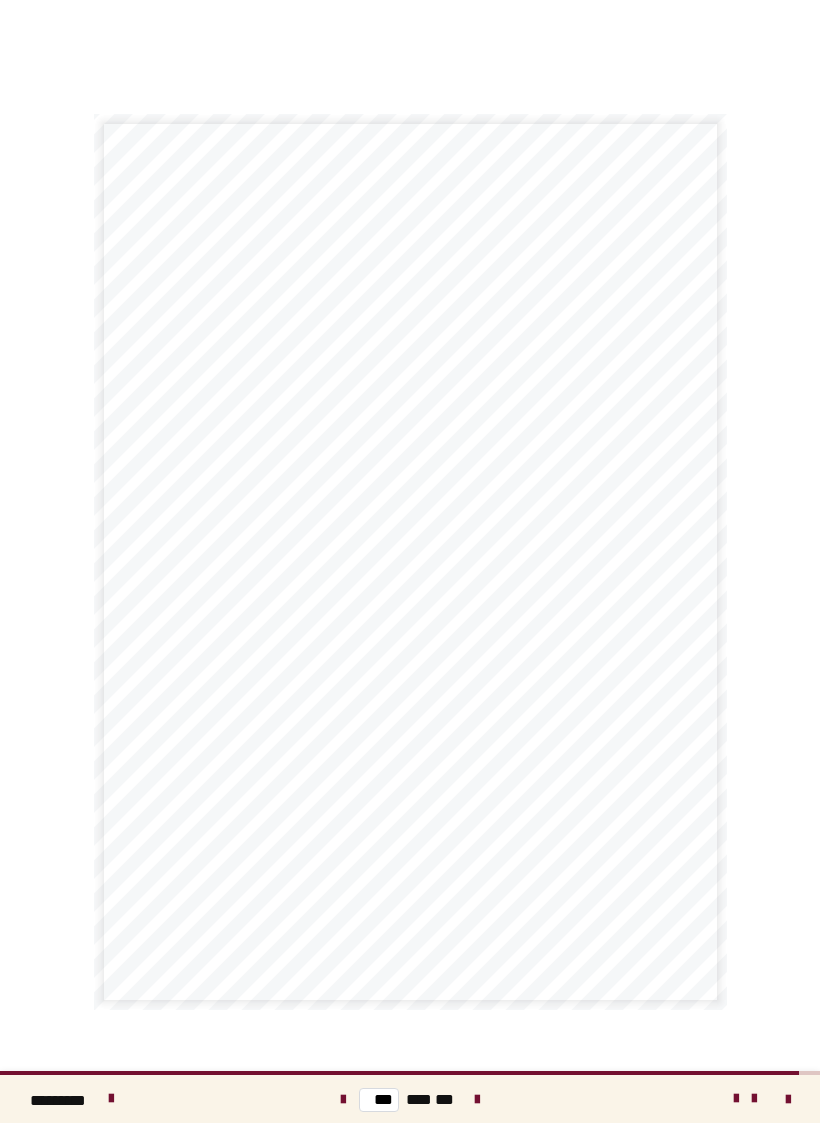 click at bounding box center (477, 1099) 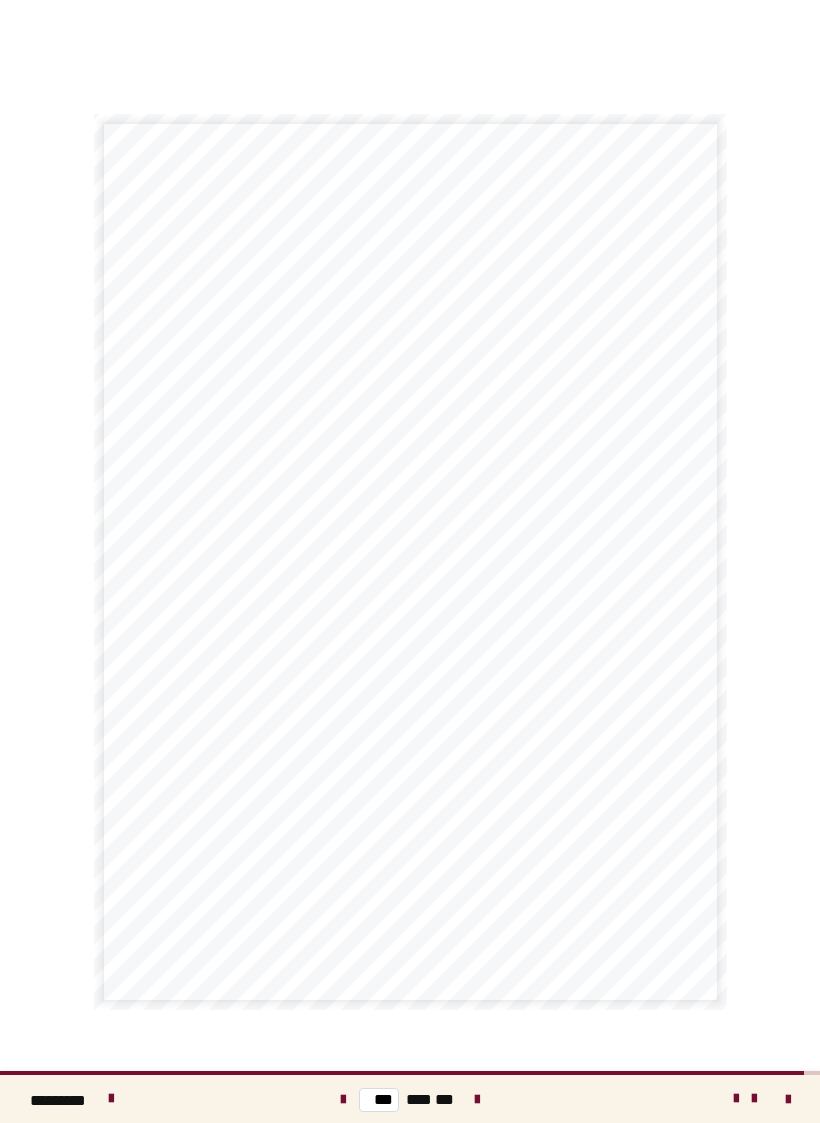 click at bounding box center [477, 1099] 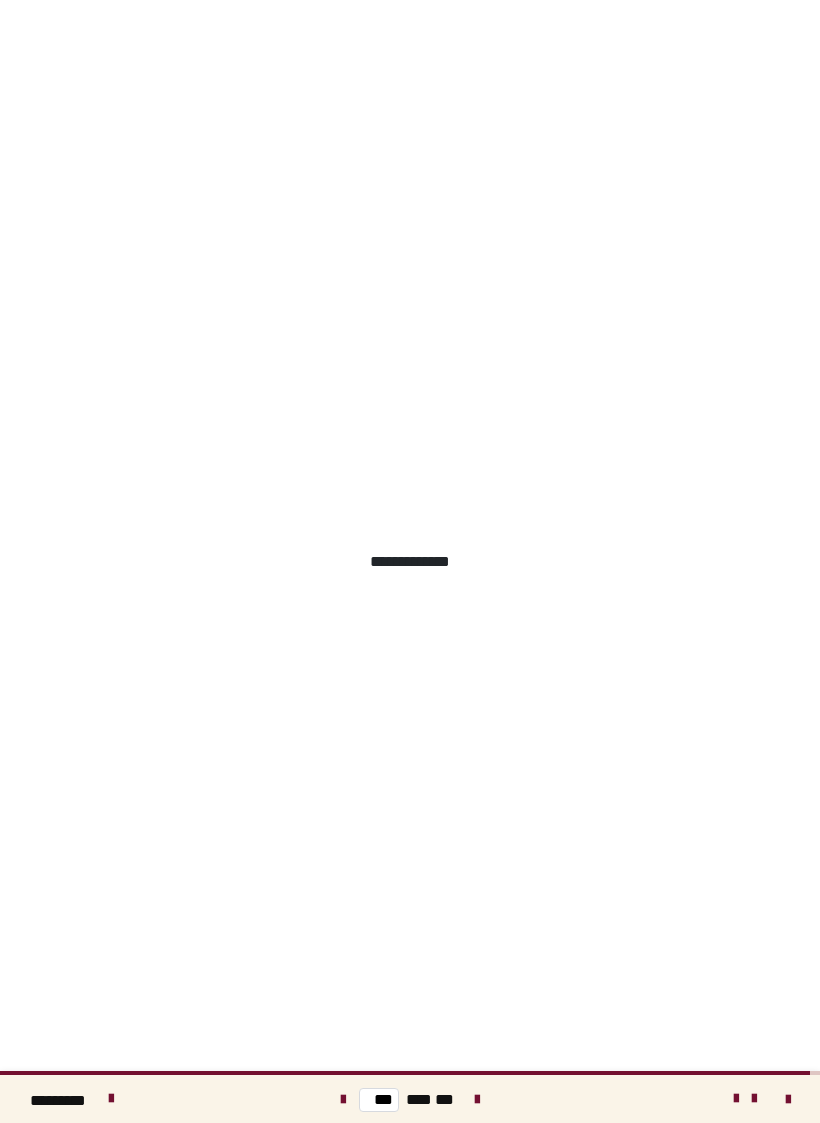 type on "***" 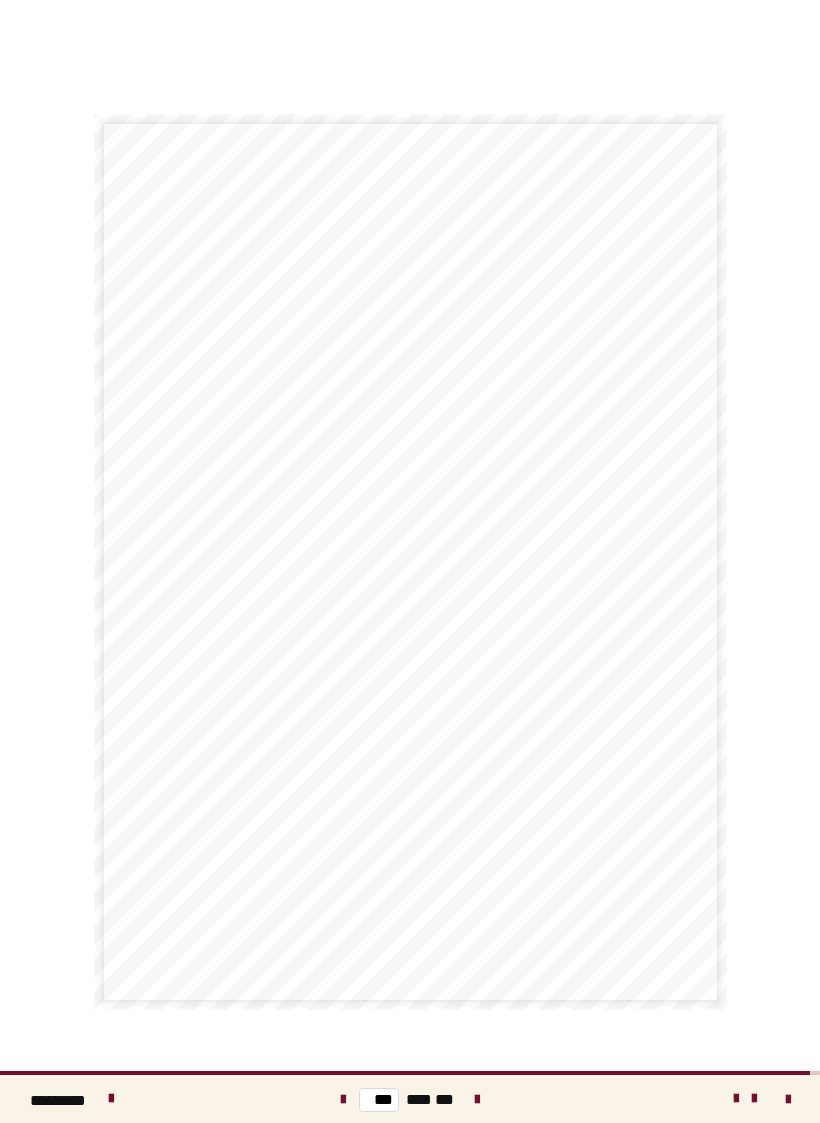 click on "*** *** ***" at bounding box center [410, 1099] 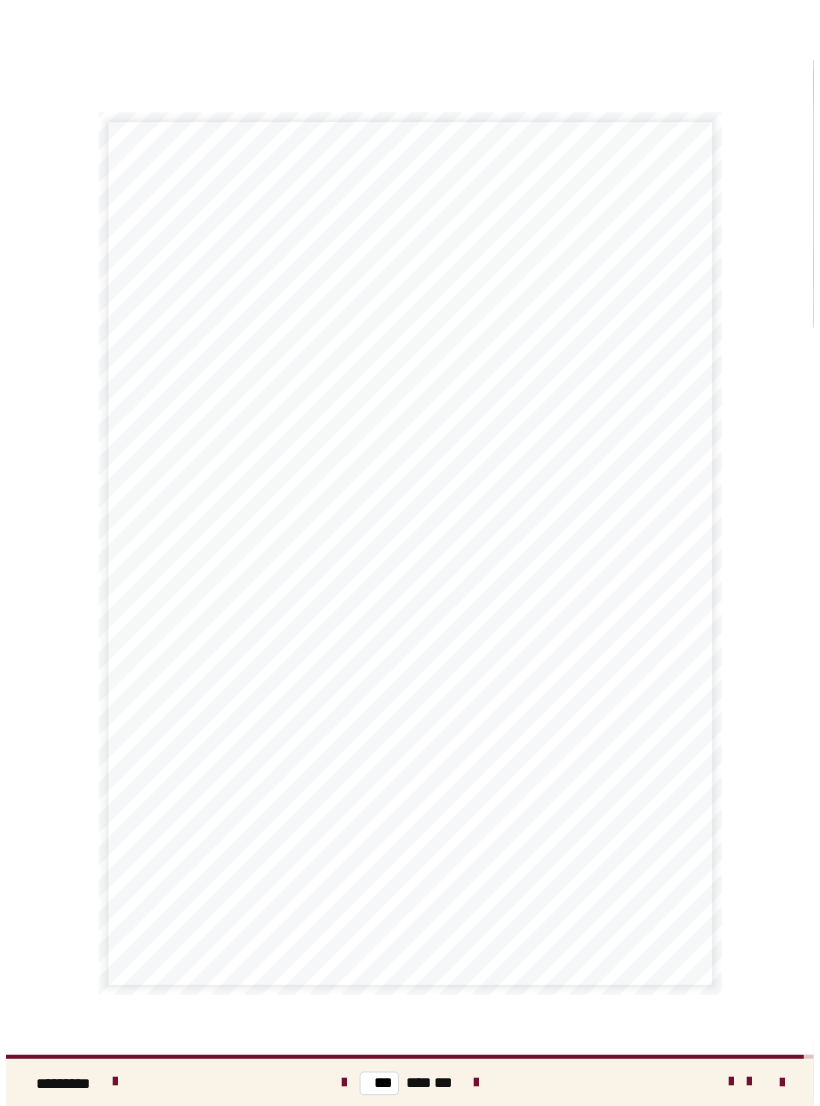 scroll, scrollTop: 33, scrollLeft: 0, axis: vertical 